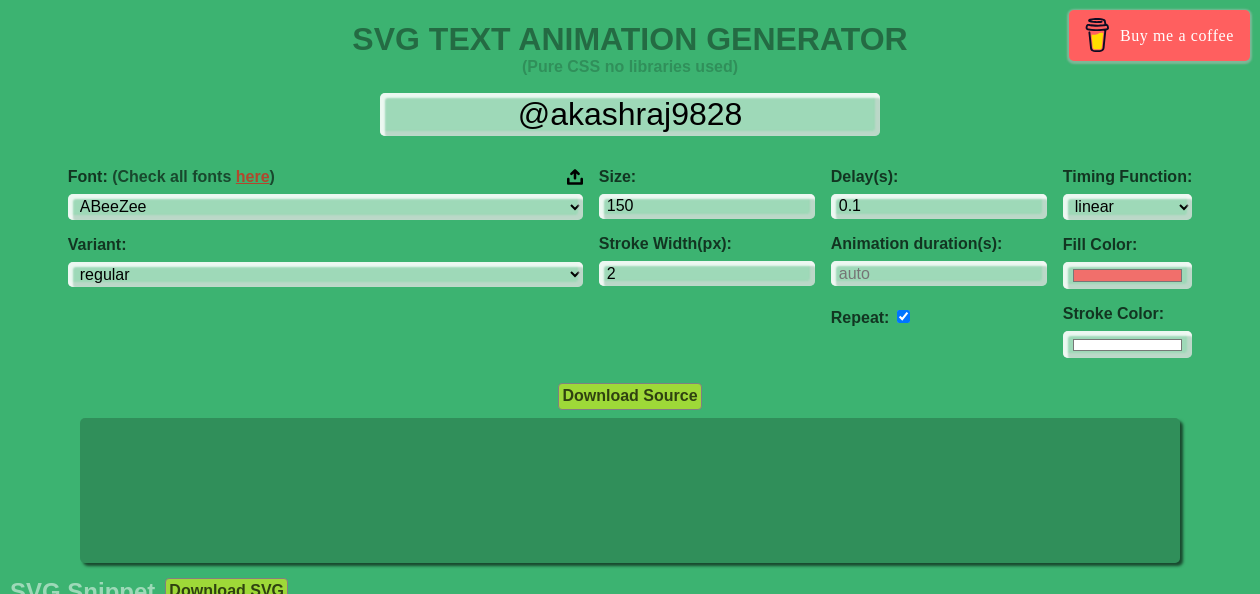 select on "linear" 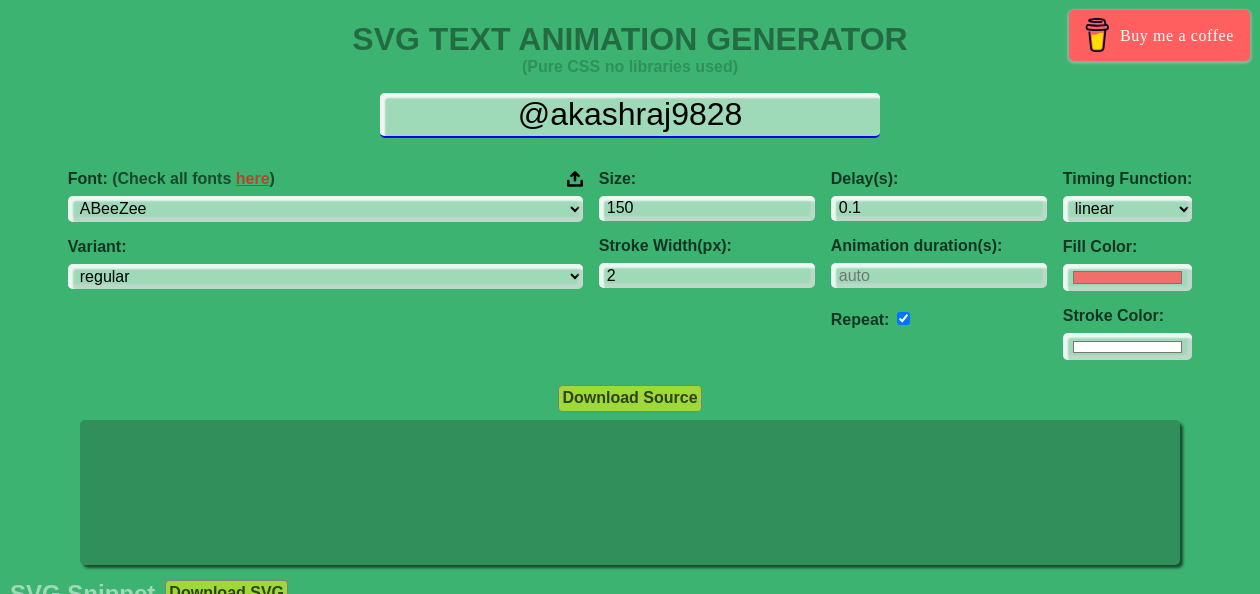 scroll, scrollTop: 0, scrollLeft: 0, axis: both 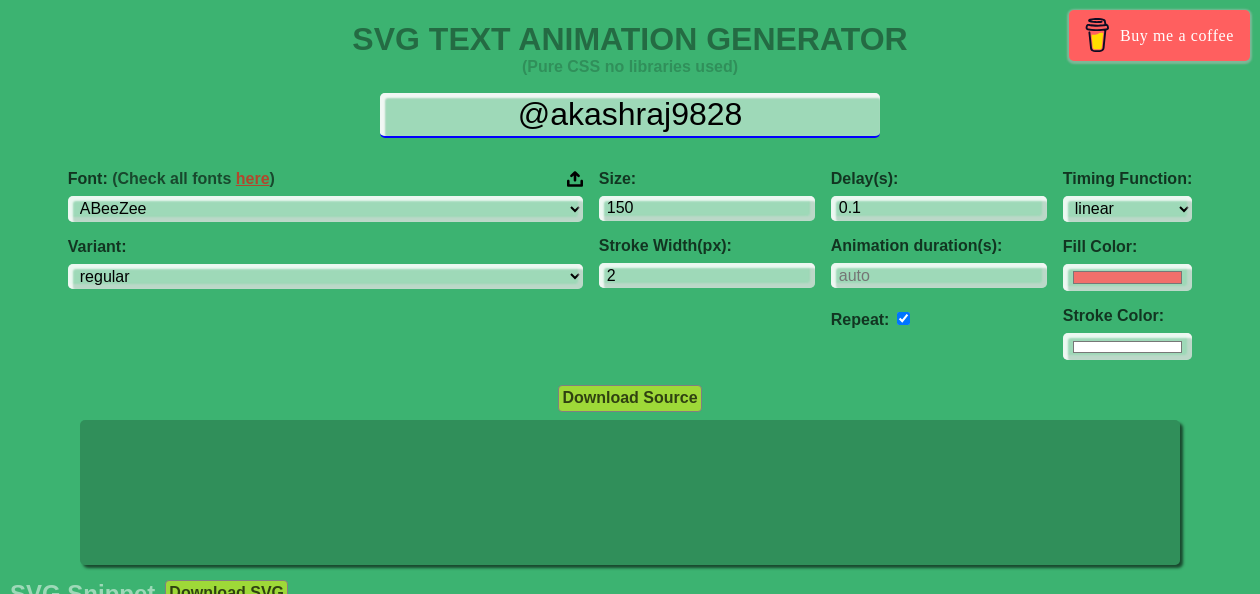 drag, startPoint x: 760, startPoint y: 114, endPoint x: 496, endPoint y: 114, distance: 264 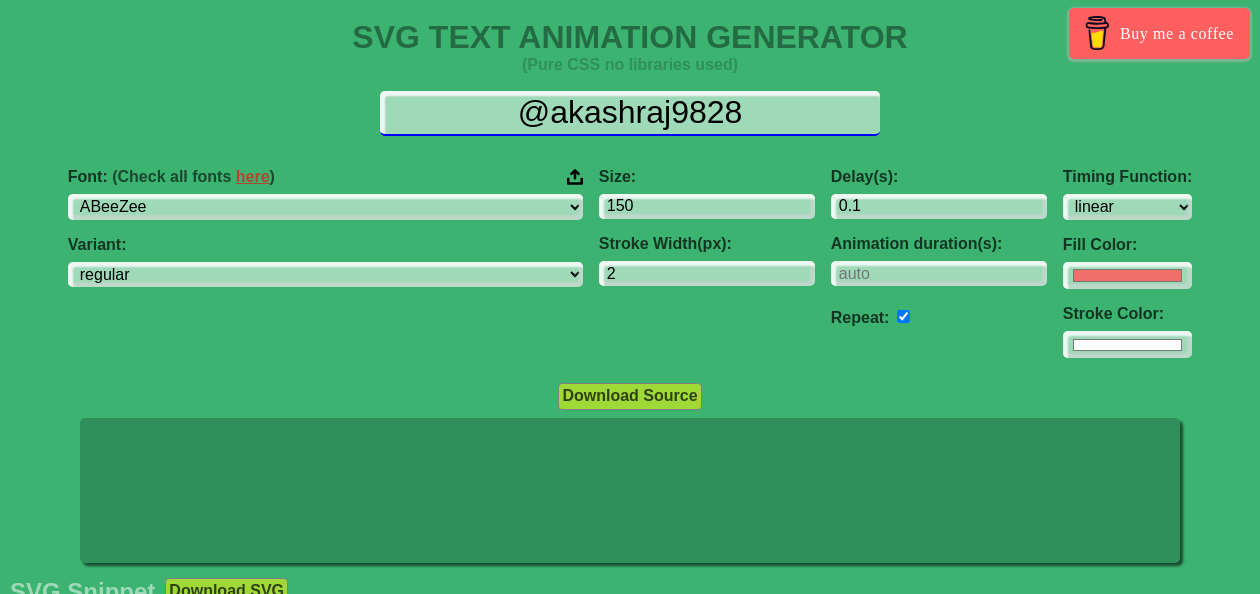 scroll, scrollTop: 0, scrollLeft: 0, axis: both 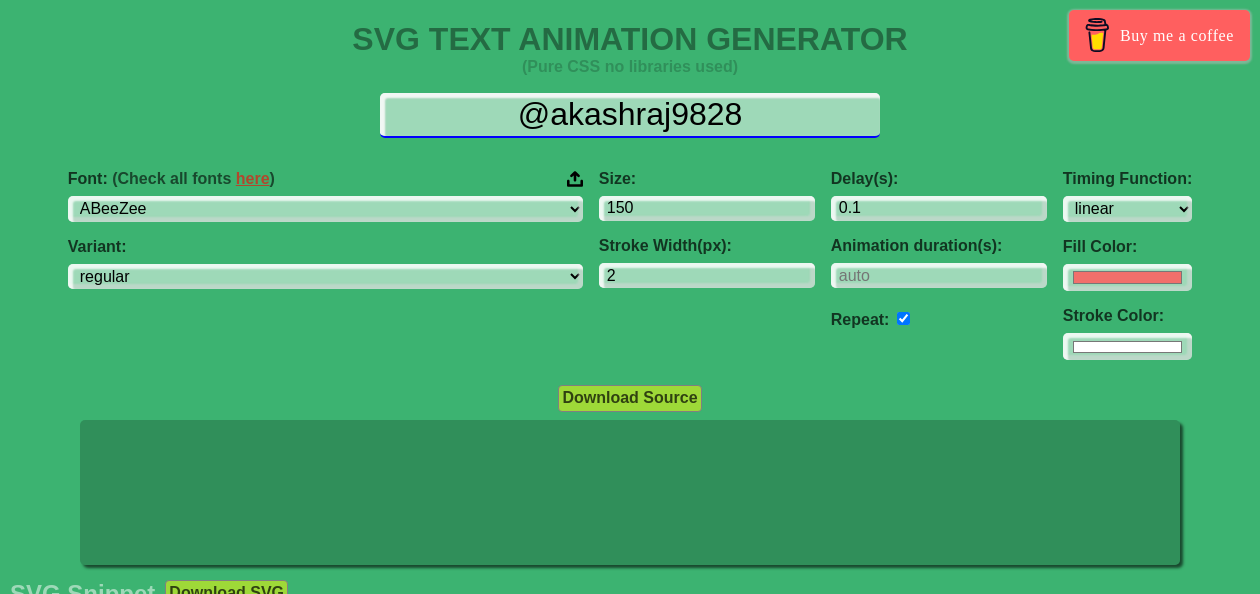 type on "i" 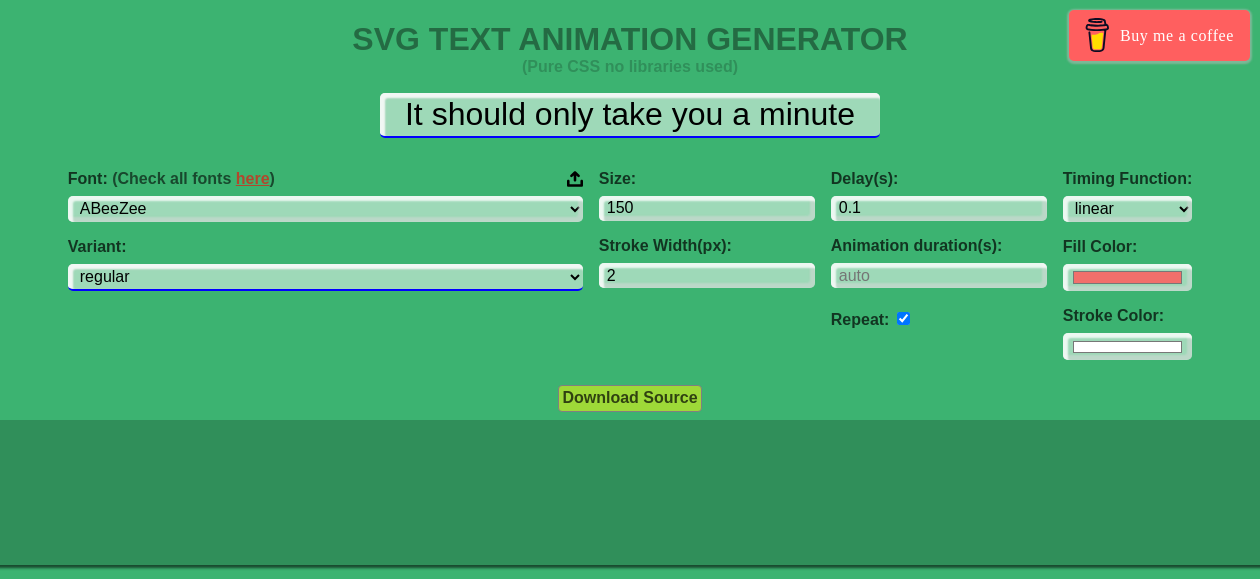 type on "It should only take you a minute" 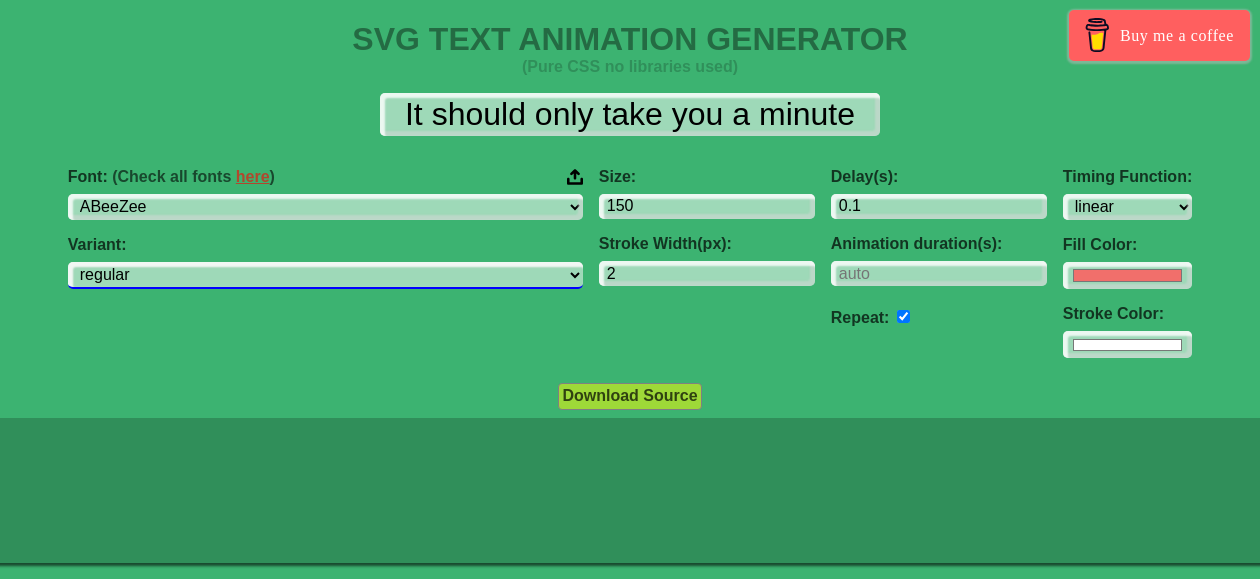 click on "regular italic" at bounding box center (325, 275) 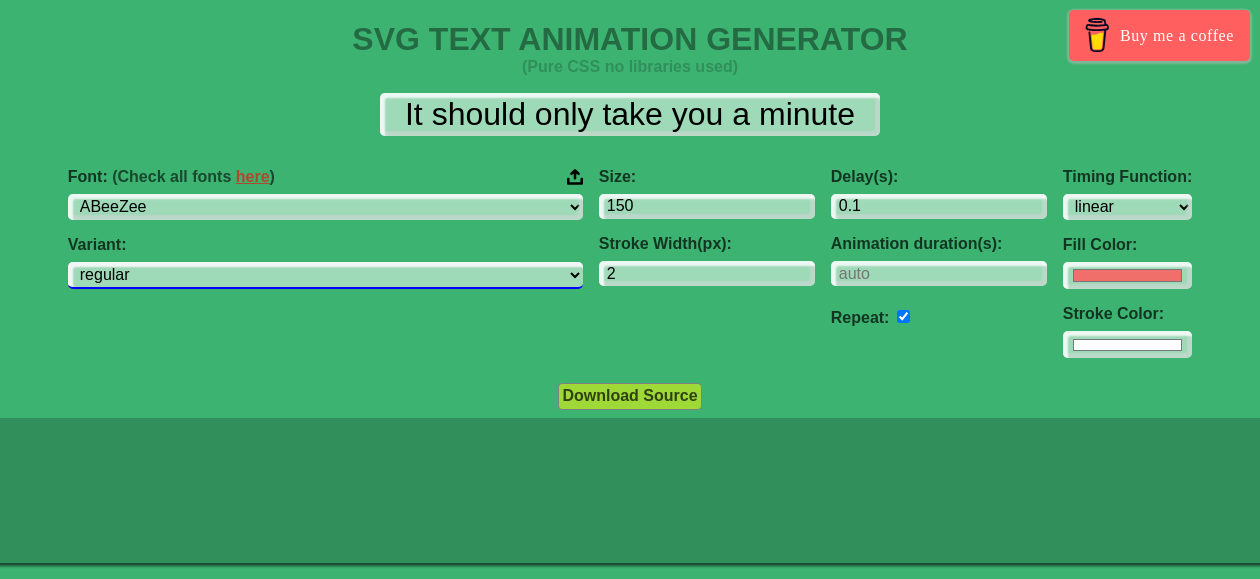 select on "italic" 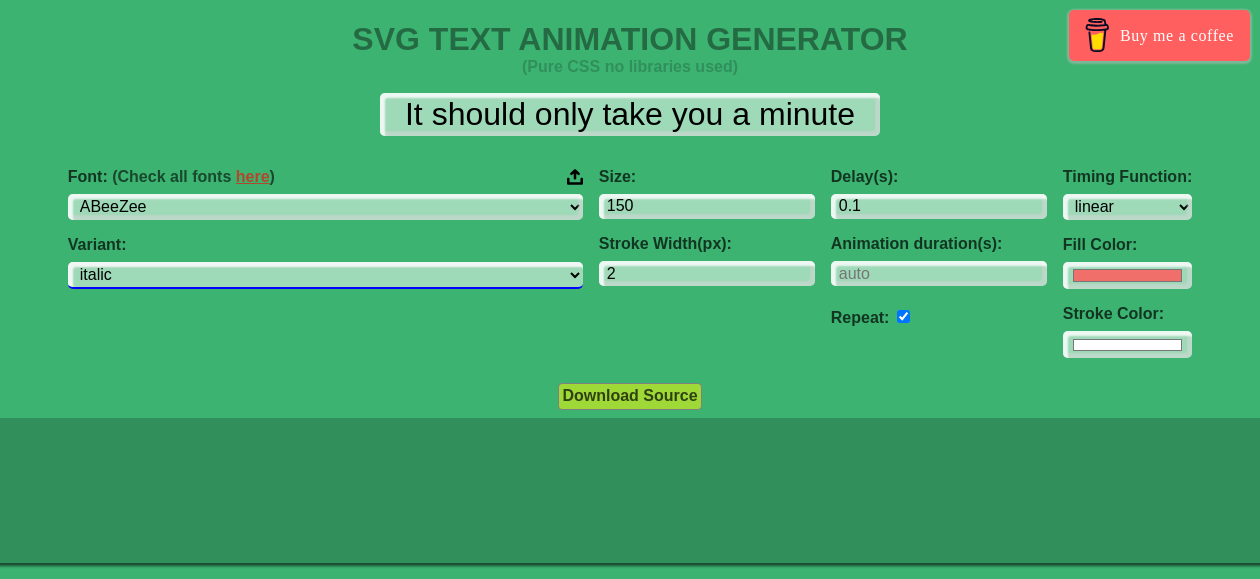 click on "regular italic" at bounding box center (325, 275) 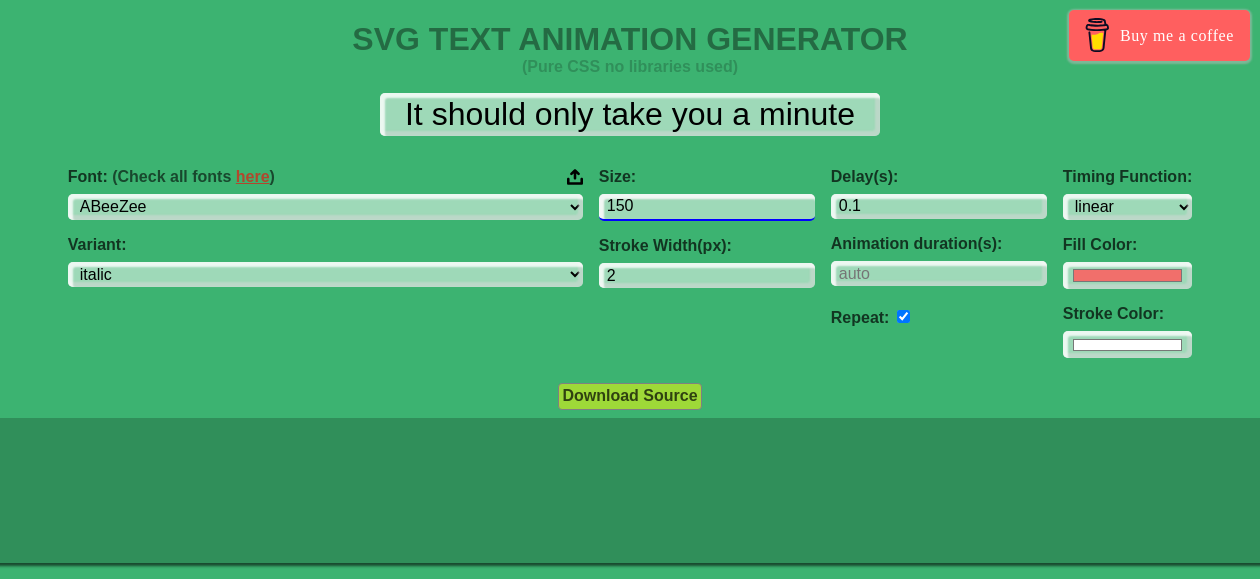 drag, startPoint x: 555, startPoint y: 209, endPoint x: 471, endPoint y: 202, distance: 84.29116 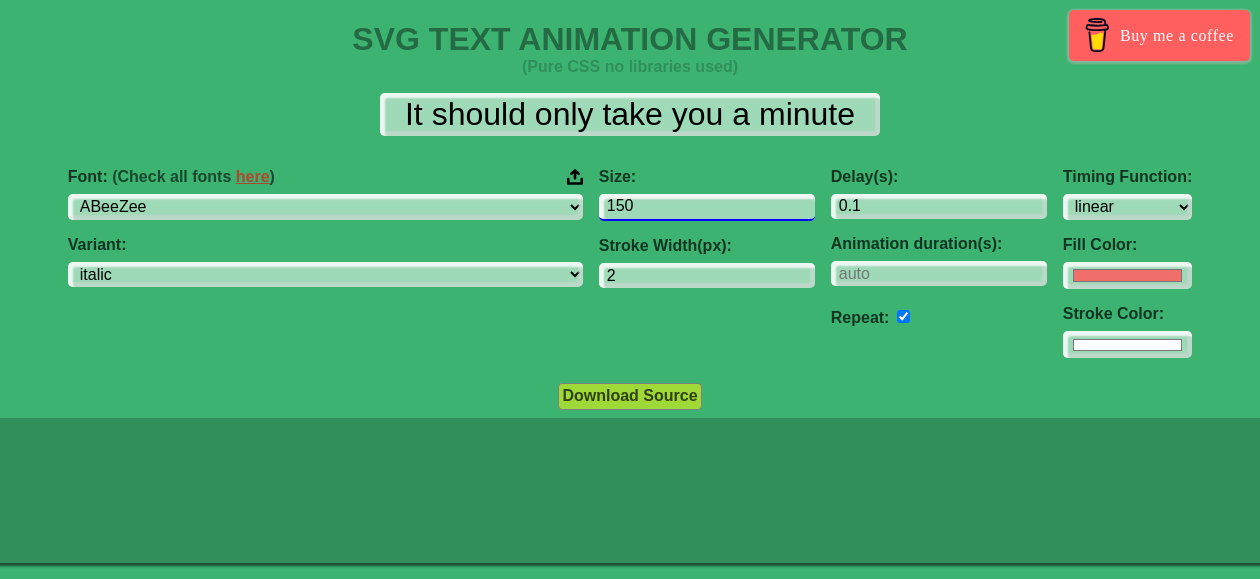 click on "Font:   (Check all fonts   here ) ABeeZee [PERSON_NAME] Display AR One Sans [PERSON_NAME] Libre Aboreto Abril Fatface Abyssinica SIL Aclonica Acme Actor Adamina Advent Pro Afacad Afacad Flux Agbalumo Agdasima Agu Display Aguafina Script Akatab Akaya Kanadaka Akaya Telivigala Akronim Akshar Aladin Alata Alatsi [PERSON_NAME] Sans [PERSON_NAME] Alef Alegreya Alegreya SC Alegreya Sans Alegreya Sans SC [PERSON_NAME] Alexandria Alfa Slab One [PERSON_NAME] Angular Alkalami Alkatra [PERSON_NAME] Allerta Allerta Stencil [PERSON_NAME] Almarai [PERSON_NAME] Display Almendra SC Alumni Sans Alumni Sans Collegiate One Alumni Sans Inline One Alumni Sans Pinstripe Alumni Sans SC Amarante Amaranth Amatic SC Amethysta Amiko [PERSON_NAME] Quran [PERSON_NAME] Anaheim Ancizar Sans Ancizar Serif Andada Pro Andika Anek Bangla Anek Devanagari Anek Gujarati Anek Gurmukhi Anek Kannada Anek Latin Anek Malayalam Anek Odia Anek Tamil Anek Telugu Angkor Annapurna SIL [PERSON_NAME] Use Your Telescope Anonymous Pro Anta Antic Antic Didone Antic Slab [PERSON_NAME] SC [PERSON_NAME]" at bounding box center [630, 263] 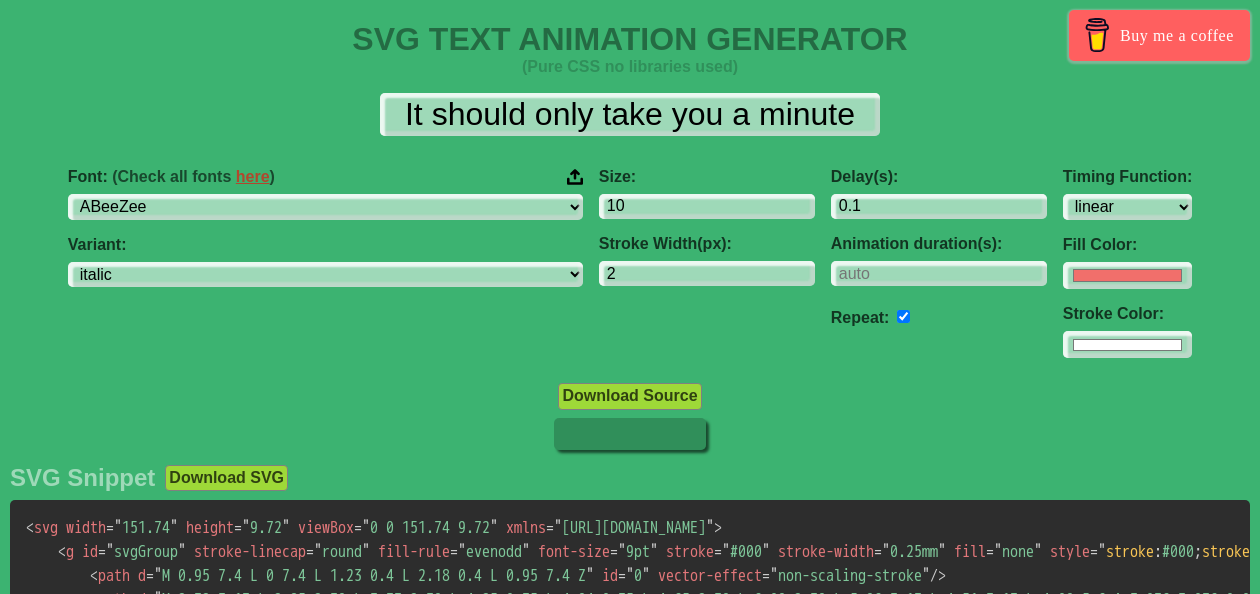 click on "Size:" at bounding box center (707, 177) 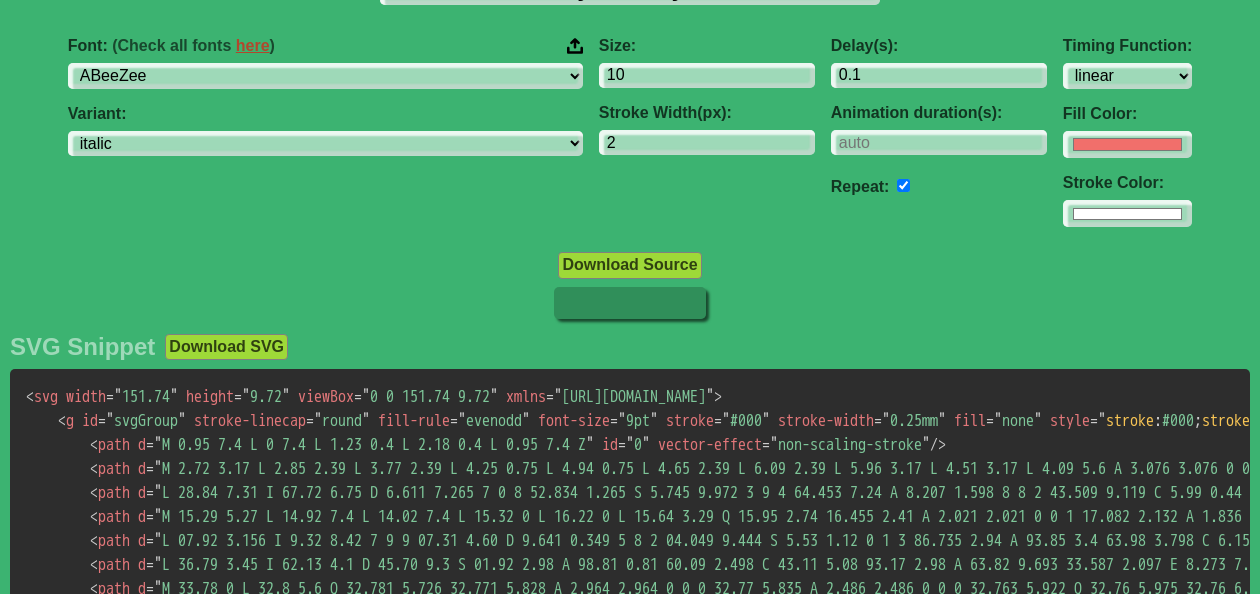 scroll, scrollTop: 0, scrollLeft: 0, axis: both 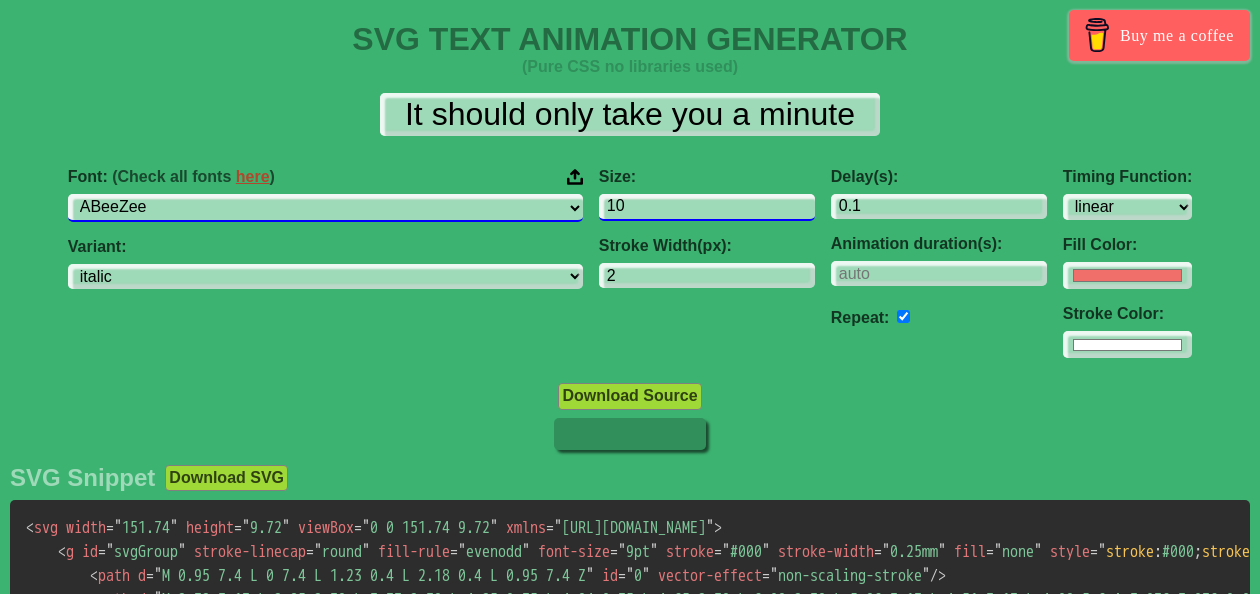 drag, startPoint x: 520, startPoint y: 211, endPoint x: 468, endPoint y: 209, distance: 52.03845 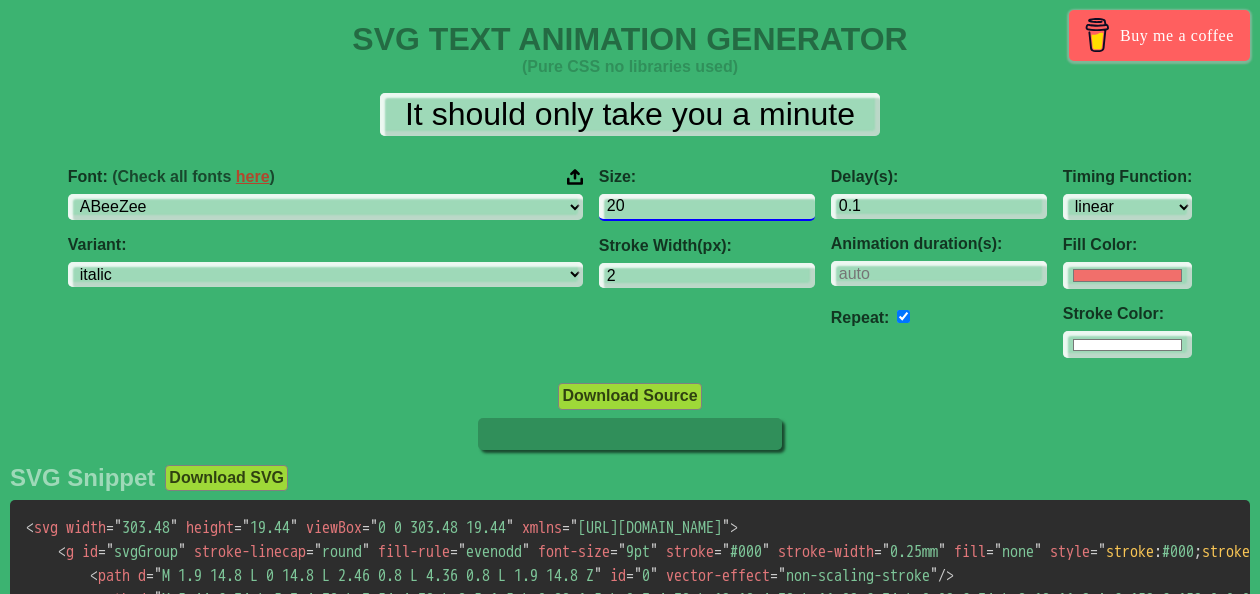 type on "20" 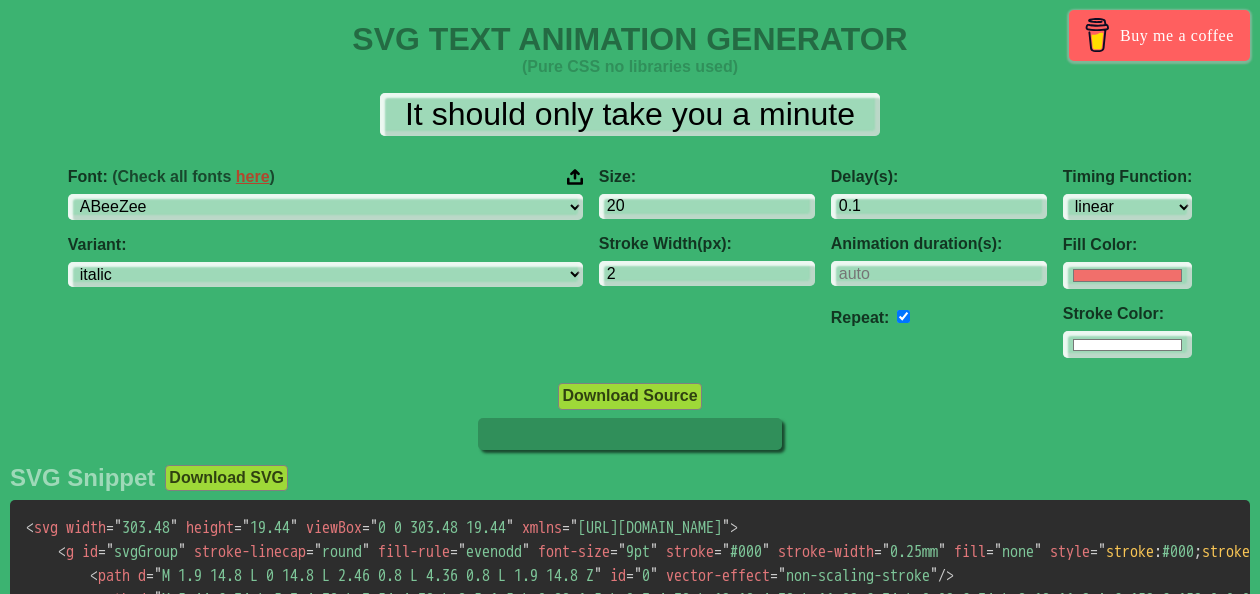 click on "Font:   (Check all fonts   here ) ABeeZee [PERSON_NAME] Display AR One Sans [PERSON_NAME] Libre Aboreto Abril Fatface Abyssinica SIL Aclonica Acme Actor Adamina Advent Pro Afacad Afacad Flux Agbalumo Agdasima Agu Display Aguafina Script Akatab Akaya Kanadaka Akaya Telivigala Akronim Akshar Aladin Alata Alatsi [PERSON_NAME] Sans [PERSON_NAME] Alef Alegreya Alegreya SC Alegreya Sans Alegreya Sans SC [PERSON_NAME] Alexandria Alfa Slab One [PERSON_NAME] Angular Alkalami Alkatra [PERSON_NAME] Allerta Allerta Stencil [PERSON_NAME] Almarai [PERSON_NAME] Display Almendra SC Alumni Sans Alumni Sans Collegiate One Alumni Sans Inline One Alumni Sans Pinstripe Alumni Sans SC Amarante Amaranth Amatic SC Amethysta Amiko [PERSON_NAME] Quran [PERSON_NAME] Anaheim Ancizar Sans Ancizar Serif Andada Pro Andika Anek Bangla Anek Devanagari Anek Gujarati Anek Gurmukhi Anek Kannada Anek Latin Anek Malayalam Anek Odia Anek Tamil Anek Telugu Angkor Annapurna SIL [PERSON_NAME] Use Your Telescope Anonymous Pro Anta Antic Antic Didone Antic Slab [PERSON_NAME] SC [PERSON_NAME]" at bounding box center [325, 263] 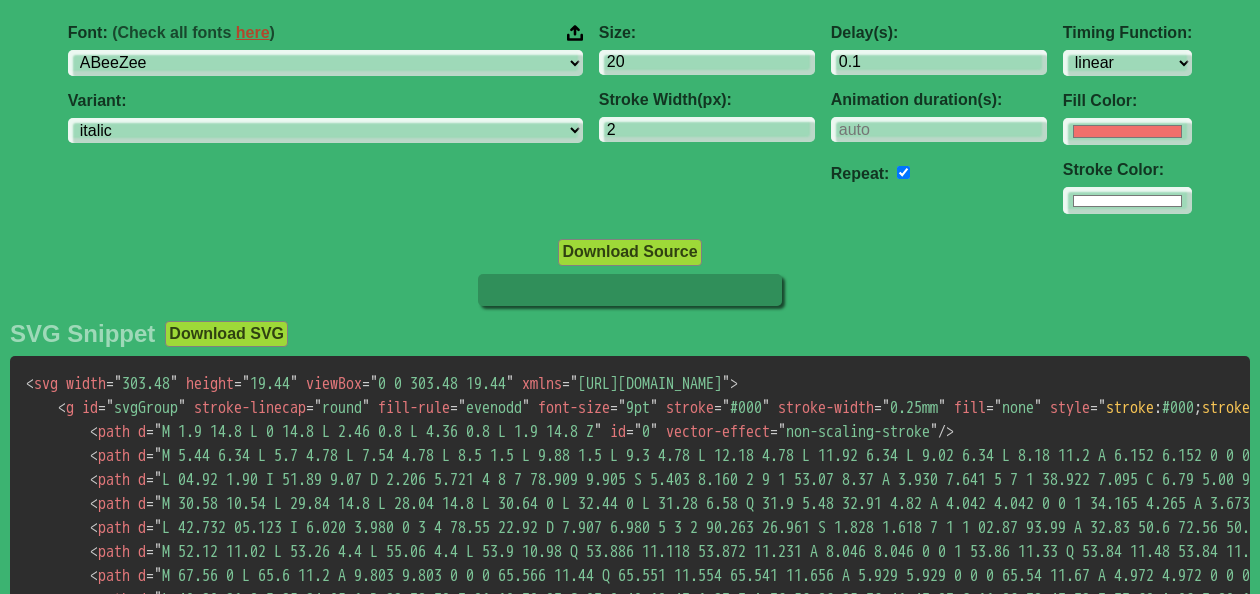 scroll, scrollTop: 0, scrollLeft: 0, axis: both 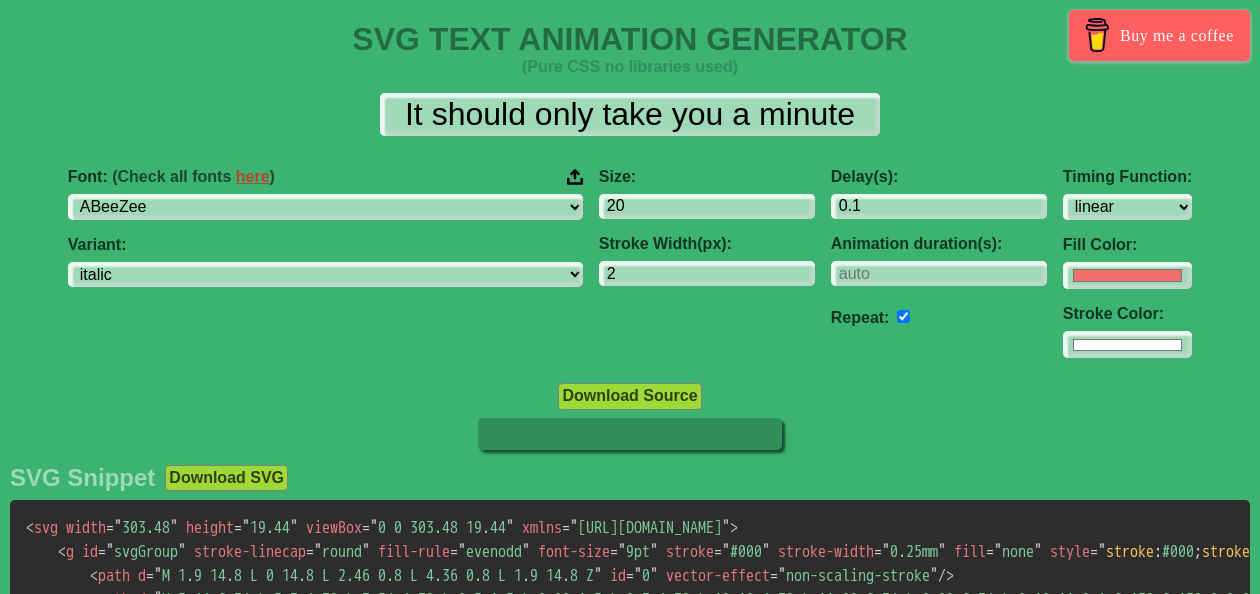 click 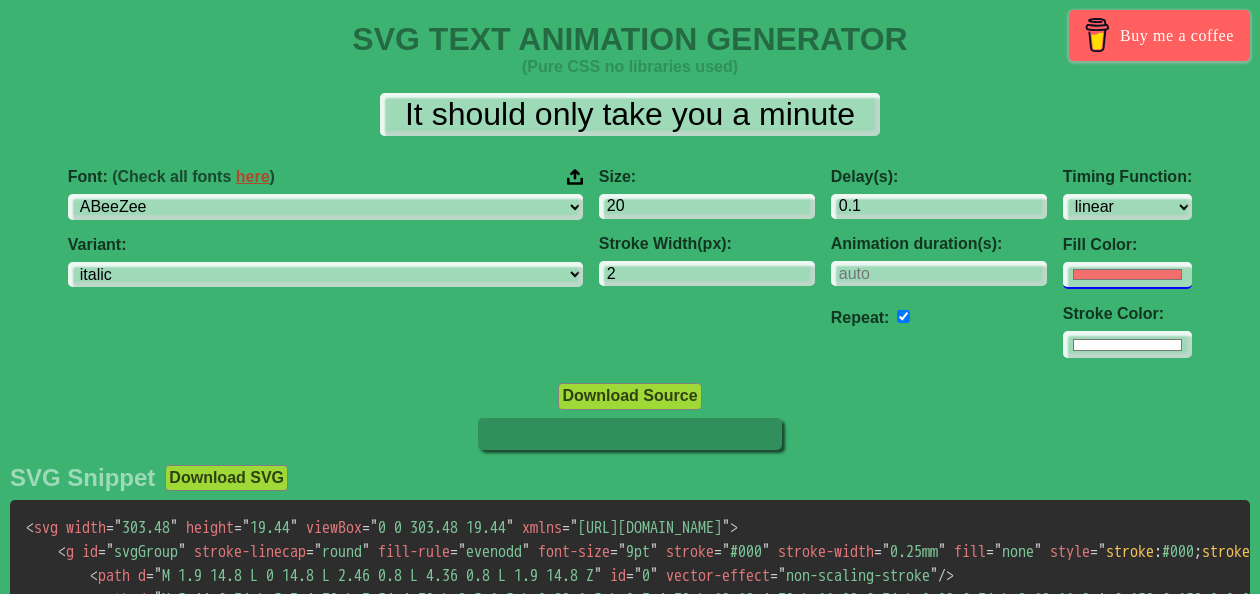 click on "#f16f6b" at bounding box center [1127, 275] 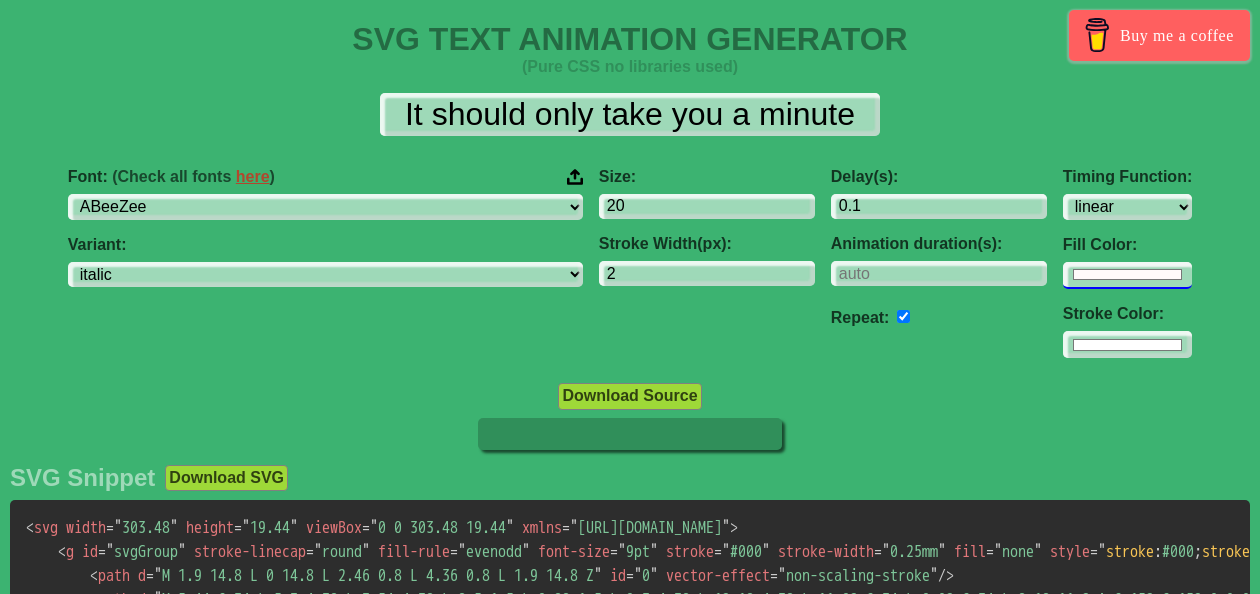 type on "#fffafa" 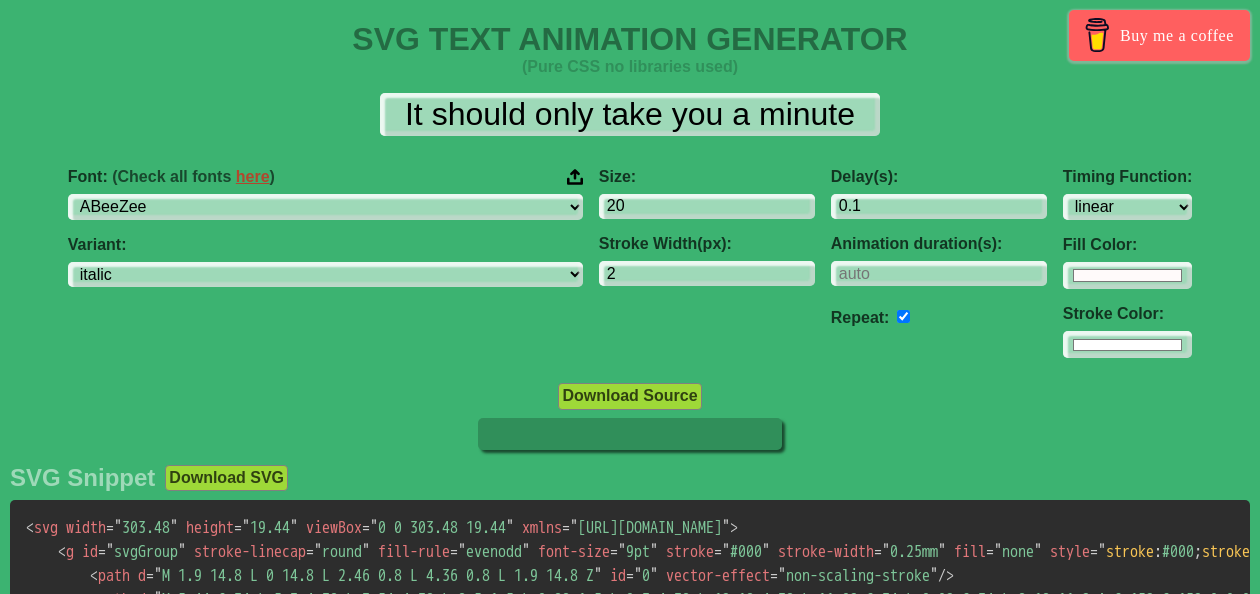 click on "Repeat:" at bounding box center (939, 316) 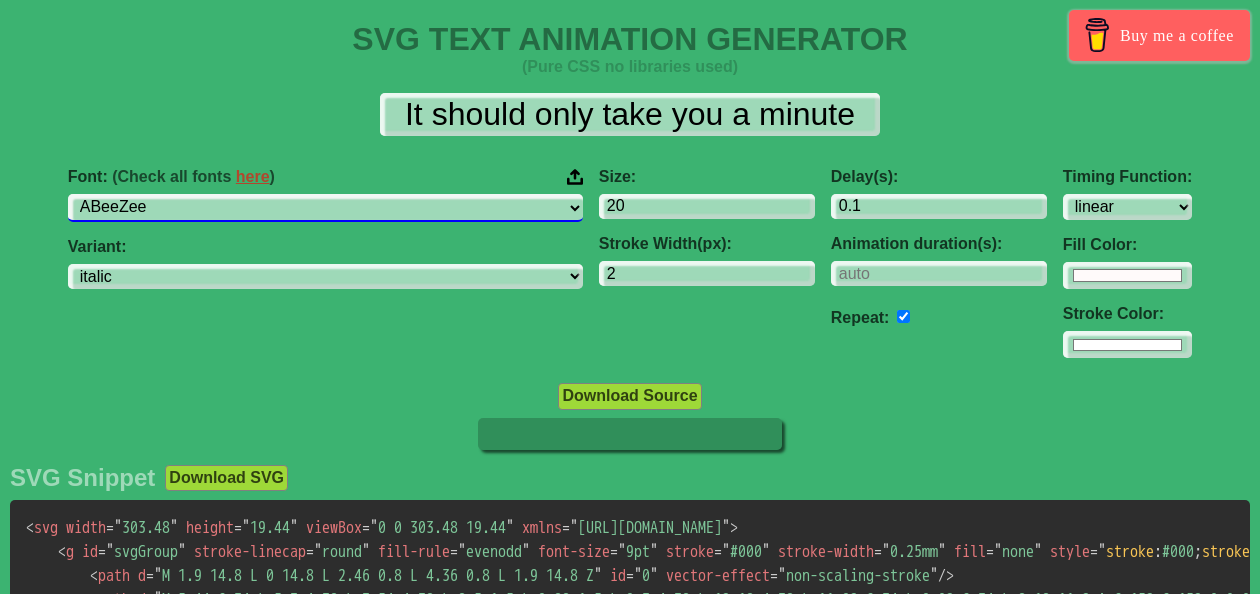 click on "ABeeZee [PERSON_NAME] Display AR One Sans [PERSON_NAME] Libre Aboreto Abril Fatface Abyssinica SIL Aclonica Acme Actor [PERSON_NAME] Advent Pro Afacad Afacad Flux Agbalumo Agdasima Agu Display Aguafina Script Akatab Akaya Kanadaka Akaya Telivigala [PERSON_NAME] Alata Alatsi [PERSON_NAME] Sans [PERSON_NAME] Alef Alegreya Alegreya SC Alegreya Sans Alegreya Sans SC [PERSON_NAME] Alexandria Alfa Slab One [PERSON_NAME] Angular Alkalami Alkatra [PERSON_NAME] Allerta Stencil [PERSON_NAME] Almarai [PERSON_NAME] Display Almendra SC Alumni Sans Alumni Sans Collegiate One Alumni Sans Inline One Alumni Sans Pinstripe Alumni Sans SC Amarante Amaranth Amatic SC Amethysta Amiko [PERSON_NAME] Quran [PERSON_NAME] Anaheim Ancizar Sans Ancizar Serif Andada Pro Andika Anek Bangla Anek Devanagari Anek [DEMOGRAPHIC_DATA] Anek Gurmukhi Anek Kannada Anek Latin Anek Malayalam Anek Odia Anek Tamil Anek Telugu Angkor Annapurna SIL [PERSON_NAME] Use Your Telescope Anonymous Pro Anta Antic Antic Didone Antic Slab [PERSON_NAME] SC [PERSON_NAME] Anybody Aoboshi One Arapey Arvo" at bounding box center (325, 207) 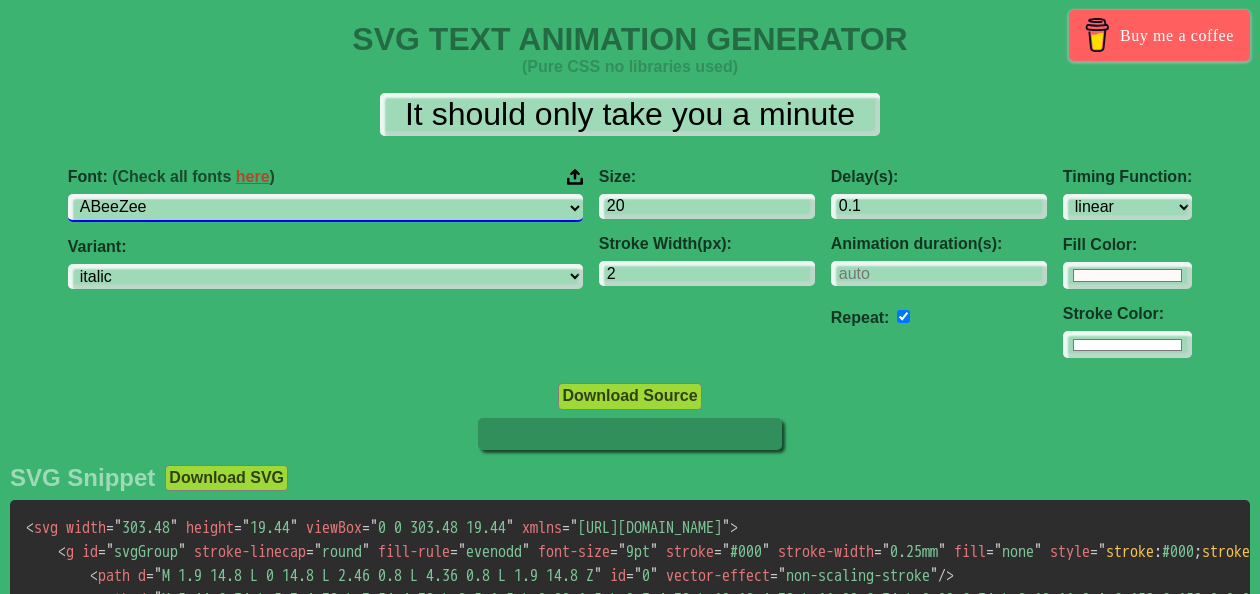 select on "AR One Sans" 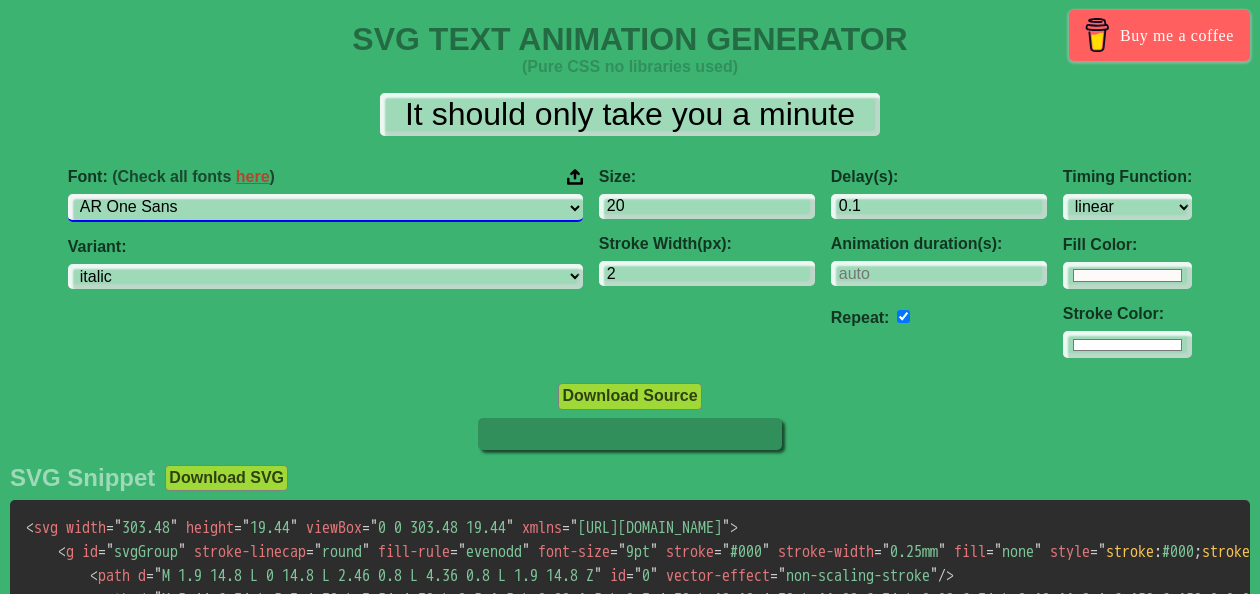 click on "ABeeZee [PERSON_NAME] Display AR One Sans [PERSON_NAME] Libre Aboreto Abril Fatface Abyssinica SIL Aclonica Acme Actor [PERSON_NAME] Advent Pro Afacad Afacad Flux Agbalumo Agdasima Agu Display Aguafina Script Akatab Akaya Kanadaka Akaya Telivigala [PERSON_NAME] Alata Alatsi [PERSON_NAME] Sans [PERSON_NAME] Alef Alegreya Alegreya SC Alegreya Sans Alegreya Sans SC [PERSON_NAME] Alexandria Alfa Slab One [PERSON_NAME] Angular Alkalami Alkatra [PERSON_NAME] Allerta Stencil [PERSON_NAME] Almarai [PERSON_NAME] Display Almendra SC Alumni Sans Alumni Sans Collegiate One Alumni Sans Inline One Alumni Sans Pinstripe Alumni Sans SC Amarante Amaranth Amatic SC Amethysta Amiko [PERSON_NAME] Quran [PERSON_NAME] Anaheim Ancizar Sans Ancizar Serif Andada Pro Andika Anek Bangla Anek Devanagari Anek [DEMOGRAPHIC_DATA] Anek Gurmukhi Anek Kannada Anek Latin Anek Malayalam Anek Odia Anek Tamil Anek Telugu Angkor Annapurna SIL [PERSON_NAME] Use Your Telescope Anonymous Pro Anta Antic Antic Didone Antic Slab [PERSON_NAME] SC [PERSON_NAME] Anybody Aoboshi One Arapey Arvo" at bounding box center (325, 207) 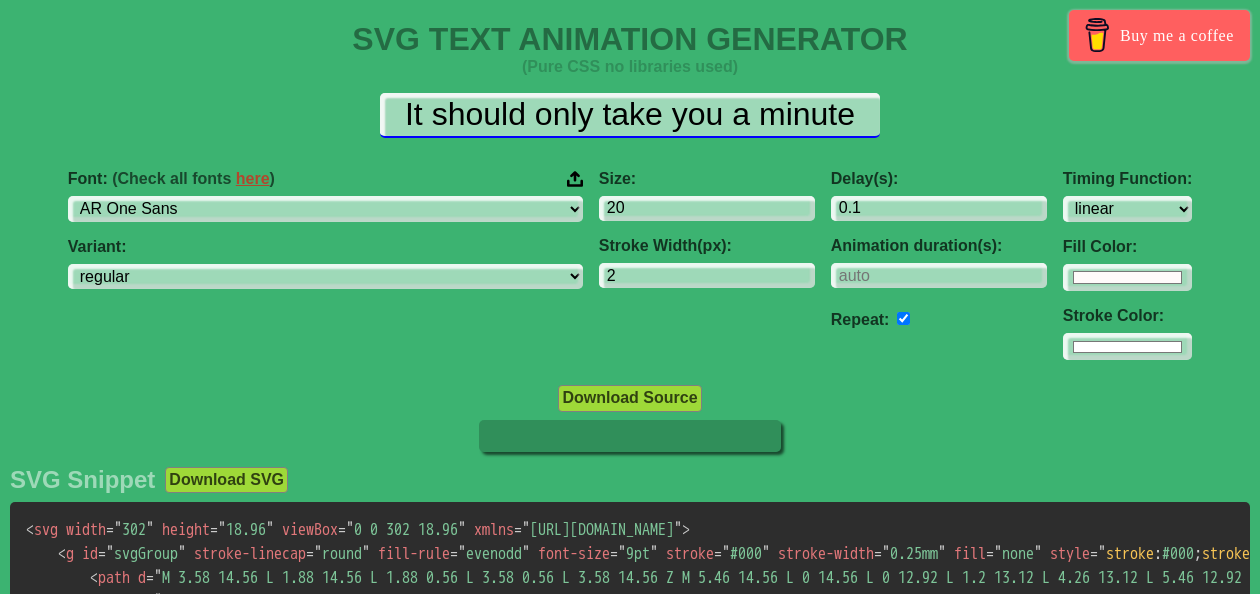 click on "It should only take you a minute" at bounding box center [630, 115] 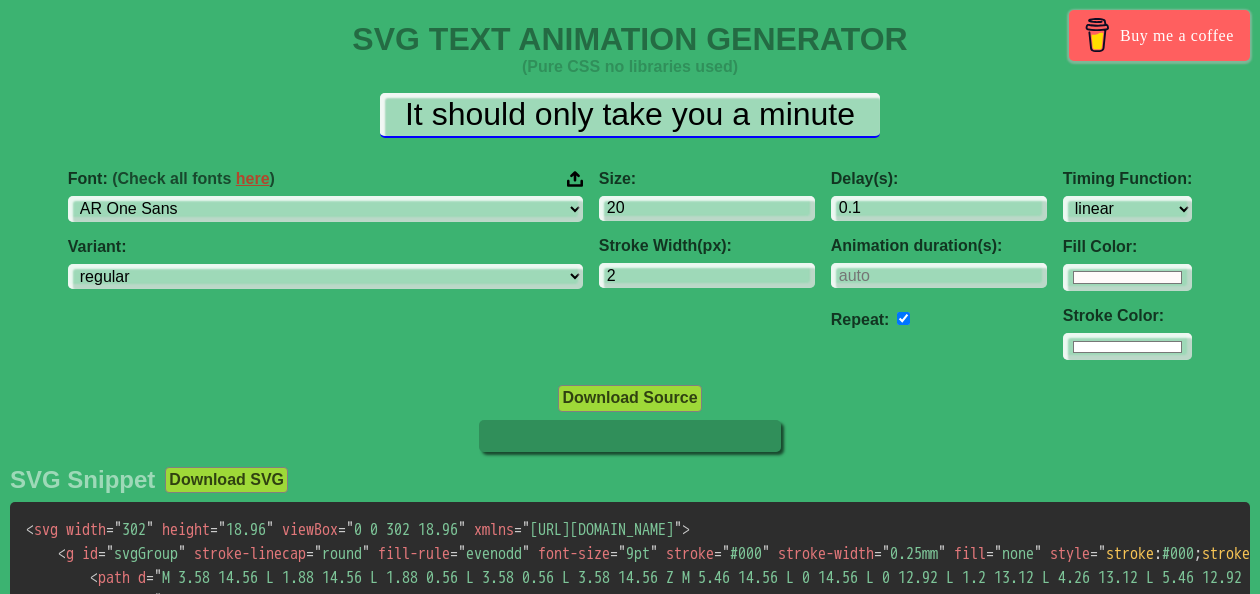 drag, startPoint x: 859, startPoint y: 116, endPoint x: 396, endPoint y: 116, distance: 463 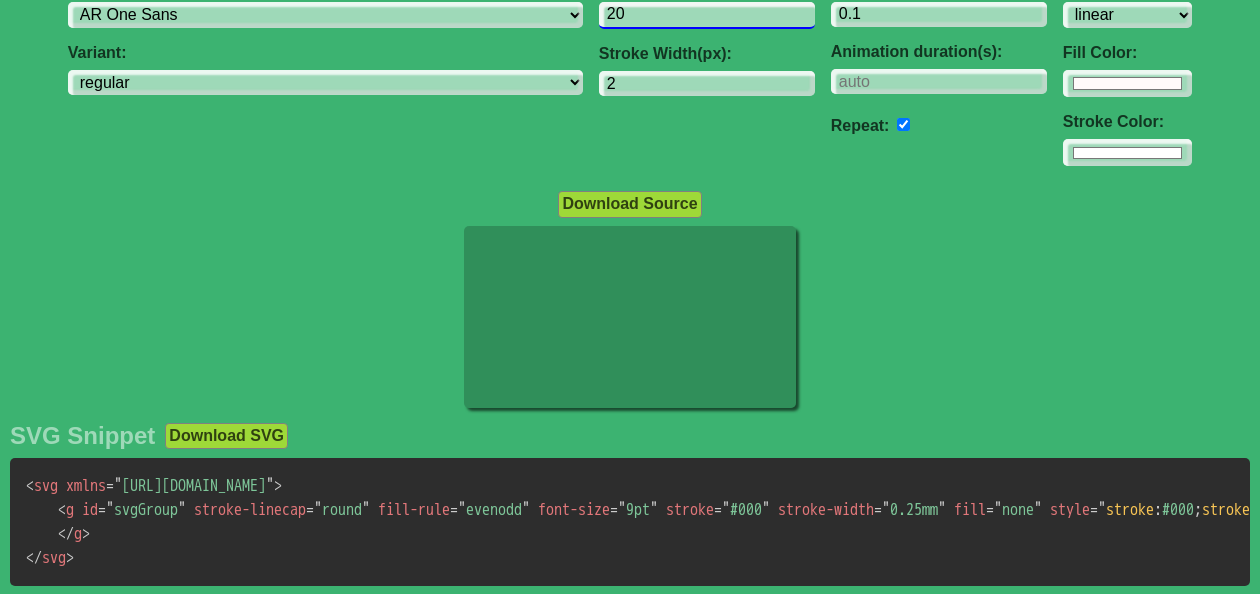 scroll, scrollTop: 200, scrollLeft: 0, axis: vertical 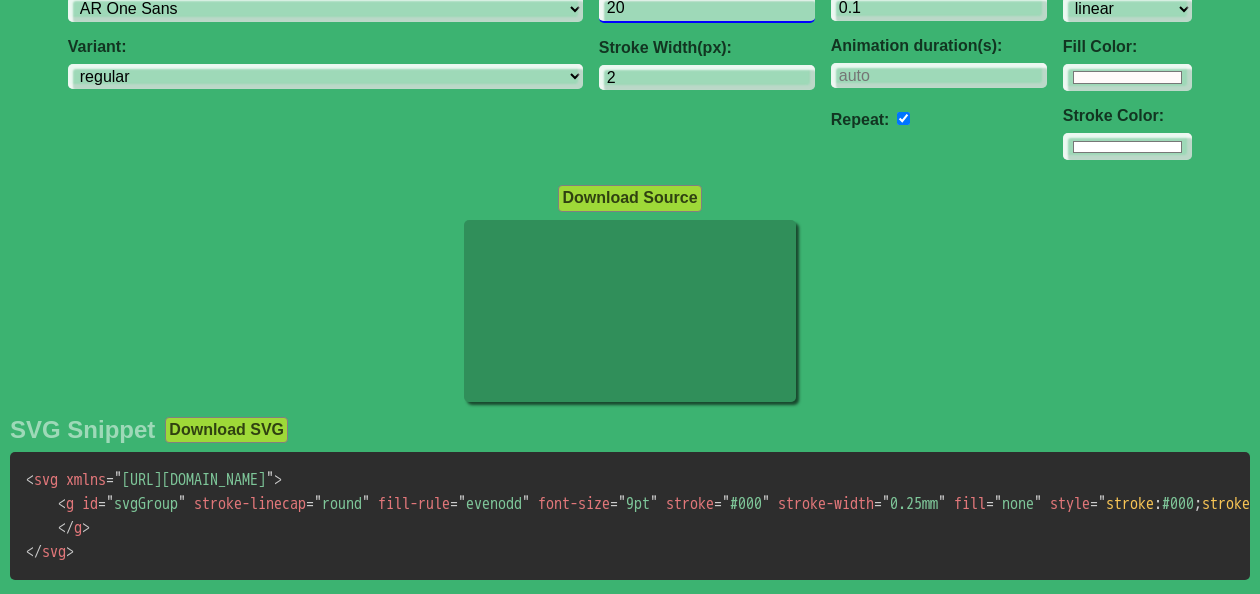 type 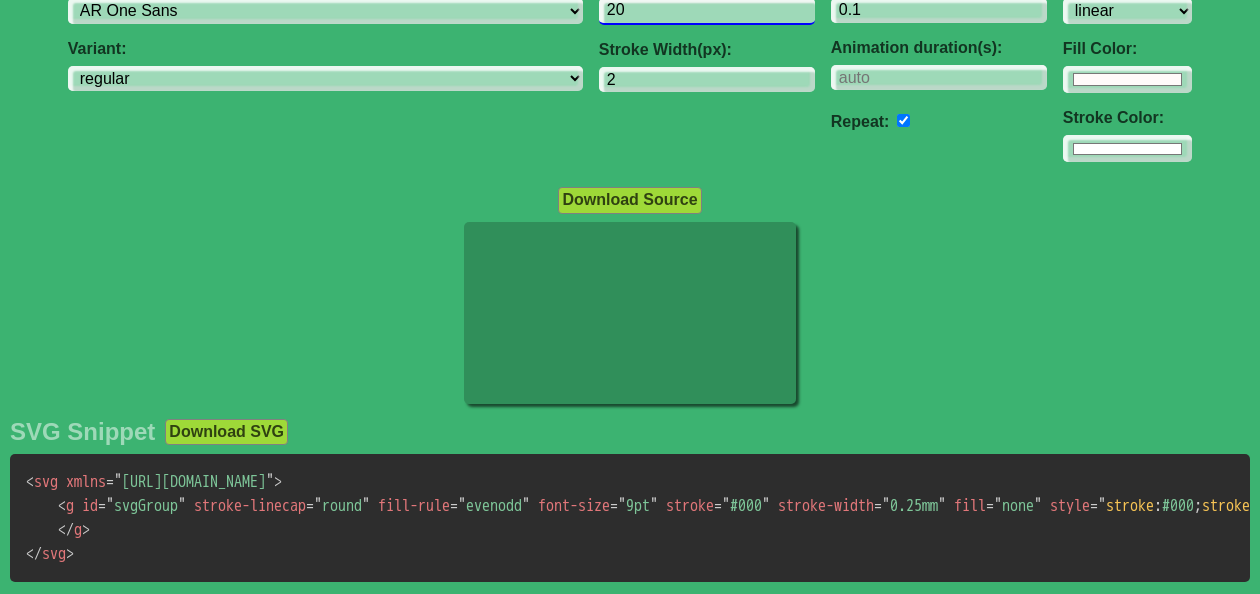 scroll, scrollTop: 199, scrollLeft: 0, axis: vertical 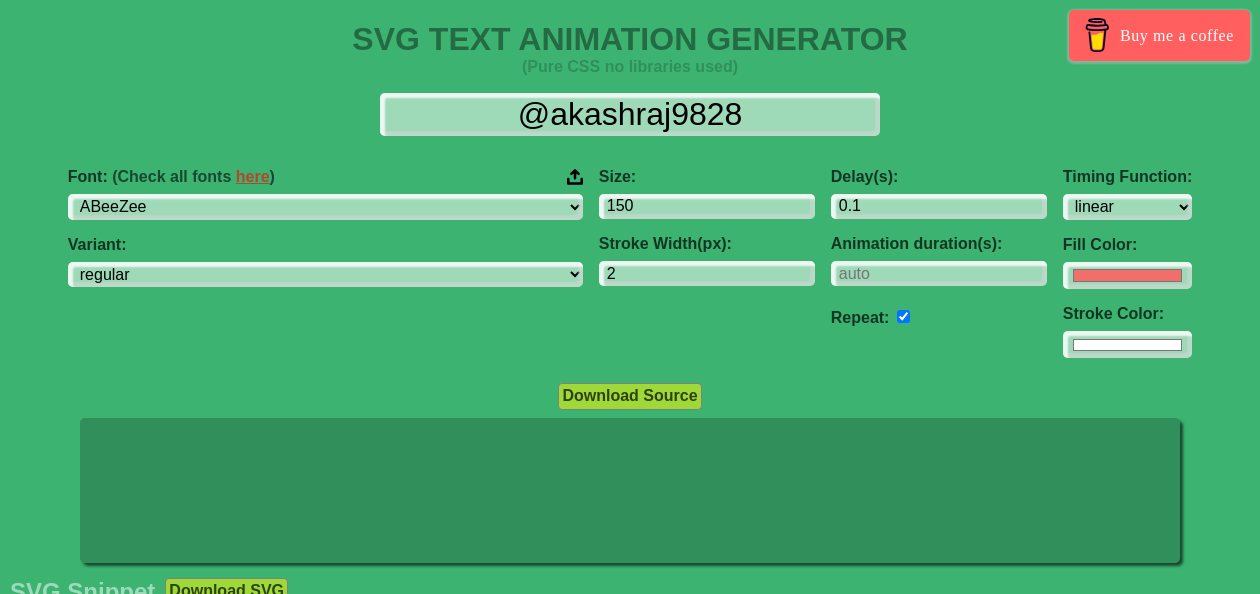 select on "linear" 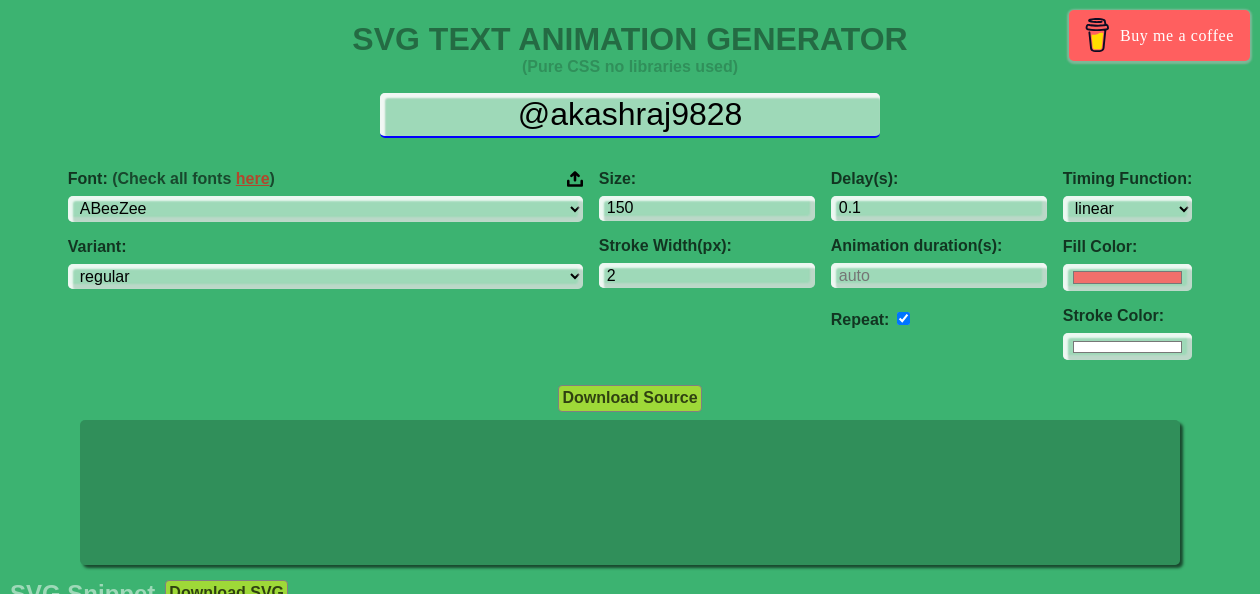 drag, startPoint x: 750, startPoint y: 120, endPoint x: 509, endPoint y: 119, distance: 241.00208 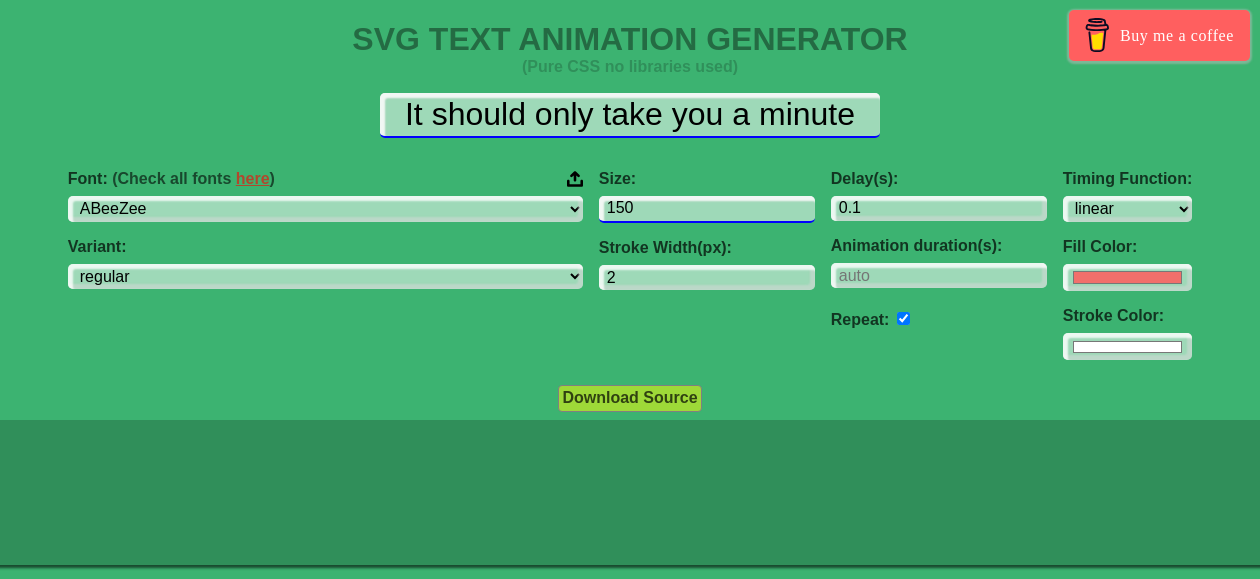 type on "It should only take you a minute" 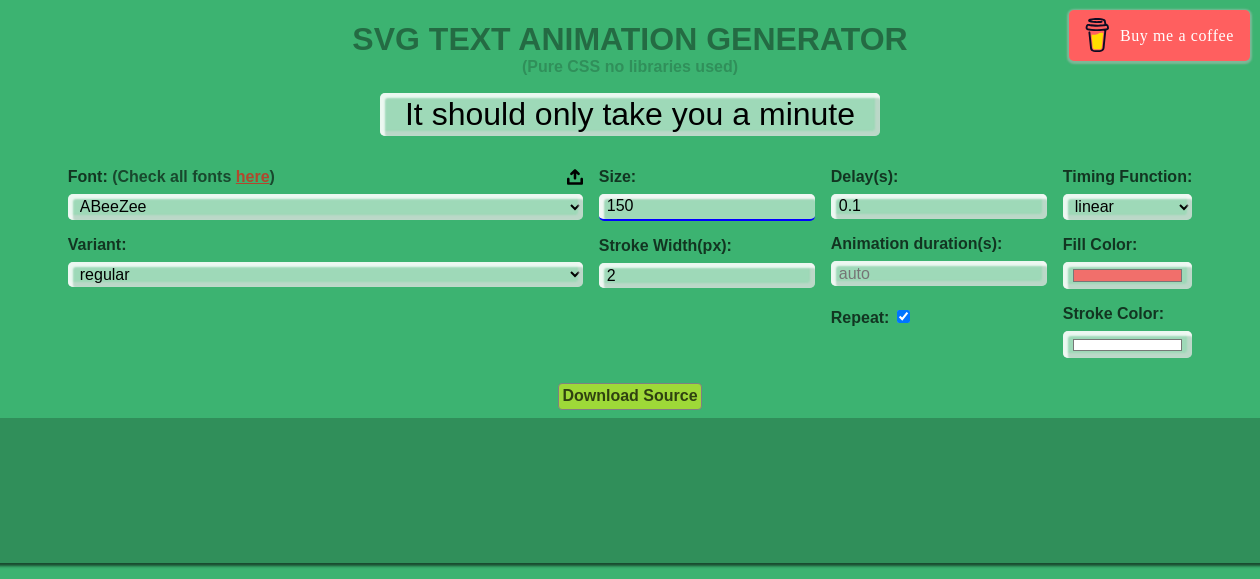 drag, startPoint x: 533, startPoint y: 212, endPoint x: 484, endPoint y: 214, distance: 49.0408 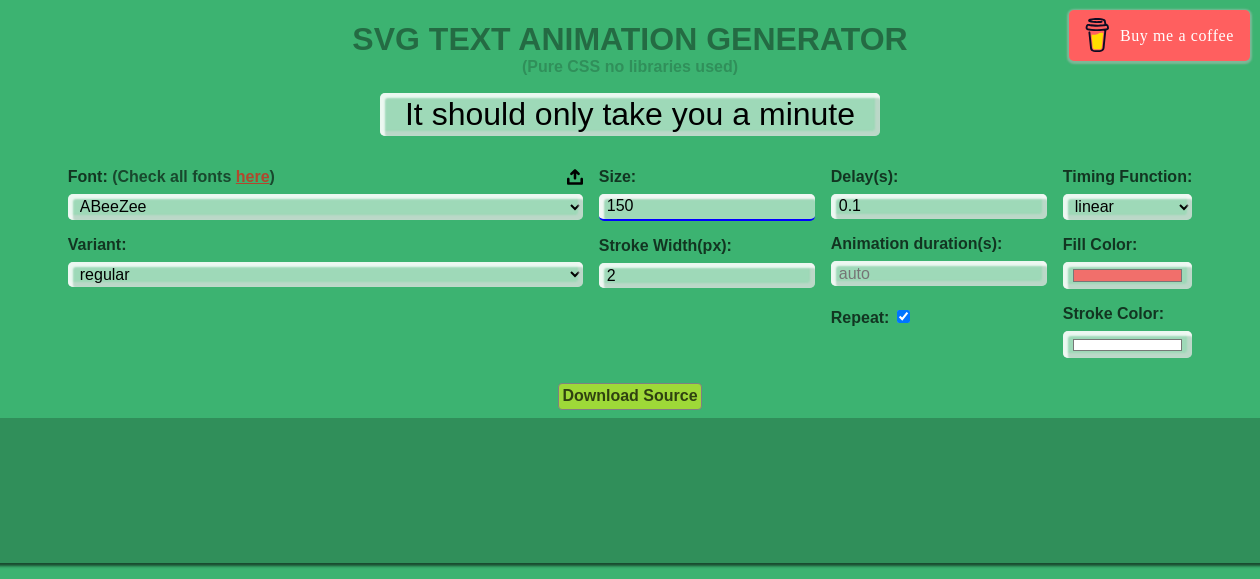 click on "150" at bounding box center [707, 207] 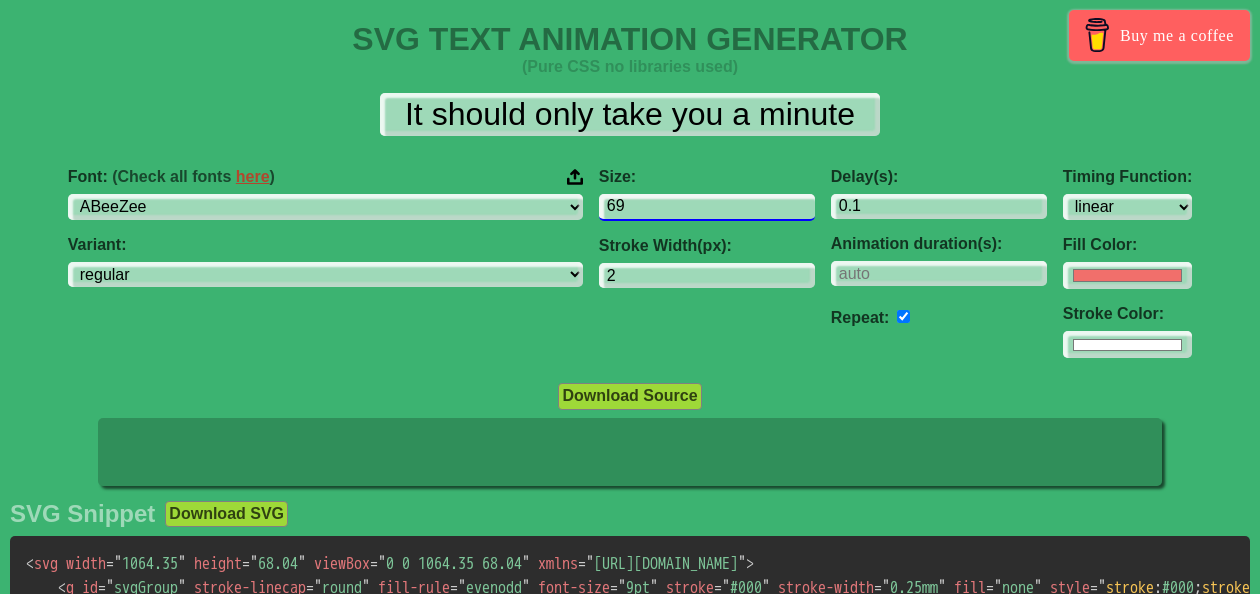 click on "69" at bounding box center (707, 207) 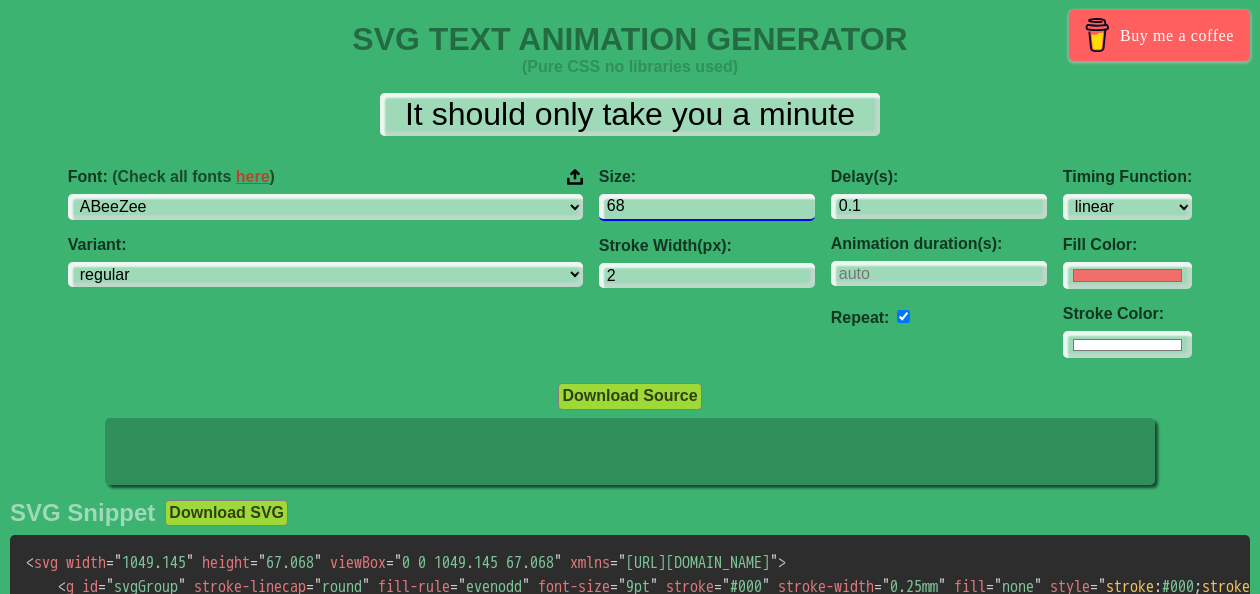 click on "68" at bounding box center (707, 207) 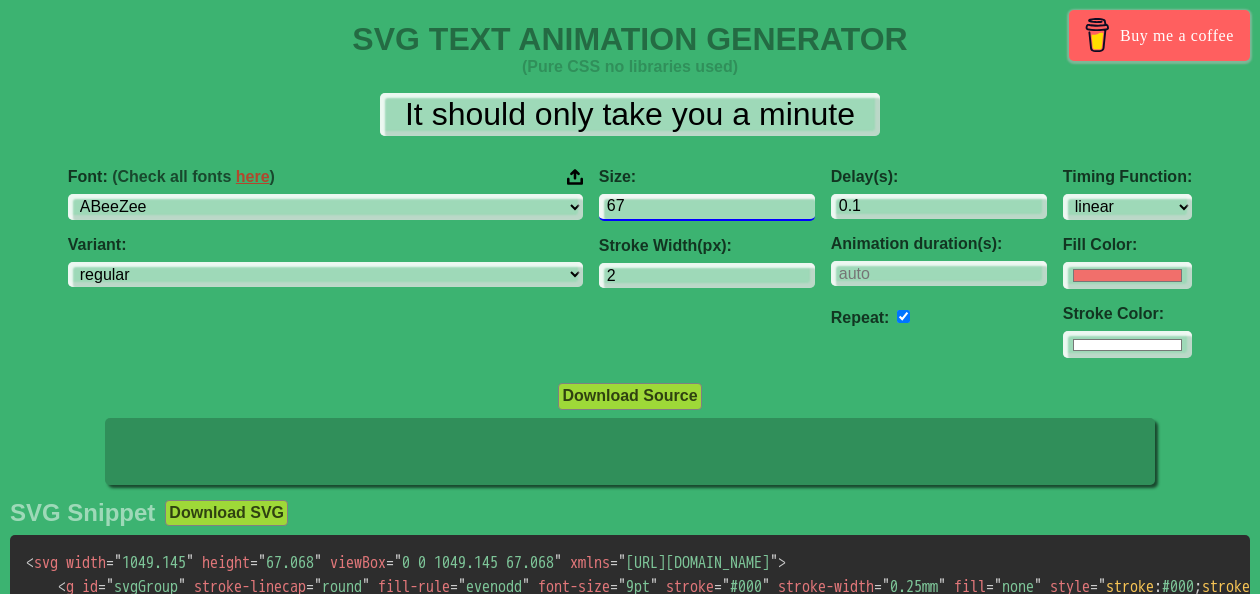 click on "67" at bounding box center (707, 207) 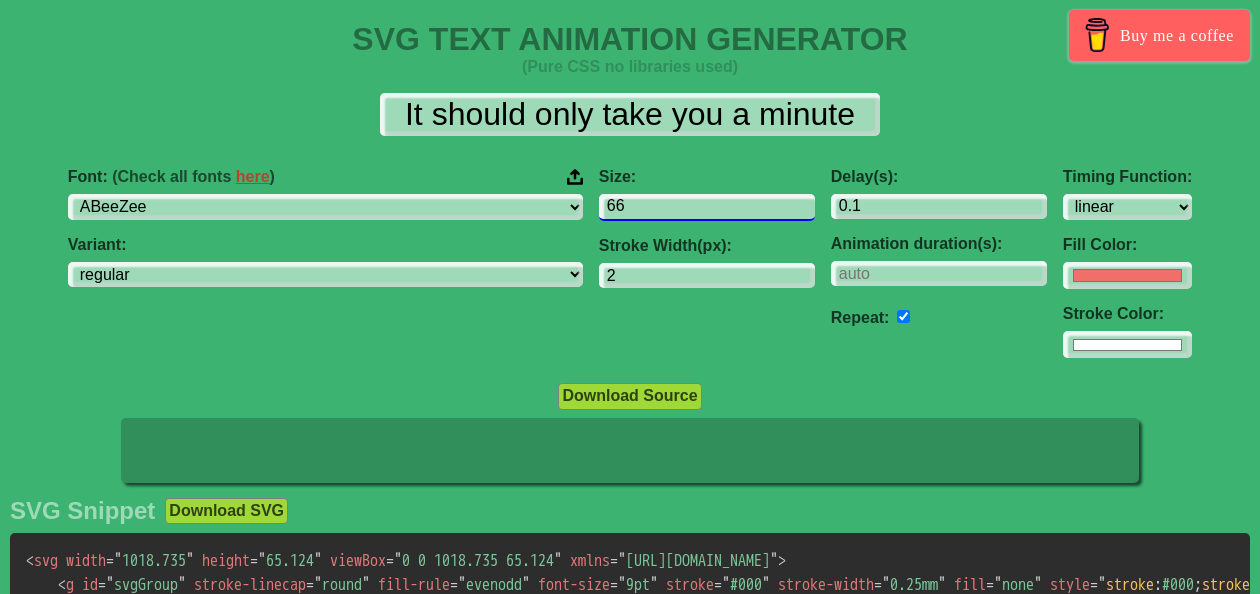 click on "66" at bounding box center [707, 207] 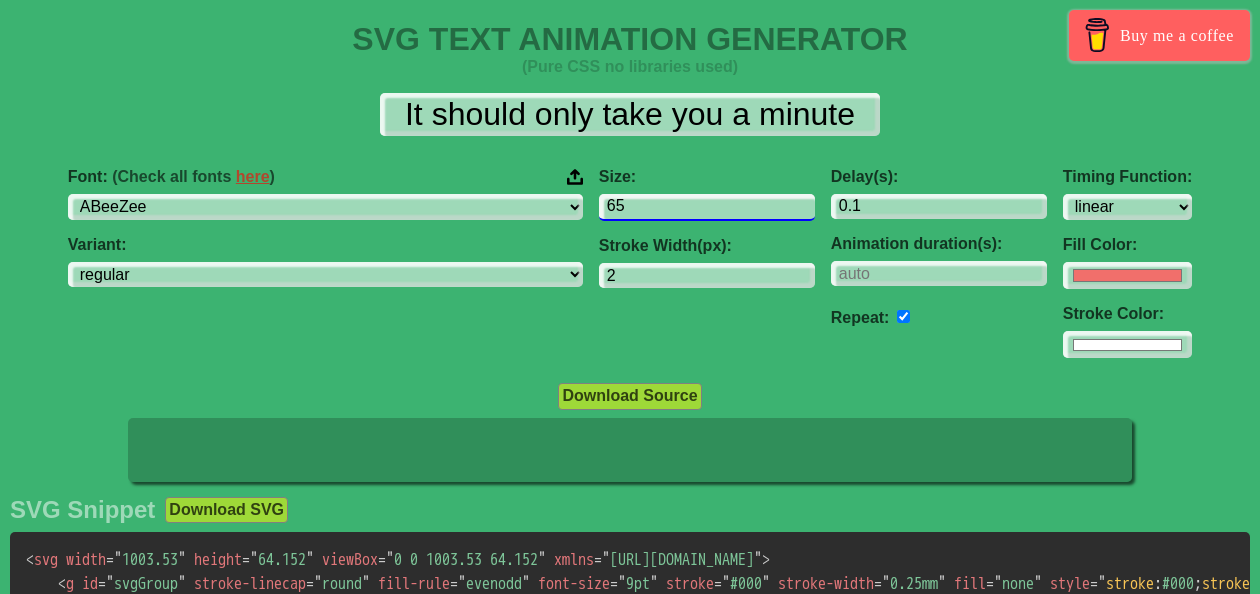 click on "65" at bounding box center (707, 207) 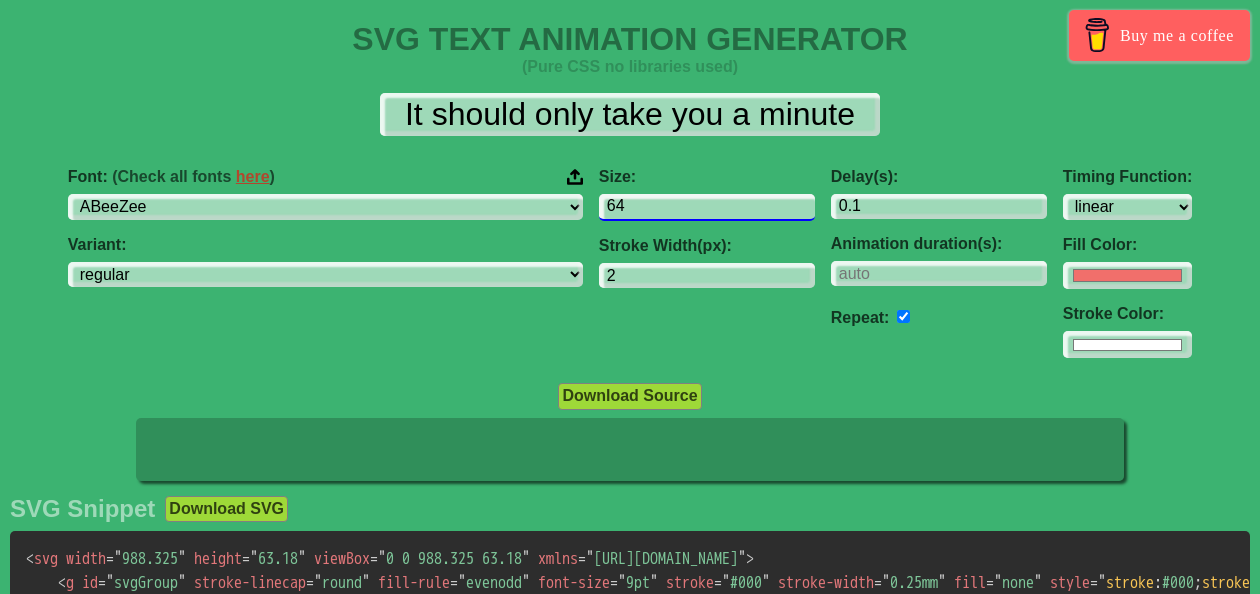 click on "64" at bounding box center [707, 207] 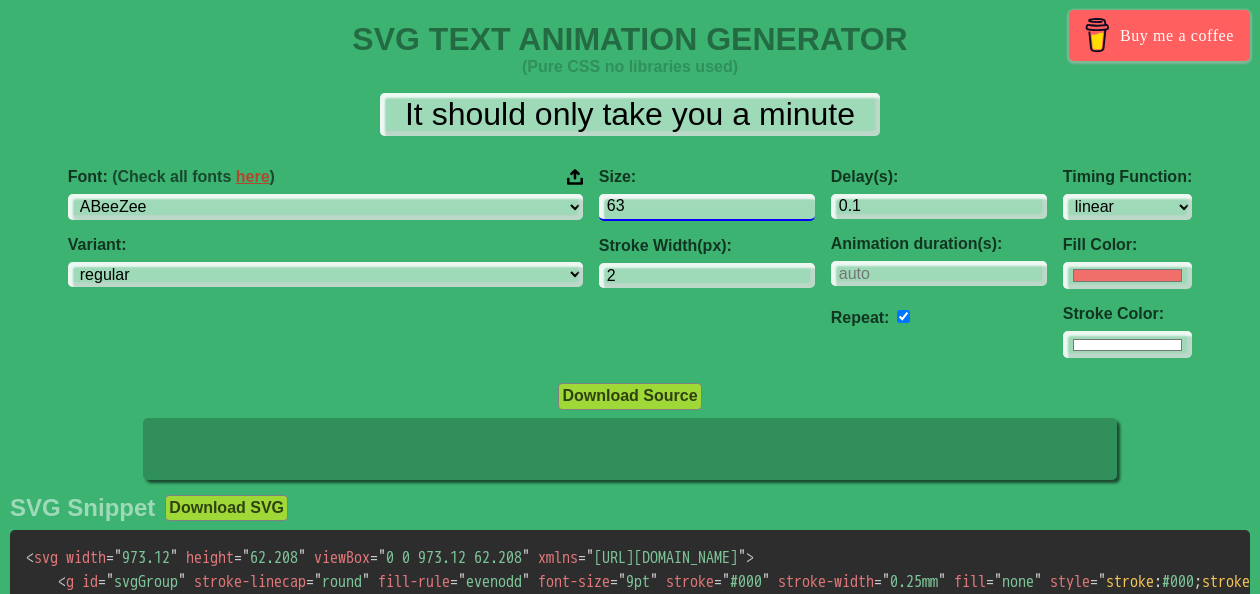 click on "63" at bounding box center [707, 207] 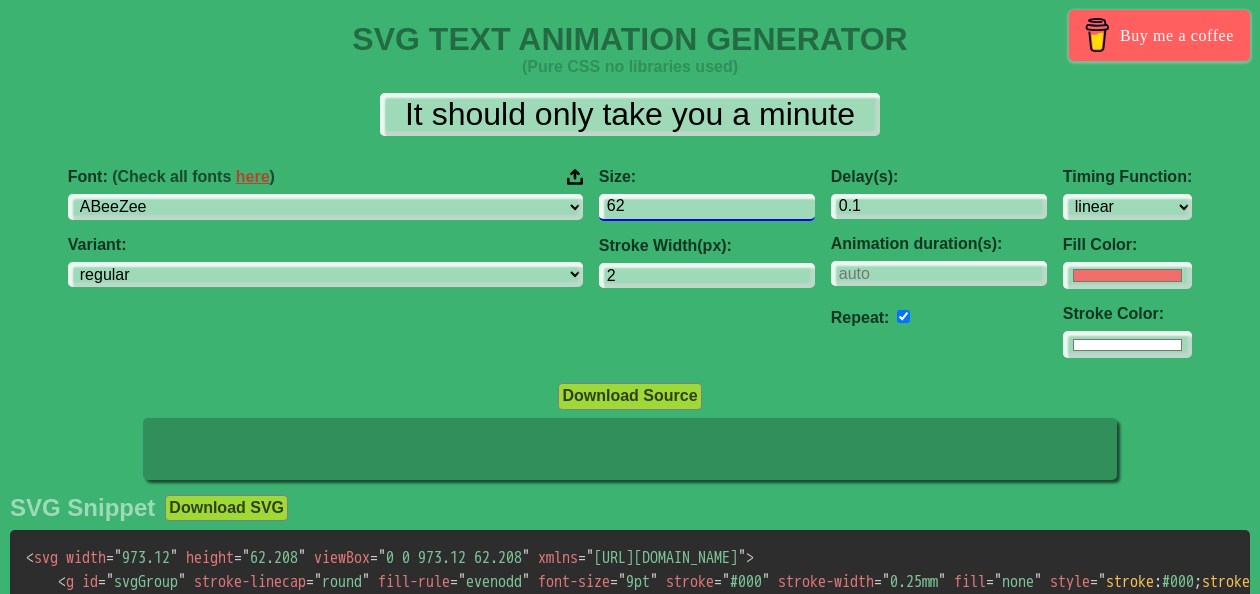 click on "62" at bounding box center [707, 207] 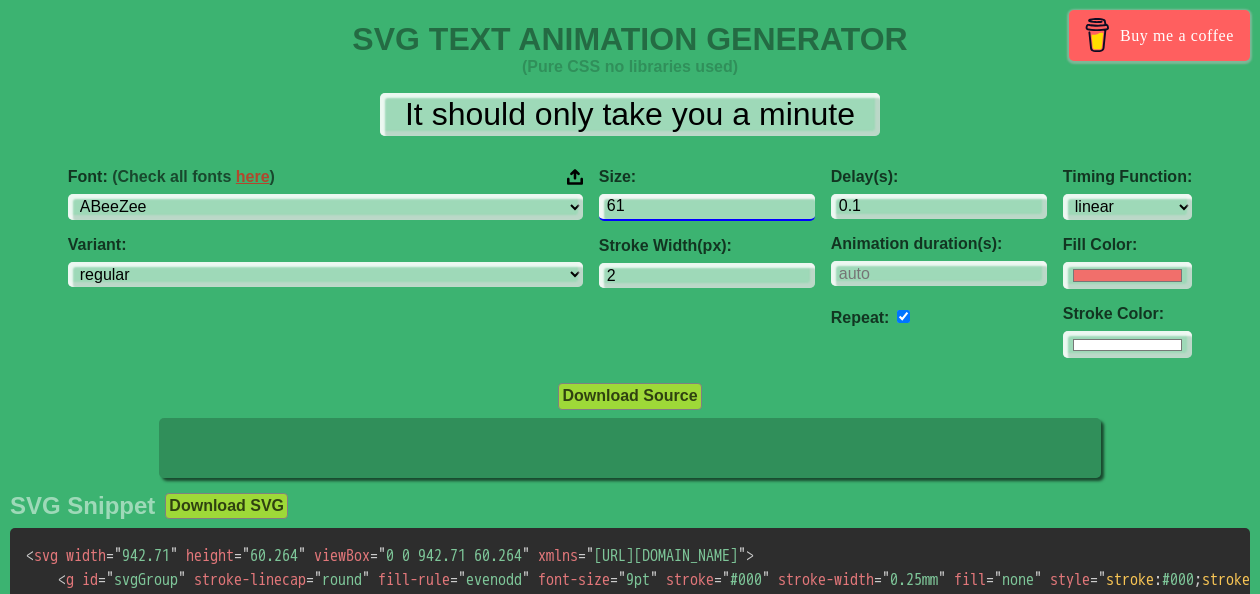 click on "61" at bounding box center (707, 207) 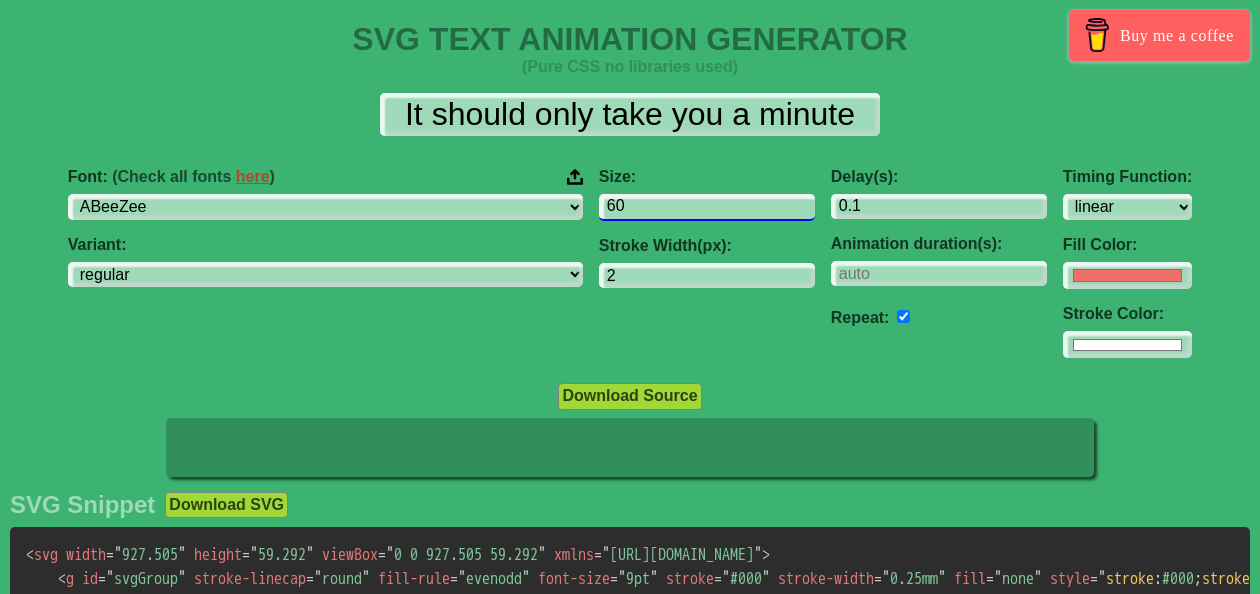 click on "60" at bounding box center [707, 207] 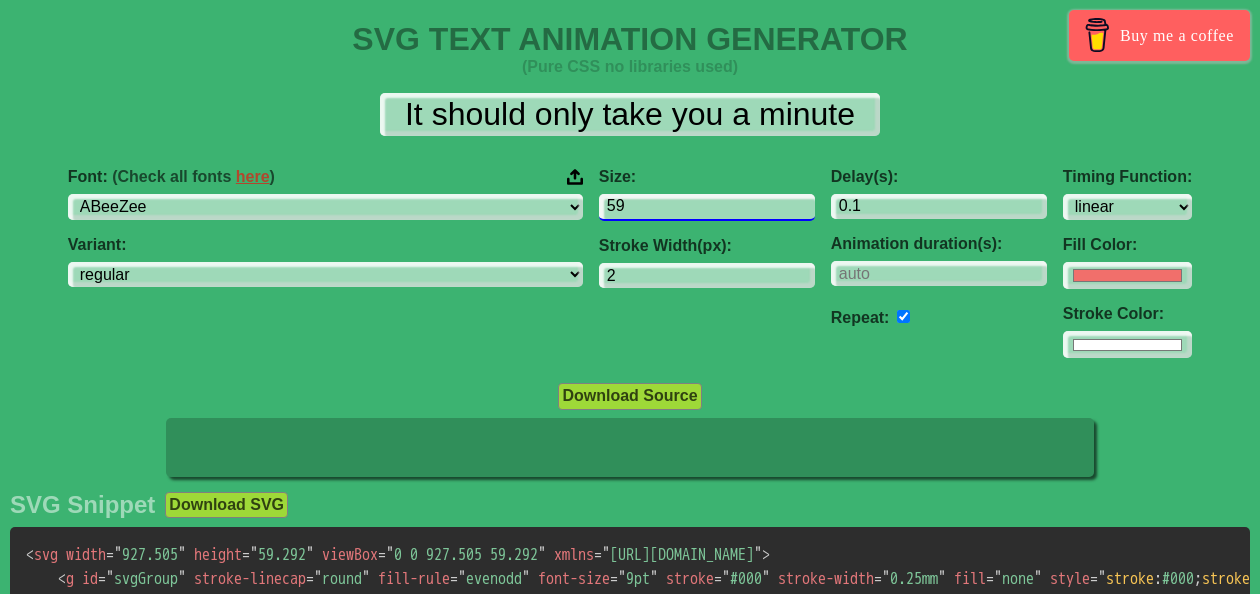 click on "59" at bounding box center [707, 207] 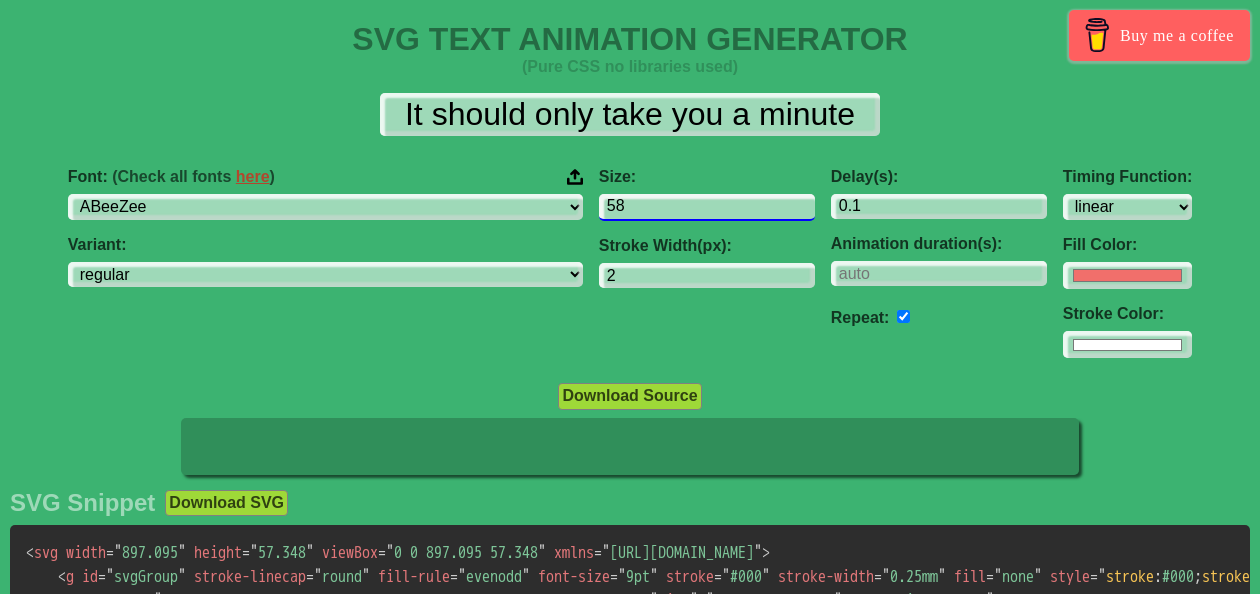 click on "58" at bounding box center [707, 207] 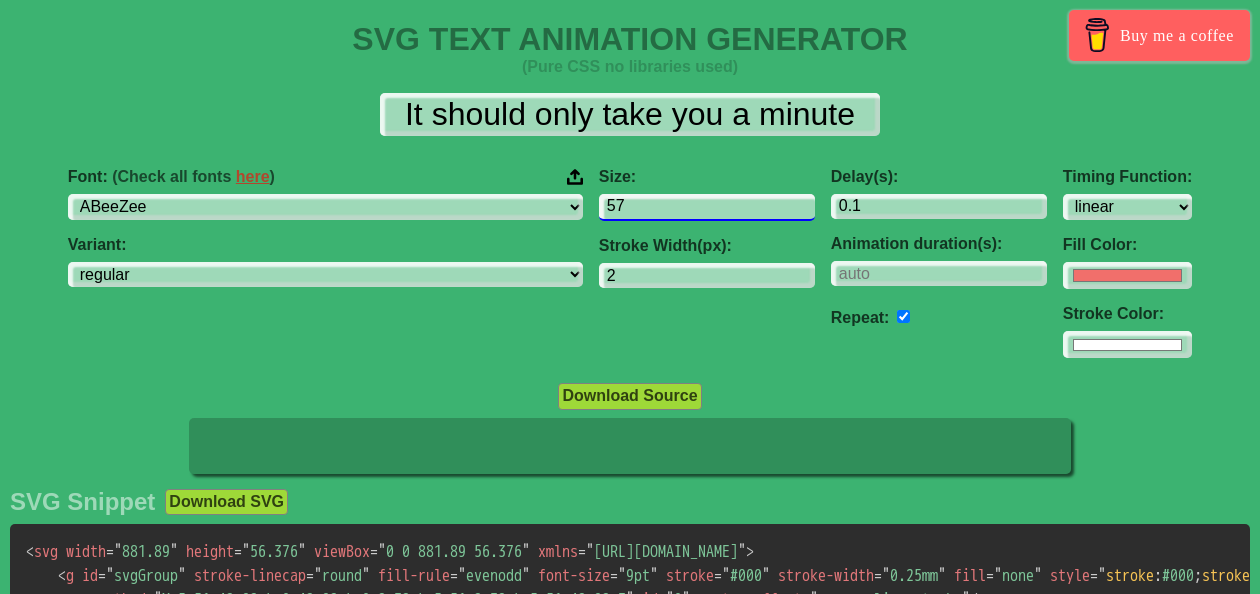 click on "57" at bounding box center [707, 207] 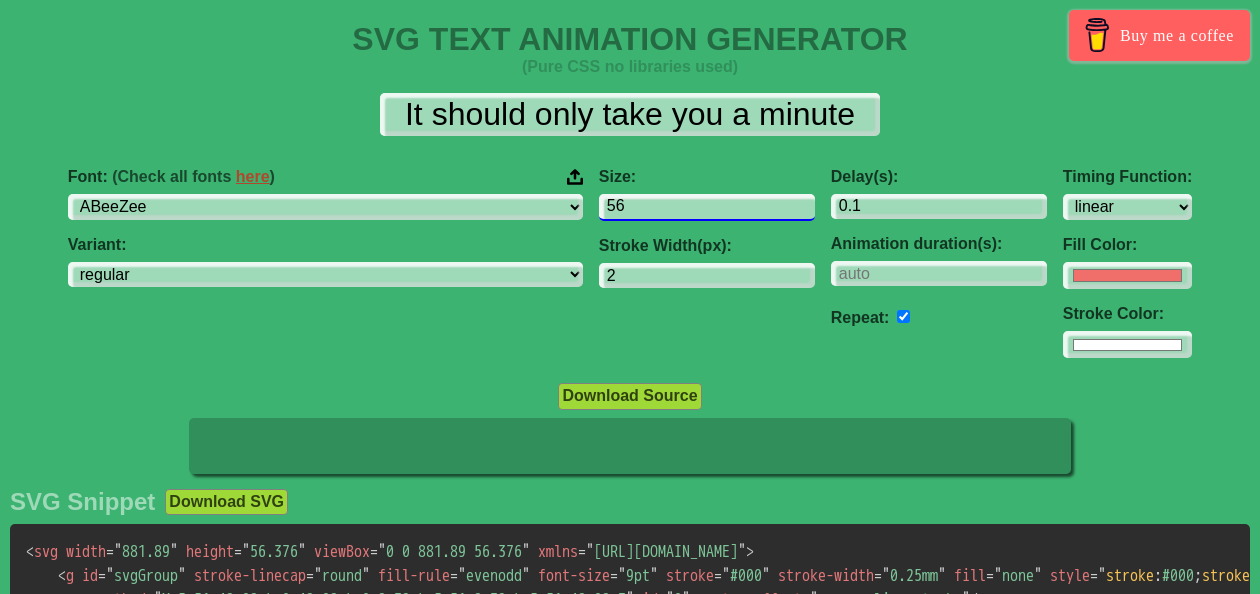 click on "56" at bounding box center (707, 207) 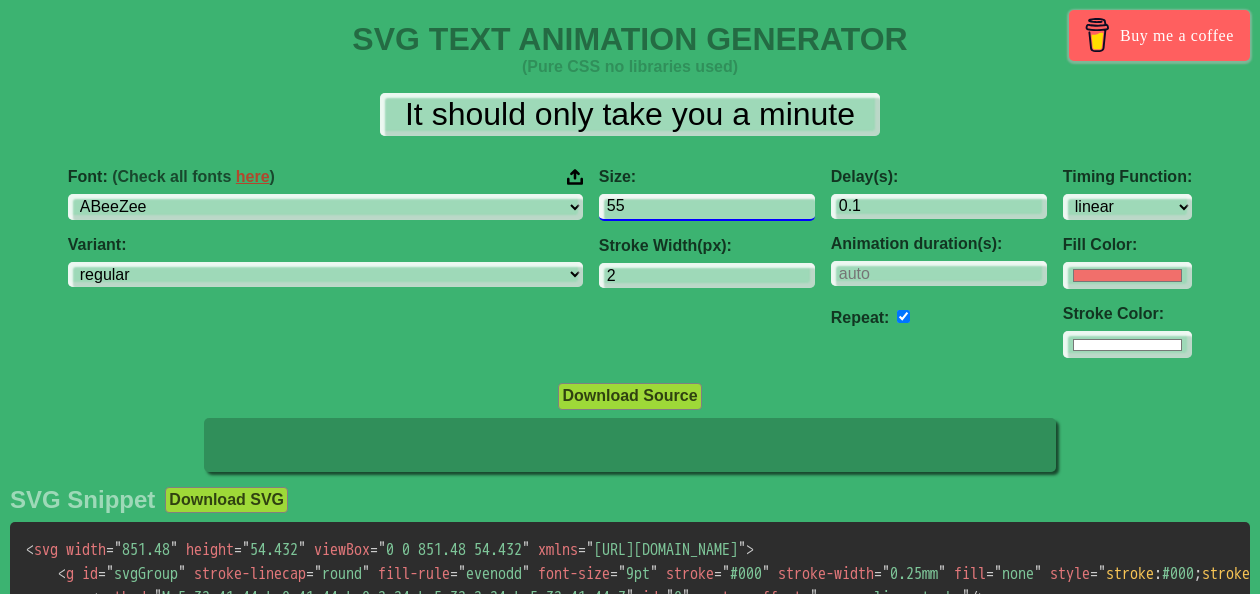 click on "55" at bounding box center [707, 207] 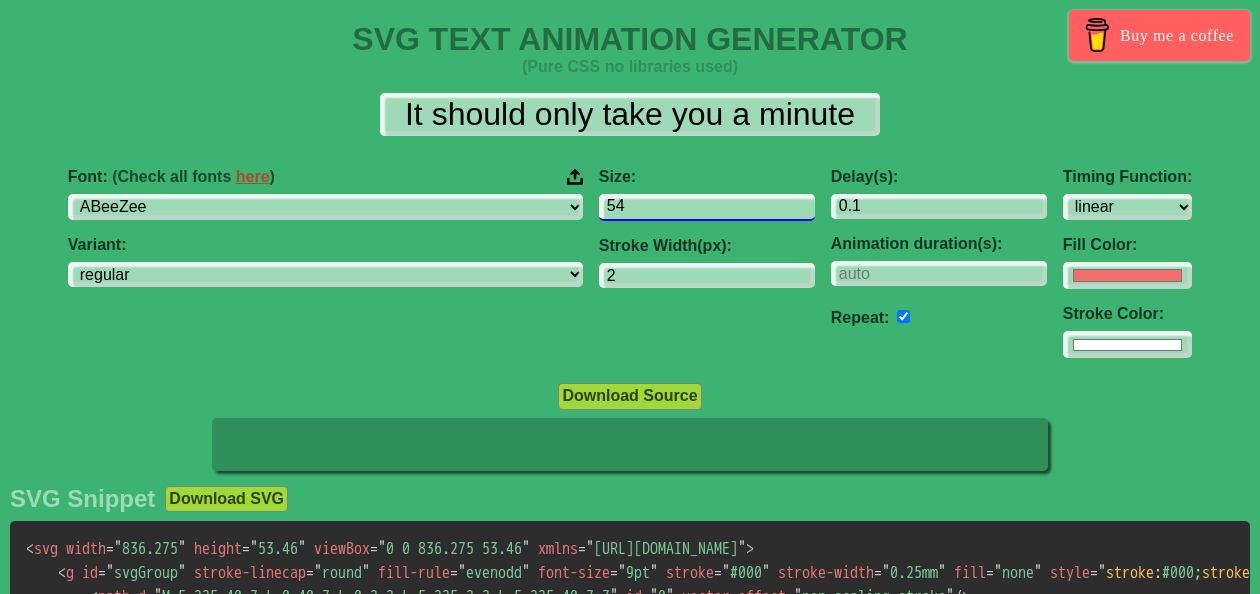click on "54" at bounding box center [707, 207] 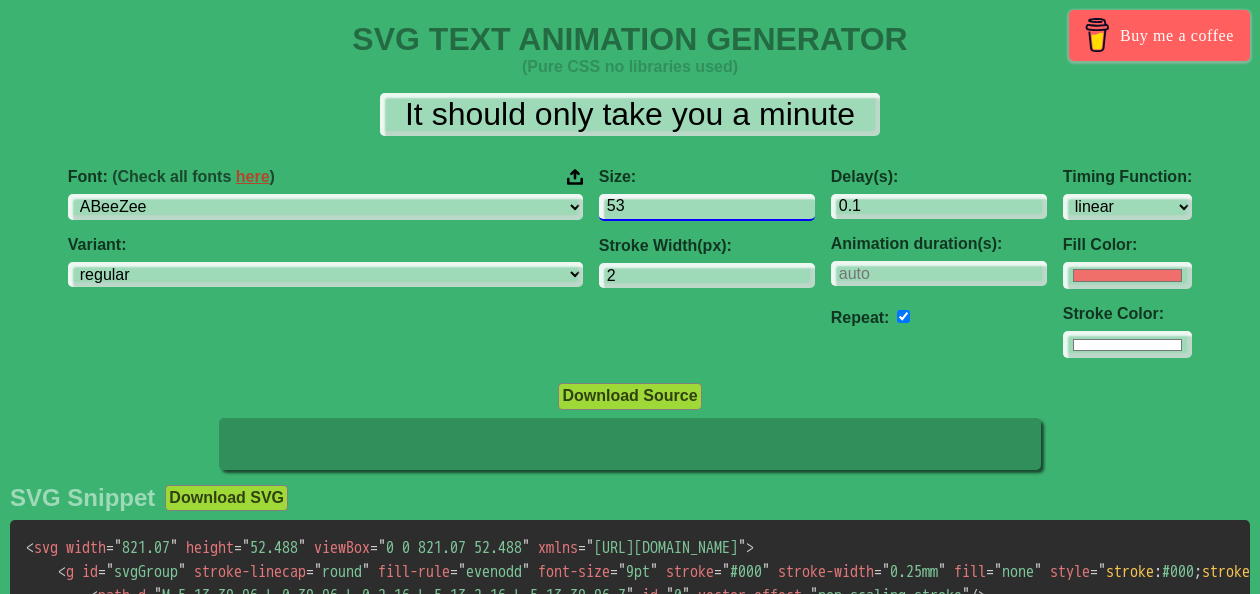 click on "53" at bounding box center (707, 207) 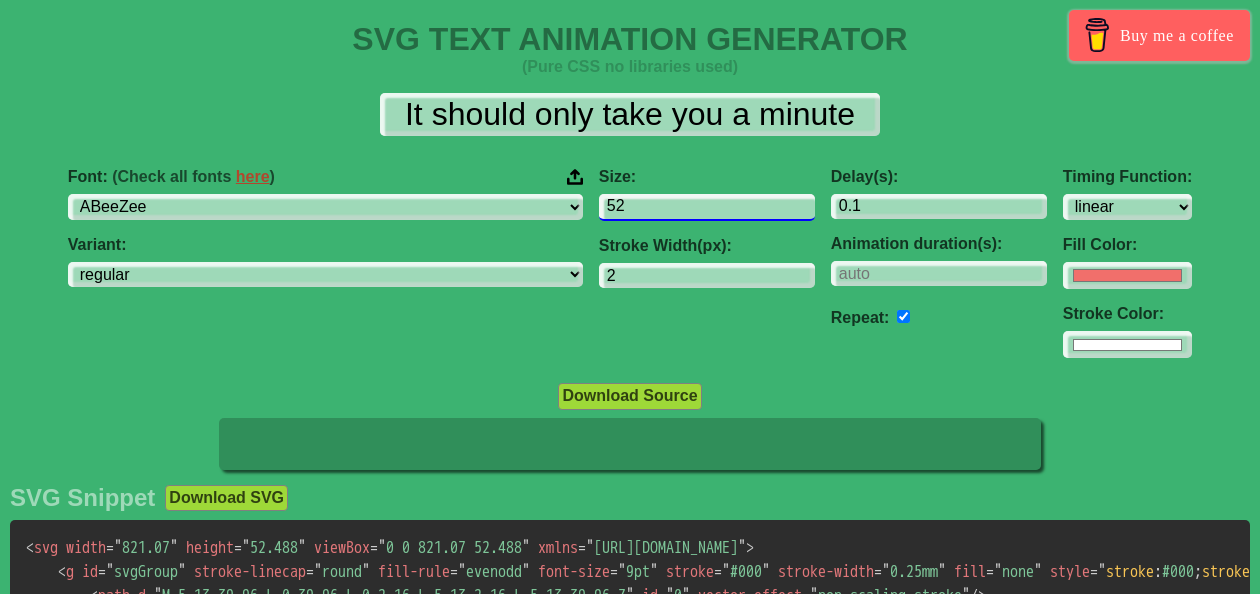 click on "52" at bounding box center [707, 207] 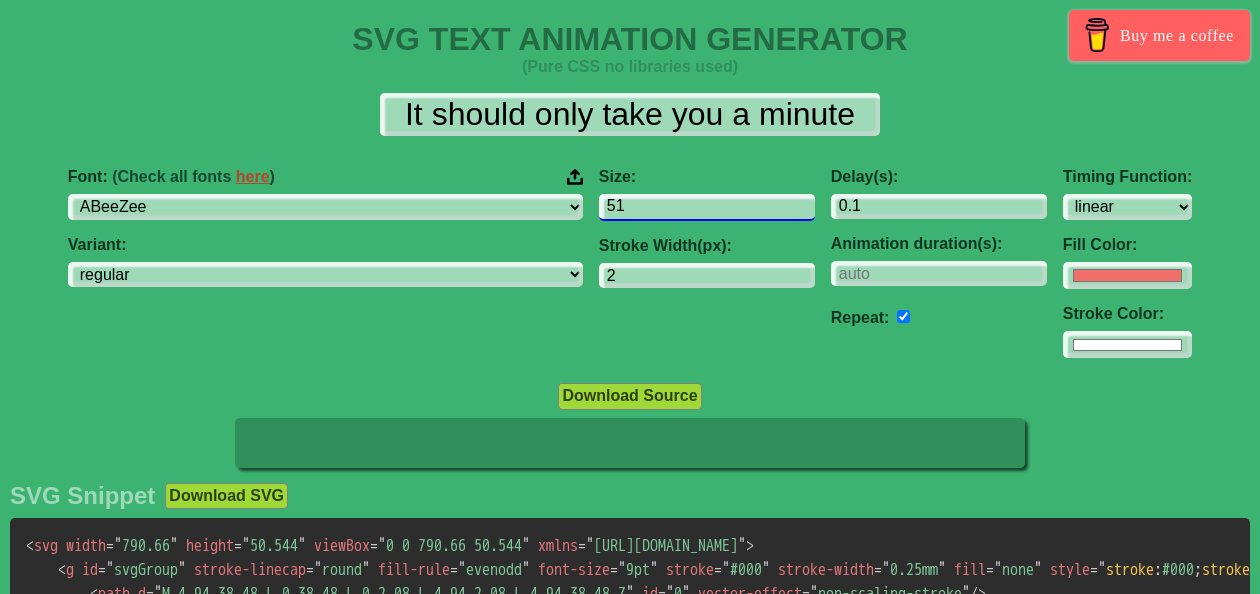 click on "51" at bounding box center (707, 207) 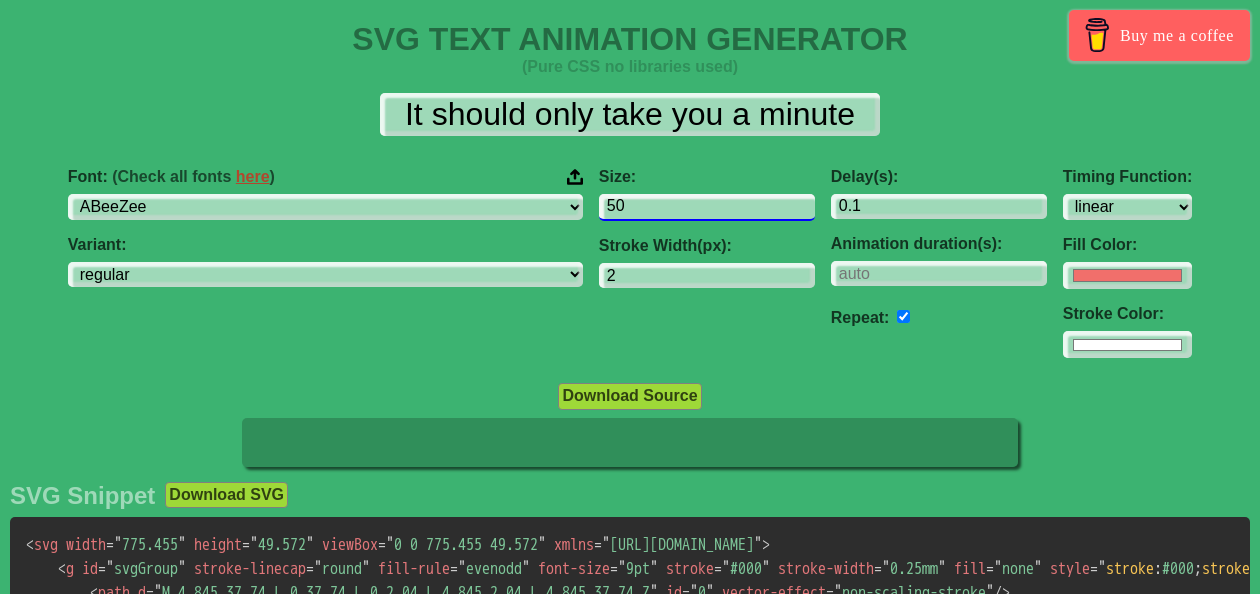 click on "50" at bounding box center [707, 207] 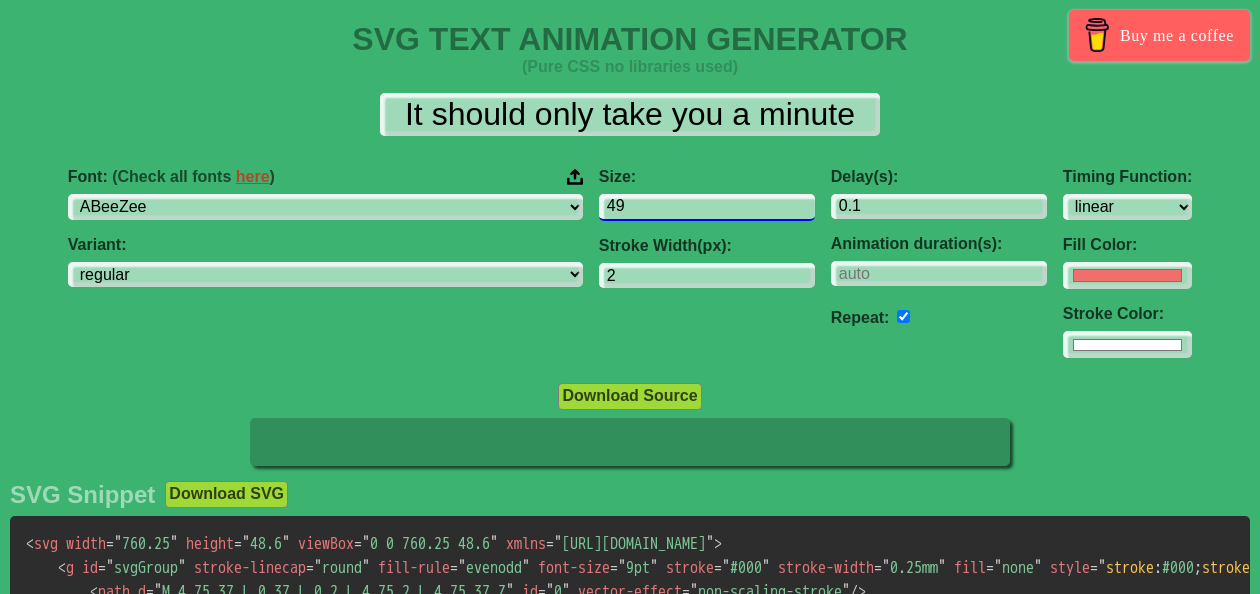 click on "49" at bounding box center (707, 207) 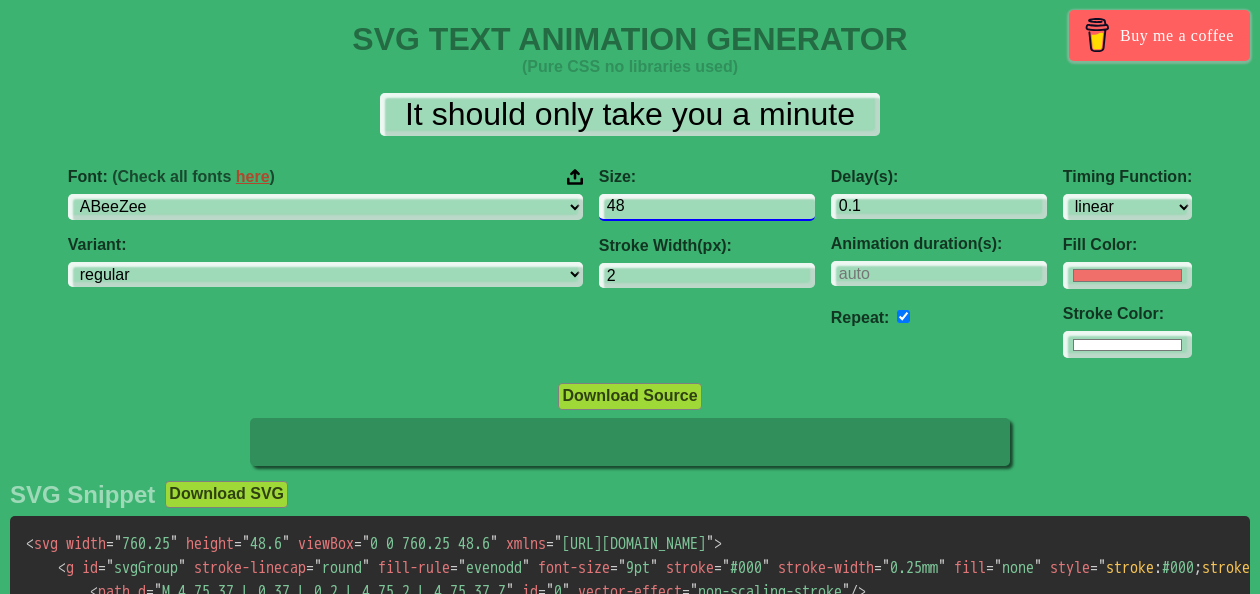 type on "48" 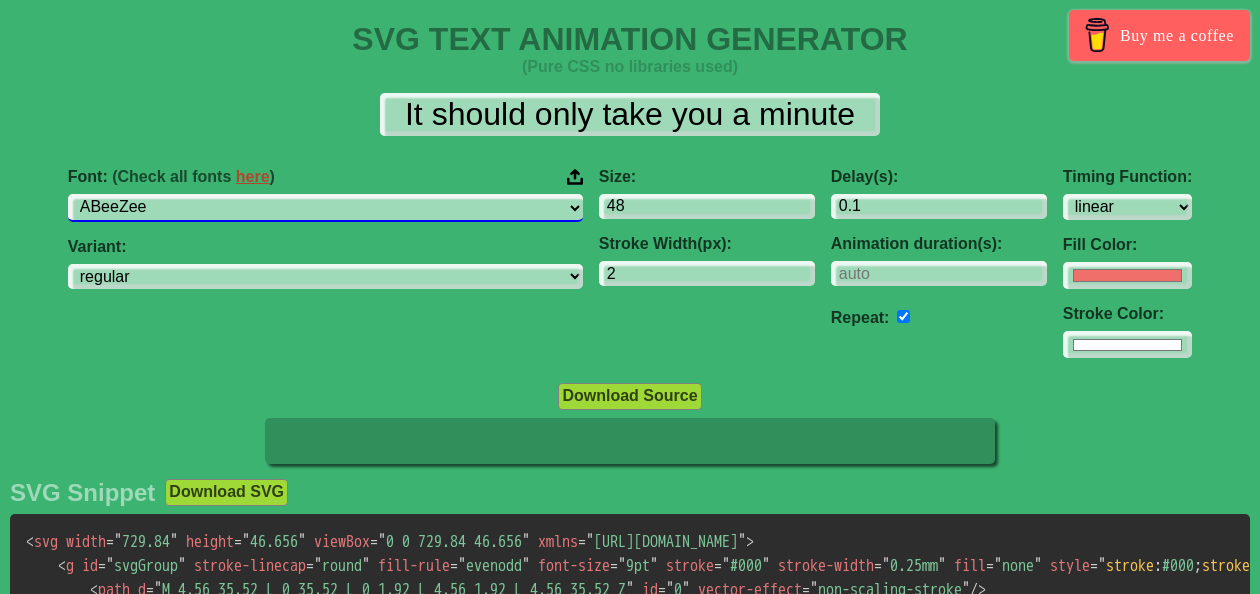 click on "ABeeZee [PERSON_NAME] Display AR One Sans [PERSON_NAME] Libre Aboreto Abril Fatface Abyssinica SIL Aclonica Acme Actor [PERSON_NAME] Advent Pro Afacad Afacad Flux Agbalumo Agdasima Agu Display Aguafina Script Akatab Akaya Kanadaka Akaya Telivigala [PERSON_NAME] Alata Alatsi [PERSON_NAME] Sans [PERSON_NAME] Alef Alegreya Alegreya SC Alegreya Sans Alegreya Sans SC [PERSON_NAME] Alexandria Alfa Slab One [PERSON_NAME] Angular Alkalami Alkatra [PERSON_NAME] Allerta Stencil [PERSON_NAME] Almarai [PERSON_NAME] Display Almendra SC Alumni Sans Alumni Sans Collegiate One Alumni Sans Inline One Alumni Sans Pinstripe Alumni Sans SC Amarante Amaranth Amatic SC Amethysta Amiko [PERSON_NAME] Quran [PERSON_NAME] Anaheim Ancizar Sans Ancizar Serif Andada Pro Andika Anek Bangla Anek Devanagari Anek [DEMOGRAPHIC_DATA] Anek Gurmukhi Anek Kannada Anek Latin Anek Malayalam Anek Odia Anek Tamil Anek Telugu Angkor Annapurna SIL [PERSON_NAME] Use Your Telescope Anonymous Pro Anta Antic Antic Didone Antic Slab [PERSON_NAME] SC [PERSON_NAME] Anybody Aoboshi One Arapey Arvo" at bounding box center (325, 207) 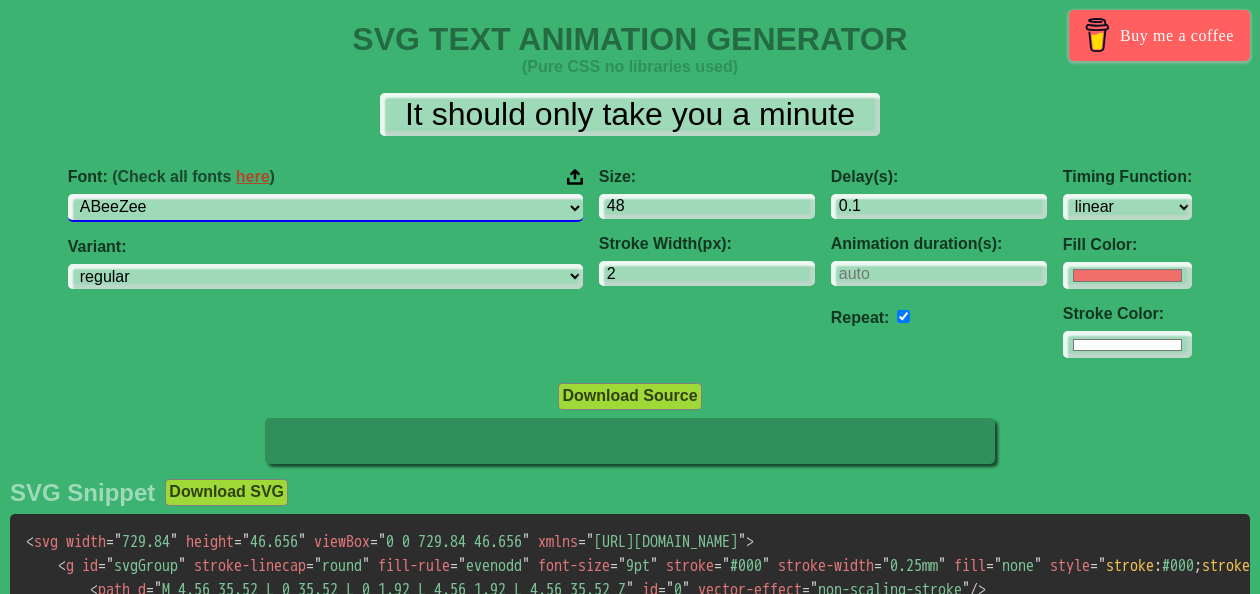 select on "Aclonica" 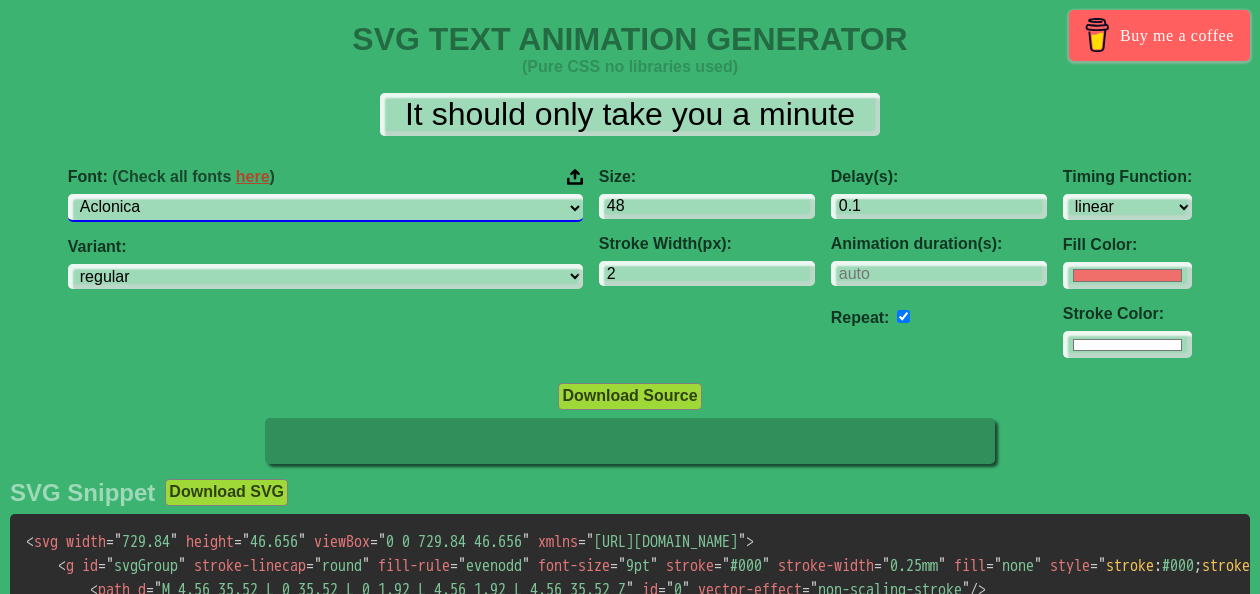 click on "ABeeZee [PERSON_NAME] Display AR One Sans [PERSON_NAME] Libre Aboreto Abril Fatface Abyssinica SIL Aclonica Acme Actor [PERSON_NAME] Advent Pro Afacad Afacad Flux Agbalumo Agdasima Agu Display Aguafina Script Akatab Akaya Kanadaka Akaya Telivigala [PERSON_NAME] Alata Alatsi [PERSON_NAME] Sans [PERSON_NAME] Alef Alegreya Alegreya SC Alegreya Sans Alegreya Sans SC [PERSON_NAME] Alexandria Alfa Slab One [PERSON_NAME] Angular Alkalami Alkatra [PERSON_NAME] Allerta Stencil [PERSON_NAME] Almarai [PERSON_NAME] Display Almendra SC Alumni Sans Alumni Sans Collegiate One Alumni Sans Inline One Alumni Sans Pinstripe Alumni Sans SC Amarante Amaranth Amatic SC Amethysta Amiko [PERSON_NAME] Quran [PERSON_NAME] Anaheim Ancizar Sans Ancizar Serif Andada Pro Andika Anek Bangla Anek Devanagari Anek [DEMOGRAPHIC_DATA] Anek Gurmukhi Anek Kannada Anek Latin Anek Malayalam Anek Odia Anek Tamil Anek Telugu Angkor Annapurna SIL [PERSON_NAME] Use Your Telescope Anonymous Pro Anta Antic Antic Didone Antic Slab [PERSON_NAME] SC [PERSON_NAME] Anybody Aoboshi One Arapey Arvo" at bounding box center (325, 207) 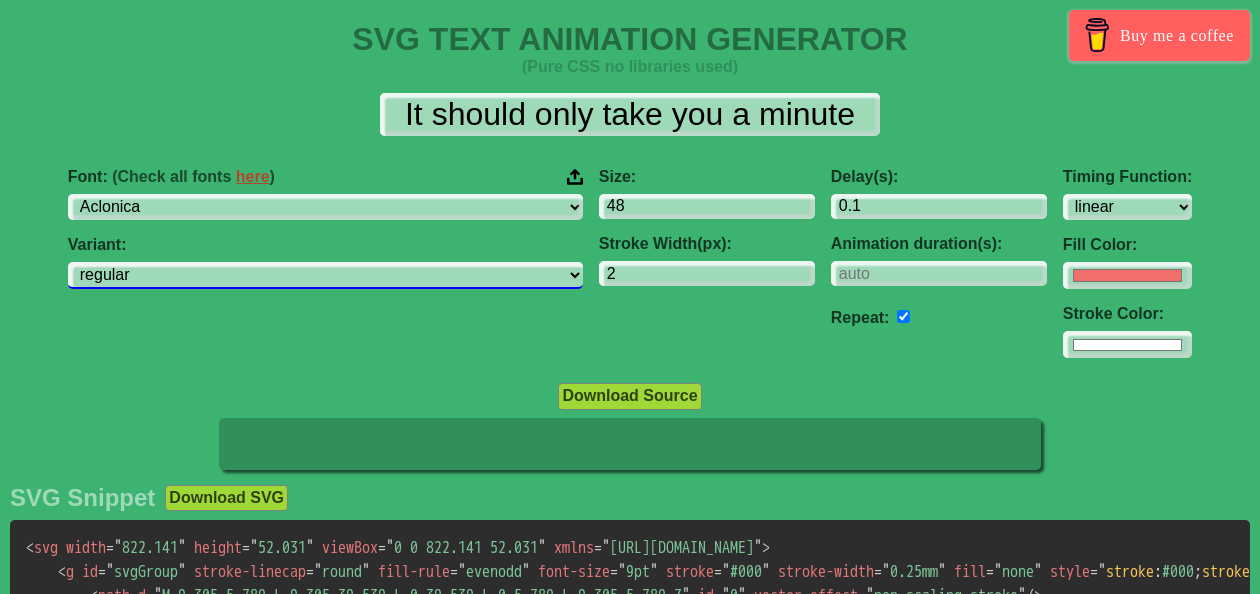 click on "regular" at bounding box center [325, 275] 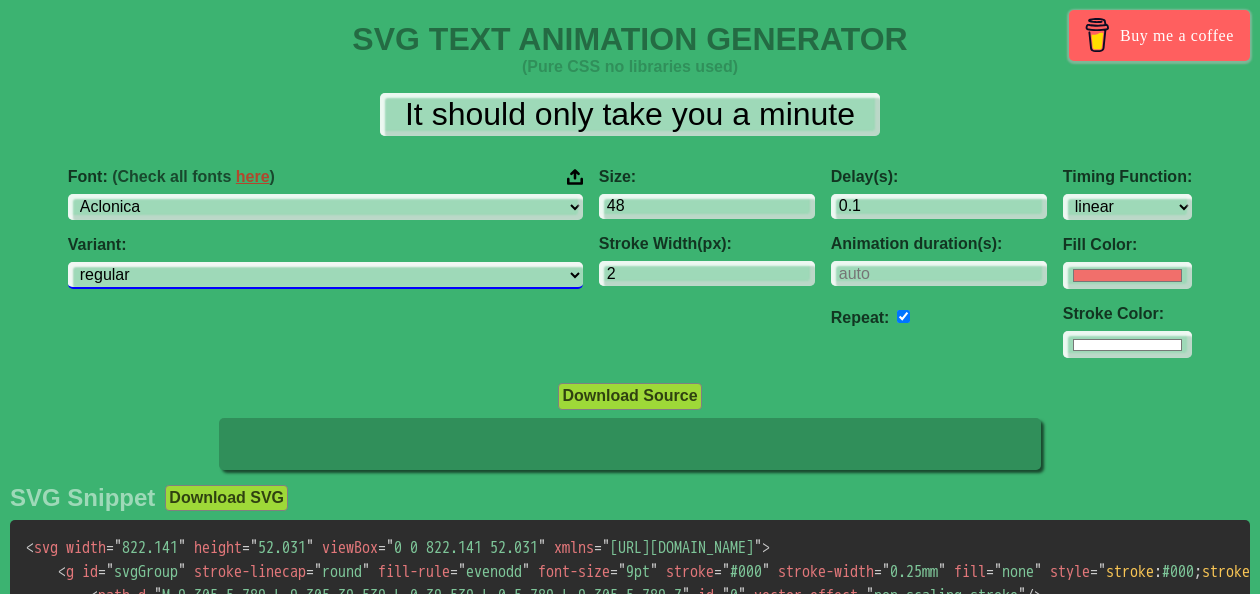 click on "regular" at bounding box center (325, 275) 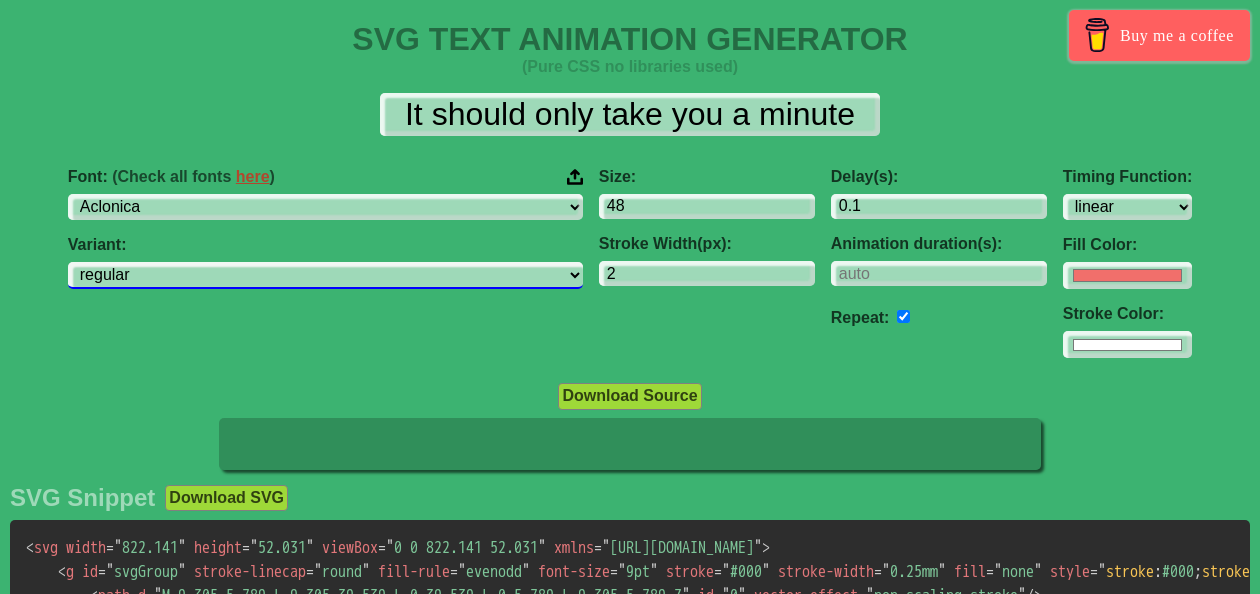 click on "regular" at bounding box center (325, 275) 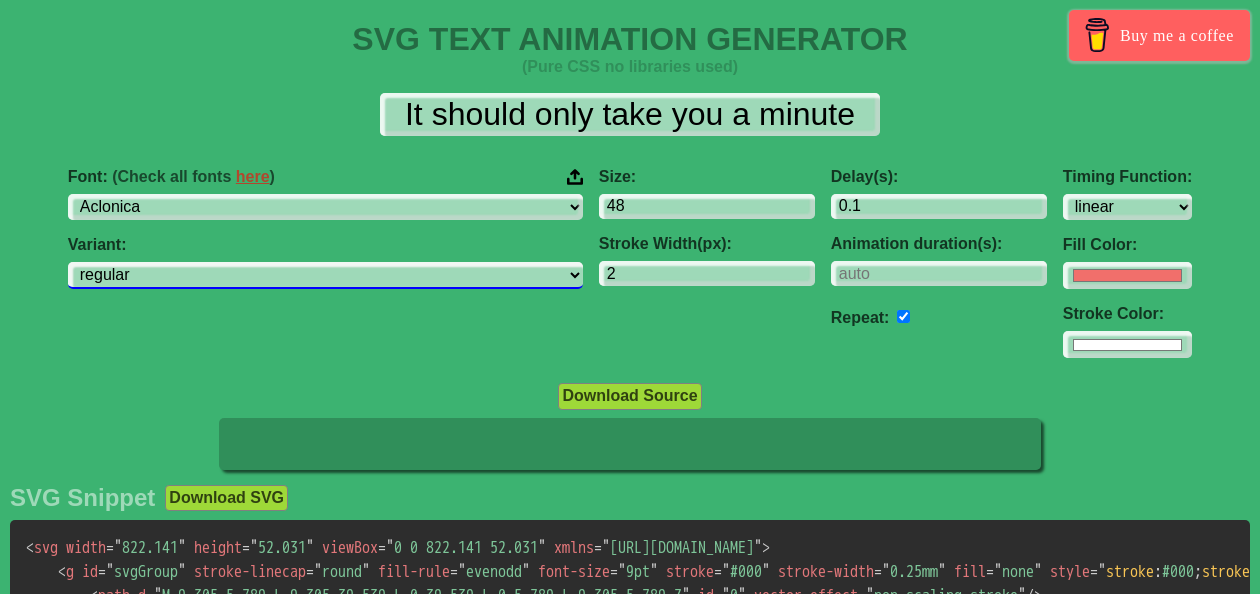 click on "regular" at bounding box center (325, 275) 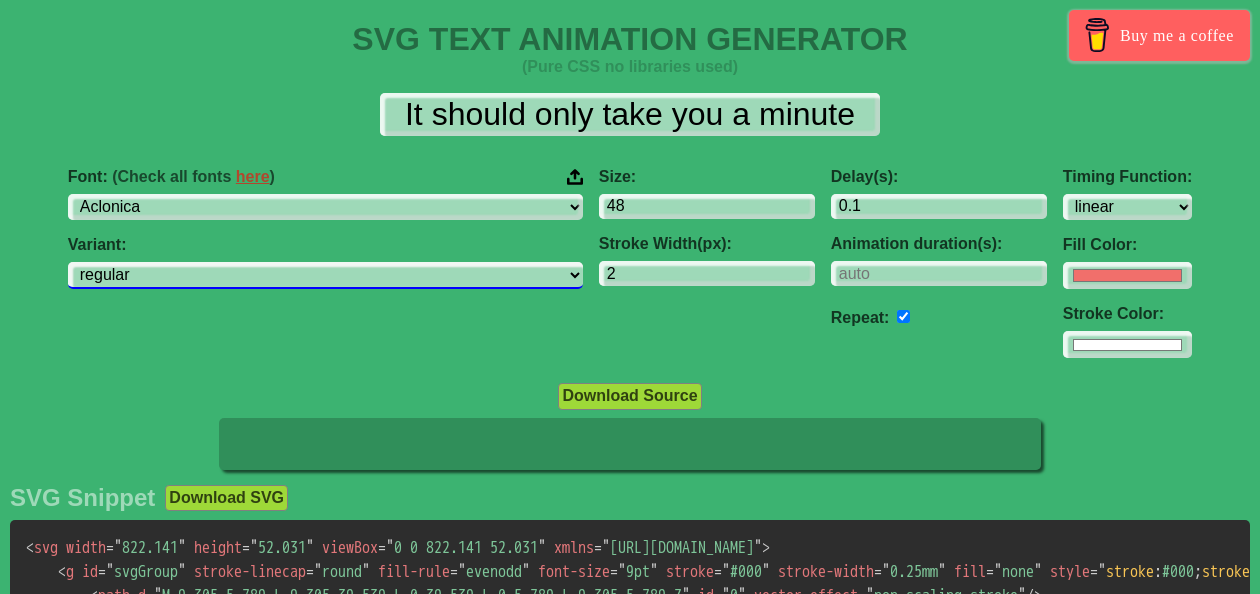 click on "regular" at bounding box center (325, 275) 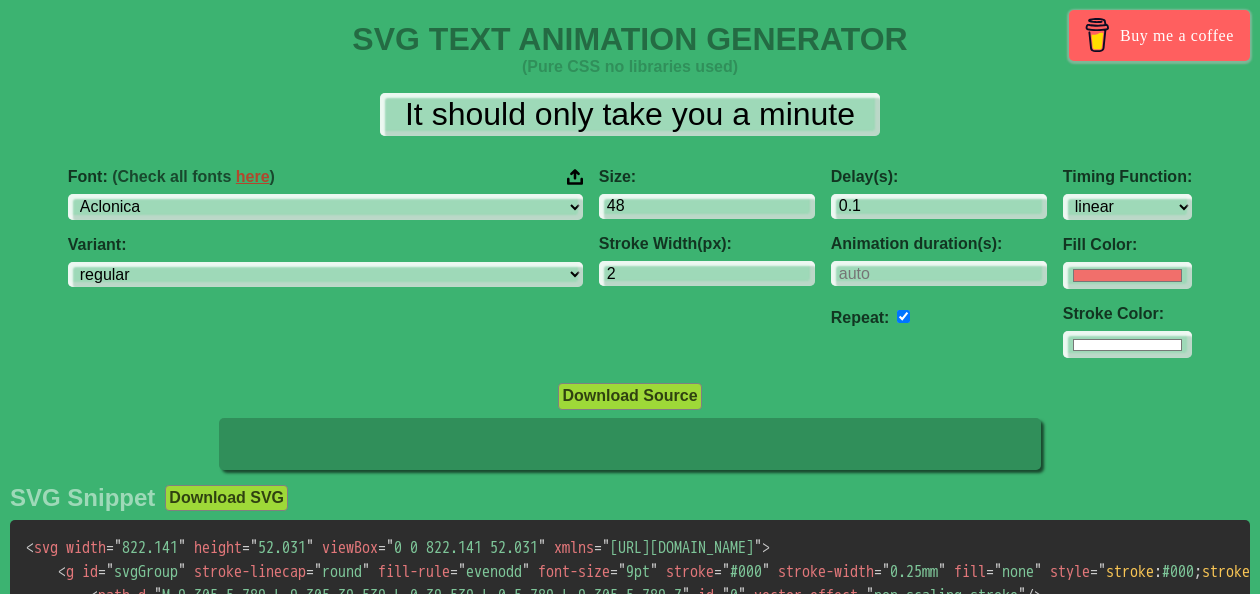 click on "Font:   (Check all fonts   here ) ABeeZee [PERSON_NAME] Display AR One Sans [PERSON_NAME] Libre Aboreto Abril Fatface Abyssinica SIL Aclonica Acme Actor Adamina Advent Pro Afacad Afacad Flux Agbalumo Agdasima Agu Display Aguafina Script Akatab Akaya Kanadaka Akaya Telivigala Akronim Akshar Aladin Alata Alatsi [PERSON_NAME] Sans [PERSON_NAME] Alef Alegreya Alegreya SC Alegreya Sans Alegreya Sans SC [PERSON_NAME] Alexandria Alfa Slab One [PERSON_NAME] Angular Alkalami Alkatra [PERSON_NAME] Allerta Allerta Stencil [PERSON_NAME] Almarai [PERSON_NAME] Display Almendra SC Alumni Sans Alumni Sans Collegiate One Alumni Sans Inline One Alumni Sans Pinstripe Alumni Sans SC Amarante Amaranth Amatic SC Amethysta Amiko [PERSON_NAME] Quran [PERSON_NAME] Anaheim Ancizar Sans Ancizar Serif Andada Pro Andika Anek Bangla Anek Devanagari Anek Gujarati Anek Gurmukhi Anek Kannada Anek Latin Anek Malayalam Anek Odia Anek Tamil Anek Telugu Angkor Annapurna SIL [PERSON_NAME] Use Your Telescope Anonymous Pro Anta Antic Antic Didone Antic Slab [PERSON_NAME] SC [PERSON_NAME]" at bounding box center (325, 263) 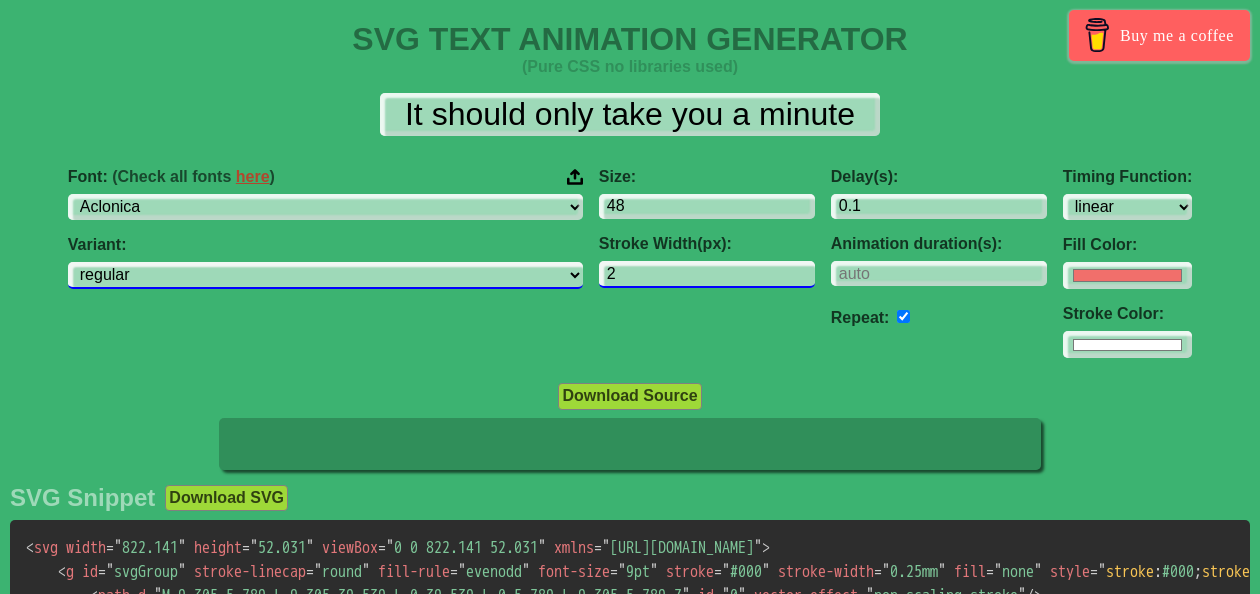 drag, startPoint x: 527, startPoint y: 270, endPoint x: 449, endPoint y: 269, distance: 78.00641 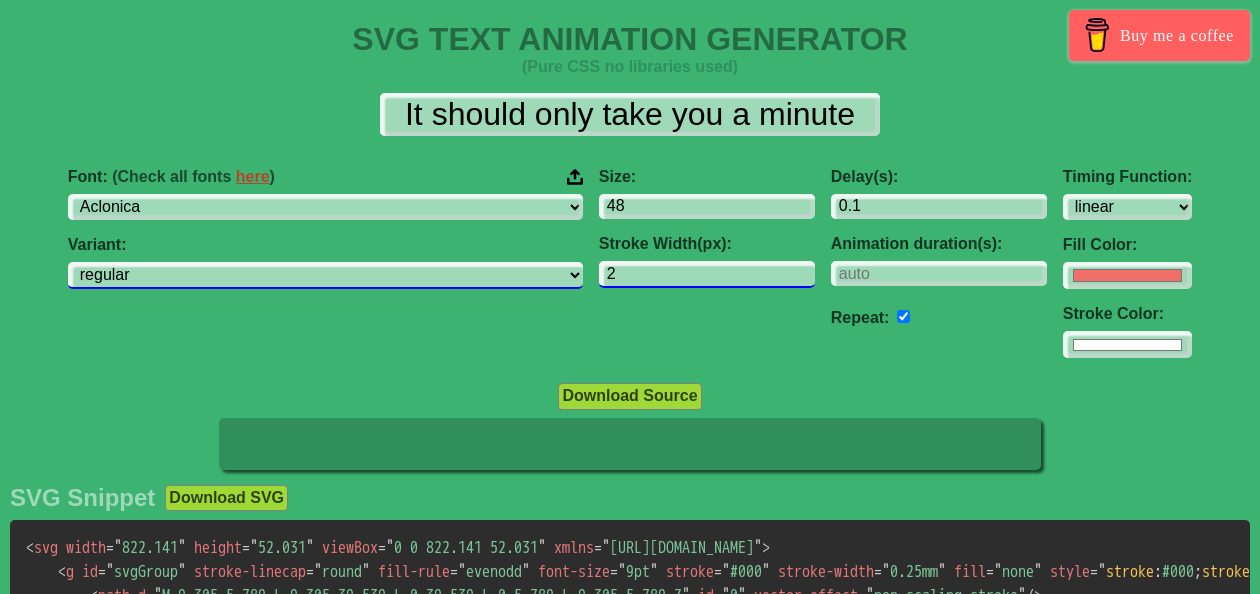 click on "Font:   (Check all fonts   here ) ABeeZee [PERSON_NAME] Display AR One Sans [PERSON_NAME] Libre Aboreto Abril Fatface Abyssinica SIL Aclonica Acme Actor Adamina Advent Pro Afacad Afacad Flux Agbalumo Agdasima Agu Display Aguafina Script Akatab Akaya Kanadaka Akaya Telivigala Akronim Akshar Aladin Alata Alatsi [PERSON_NAME] Sans [PERSON_NAME] Alef Alegreya Alegreya SC Alegreya Sans Alegreya Sans SC [PERSON_NAME] Alexandria Alfa Slab One [PERSON_NAME] Angular Alkalami Alkatra [PERSON_NAME] Allerta Allerta Stencil [PERSON_NAME] Almarai [PERSON_NAME] Display Almendra SC Alumni Sans Alumni Sans Collegiate One Alumni Sans Inline One Alumni Sans Pinstripe Alumni Sans SC Amarante Amaranth Amatic SC Amethysta Amiko [PERSON_NAME] Quran [PERSON_NAME] Anaheim Ancizar Sans Ancizar Serif Andada Pro Andika Anek Bangla Anek Devanagari Anek Gujarati Anek Gurmukhi Anek Kannada Anek Latin Anek Malayalam Anek Odia Anek Tamil Anek Telugu Angkor Annapurna SIL [PERSON_NAME] Use Your Telescope Anonymous Pro Anta Antic Antic Didone Antic Slab [PERSON_NAME] SC [PERSON_NAME]" at bounding box center [630, 263] 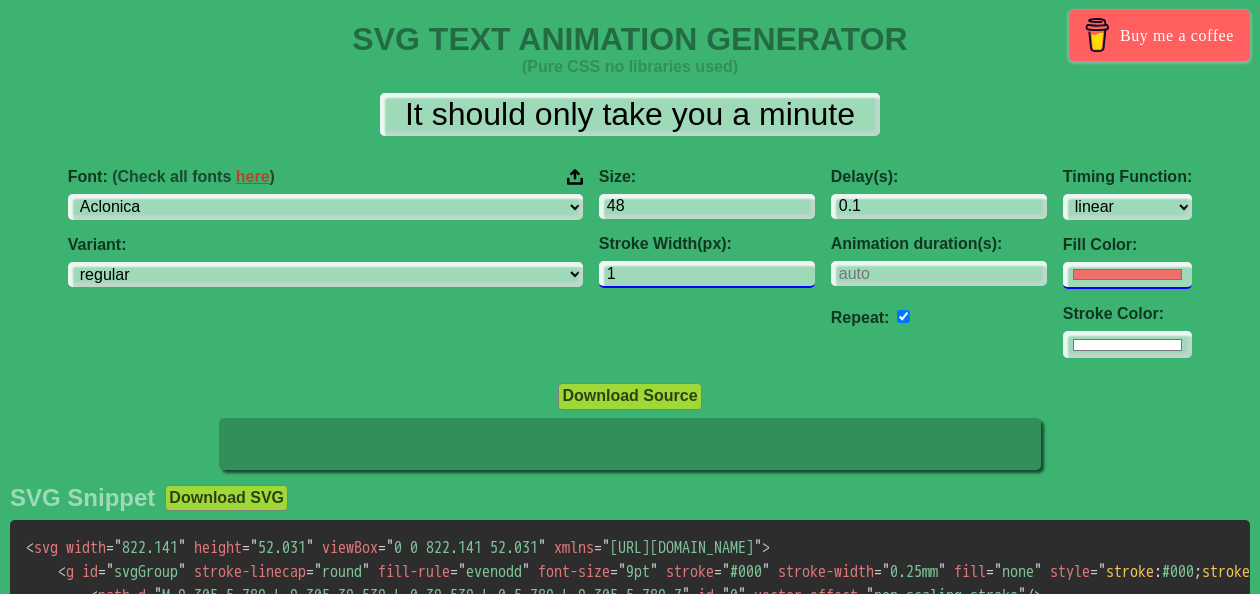 type on "1" 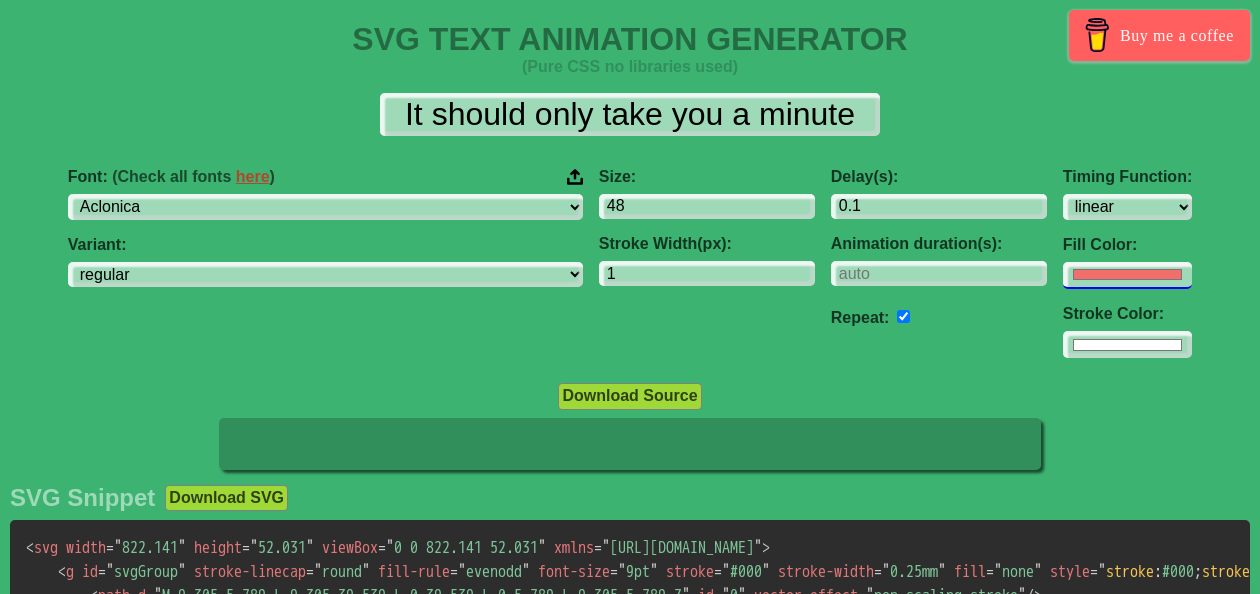 click on "#f16f6b" at bounding box center (1127, 275) 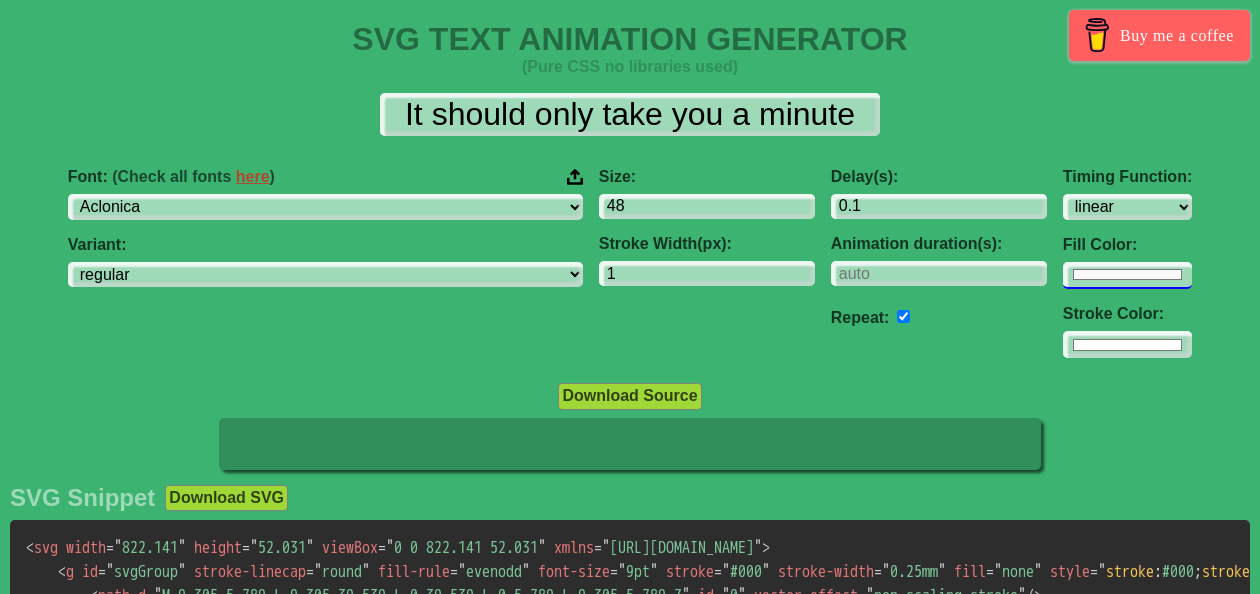 type on "#fafafa" 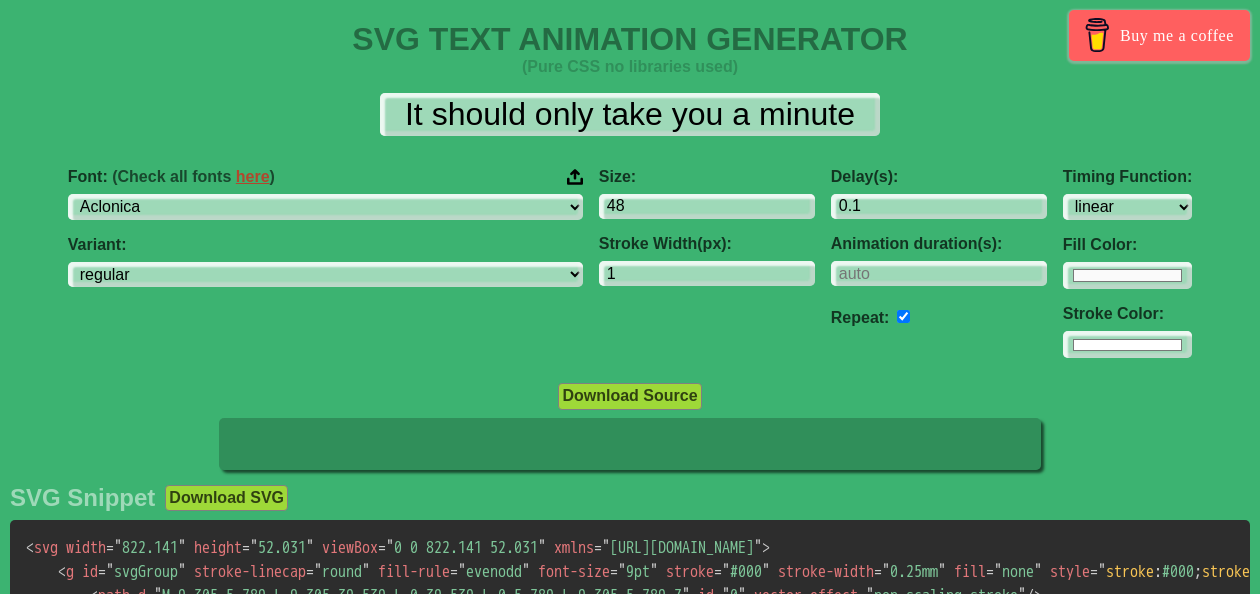 click on "Repeat:" at bounding box center (939, 316) 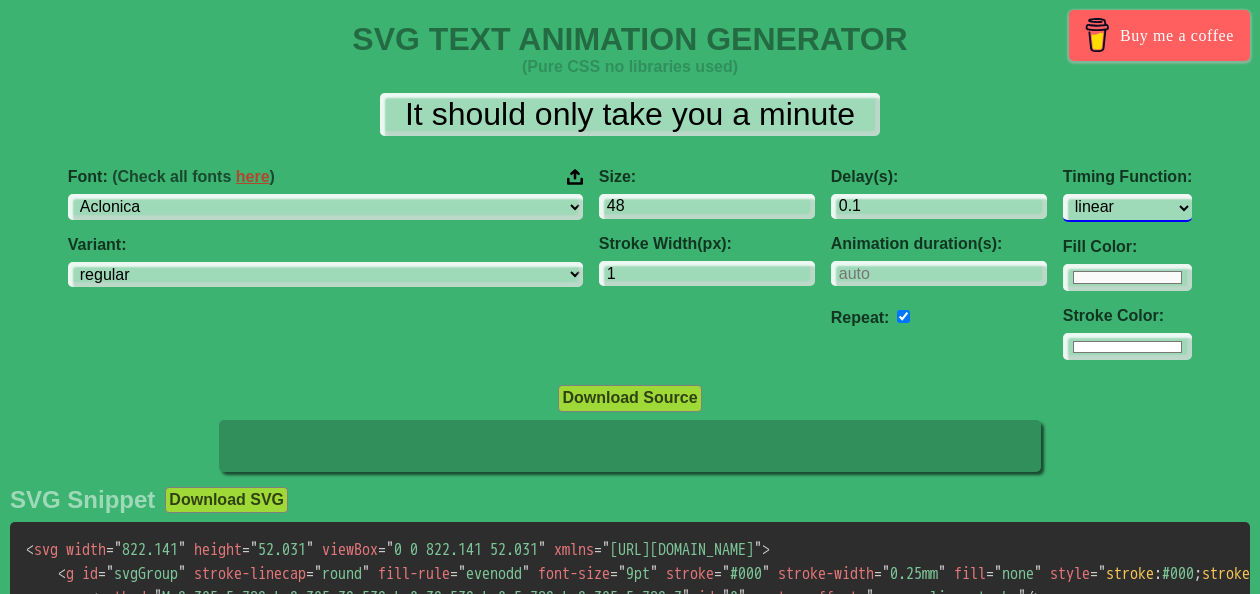 click on "ease ease-in ease-out ease-in-out linear step-start step-end" at bounding box center [1127, 207] 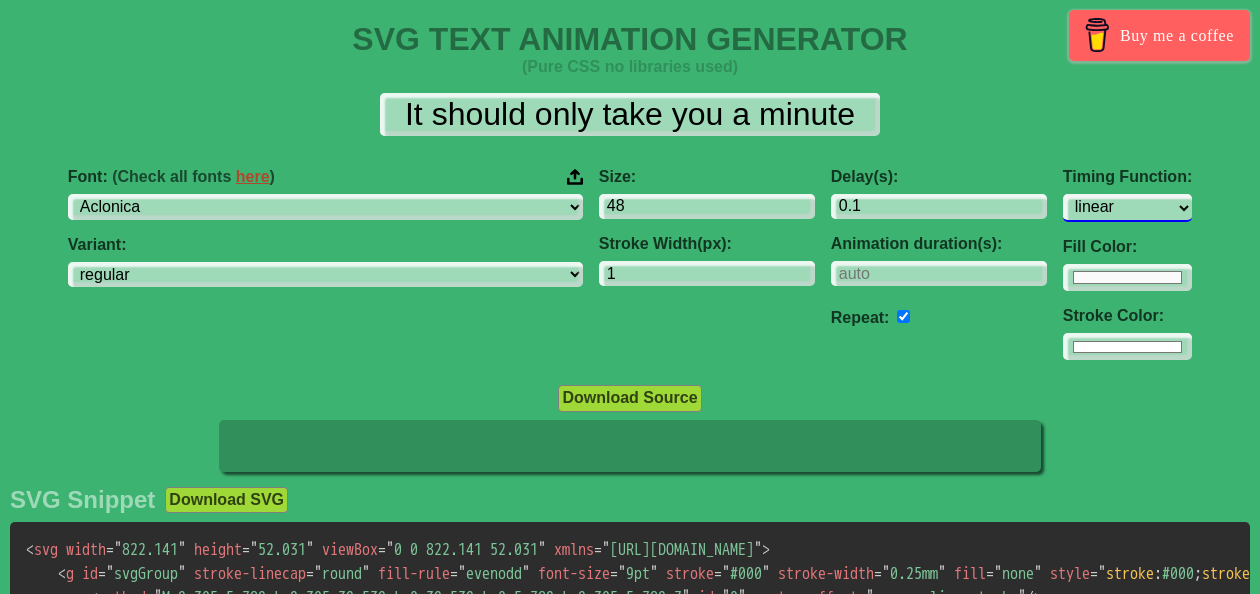 select on "step-start" 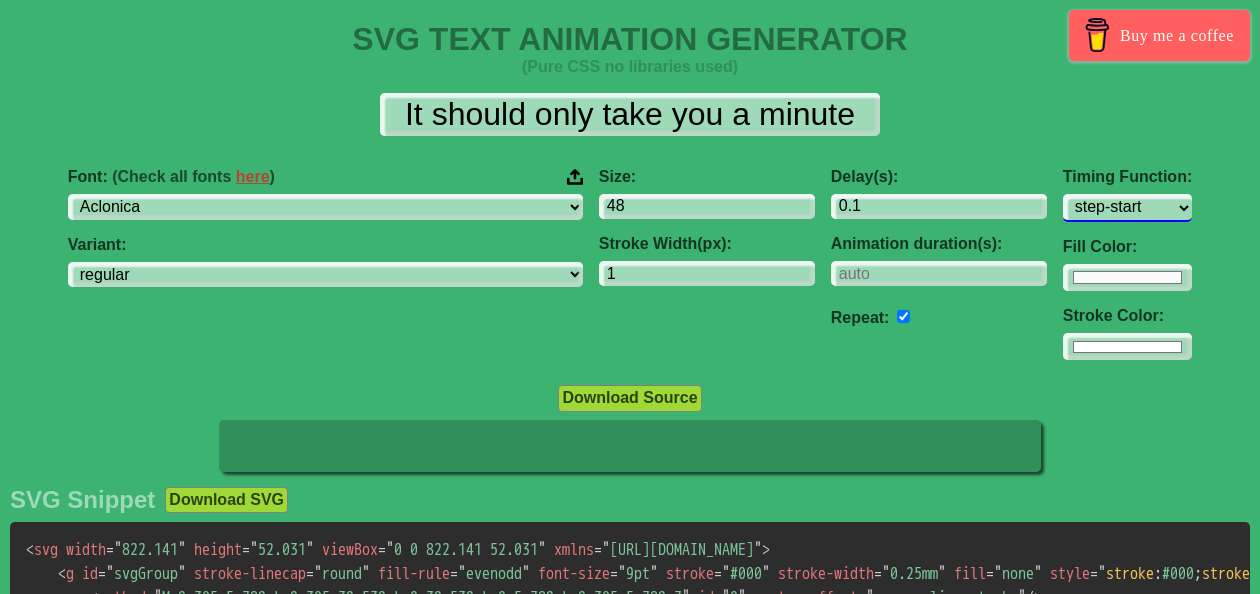 click on "ease ease-in ease-out ease-in-out linear step-start step-end" at bounding box center (1127, 207) 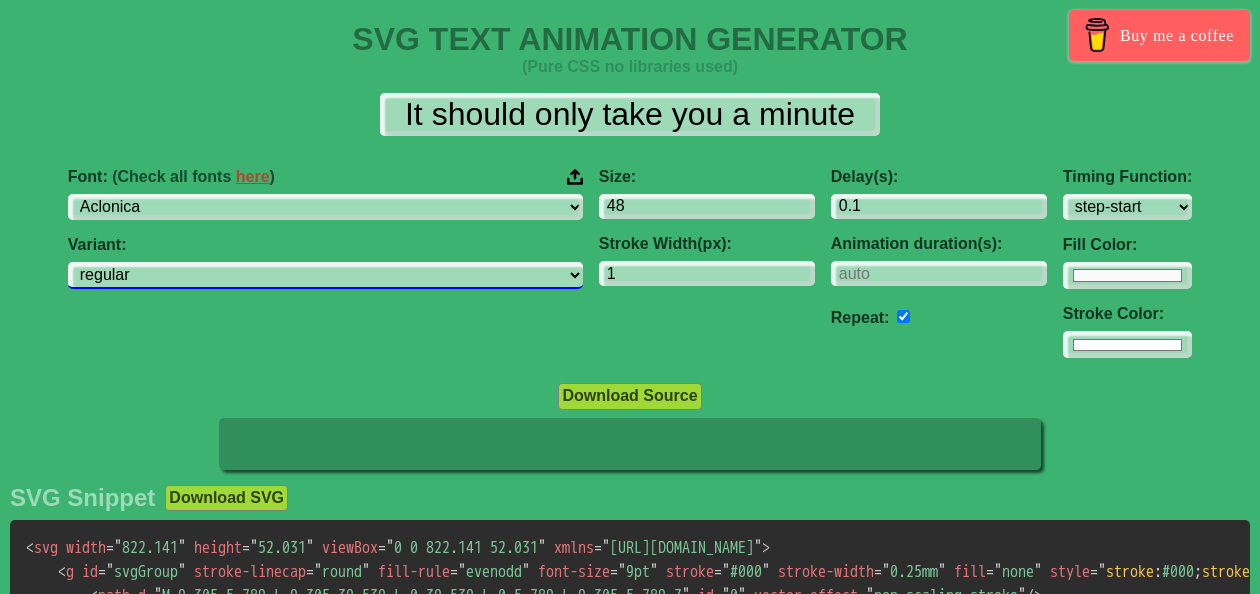 click on "regular" at bounding box center [325, 275] 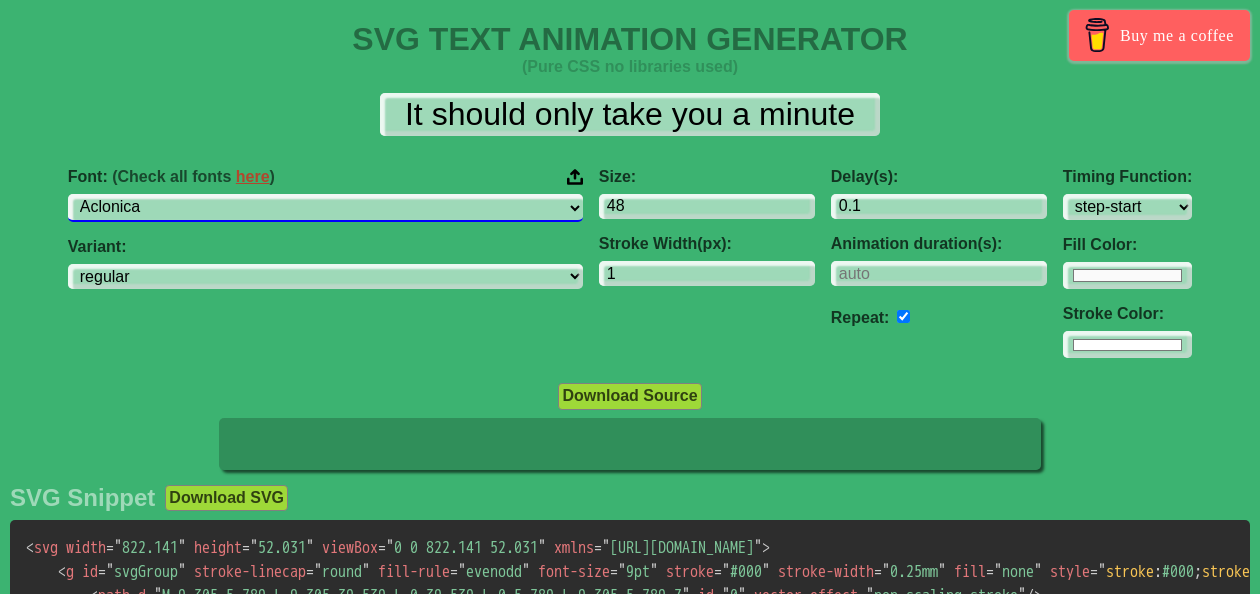 click on "ABeeZee [PERSON_NAME] Display AR One Sans [PERSON_NAME] Libre Aboreto Abril Fatface Abyssinica SIL Aclonica Acme Actor [PERSON_NAME] Advent Pro Afacad Afacad Flux Agbalumo Agdasima Agu Display Aguafina Script Akatab Akaya Kanadaka Akaya Telivigala [PERSON_NAME] Alata Alatsi [PERSON_NAME] Sans [PERSON_NAME] Alef Alegreya Alegreya SC Alegreya Sans Alegreya Sans SC [PERSON_NAME] Alexandria Alfa Slab One [PERSON_NAME] Angular Alkalami Alkatra [PERSON_NAME] Allerta Stencil [PERSON_NAME] Almarai [PERSON_NAME] Display Almendra SC Alumni Sans Alumni Sans Collegiate One Alumni Sans Inline One Alumni Sans Pinstripe Alumni Sans SC Amarante Amaranth Amatic SC Amethysta Amiko [PERSON_NAME] Quran [PERSON_NAME] Anaheim Ancizar Sans Ancizar Serif Andada Pro Andika Anek Bangla Anek Devanagari Anek [DEMOGRAPHIC_DATA] Anek Gurmukhi Anek Kannada Anek Latin Anek Malayalam Anek Odia Anek Tamil Anek Telugu Angkor Annapurna SIL [PERSON_NAME] Use Your Telescope Anonymous Pro Anta Antic Antic Didone Antic Slab [PERSON_NAME] SC [PERSON_NAME] Anybody Aoboshi One Arapey Arvo" at bounding box center [325, 207] 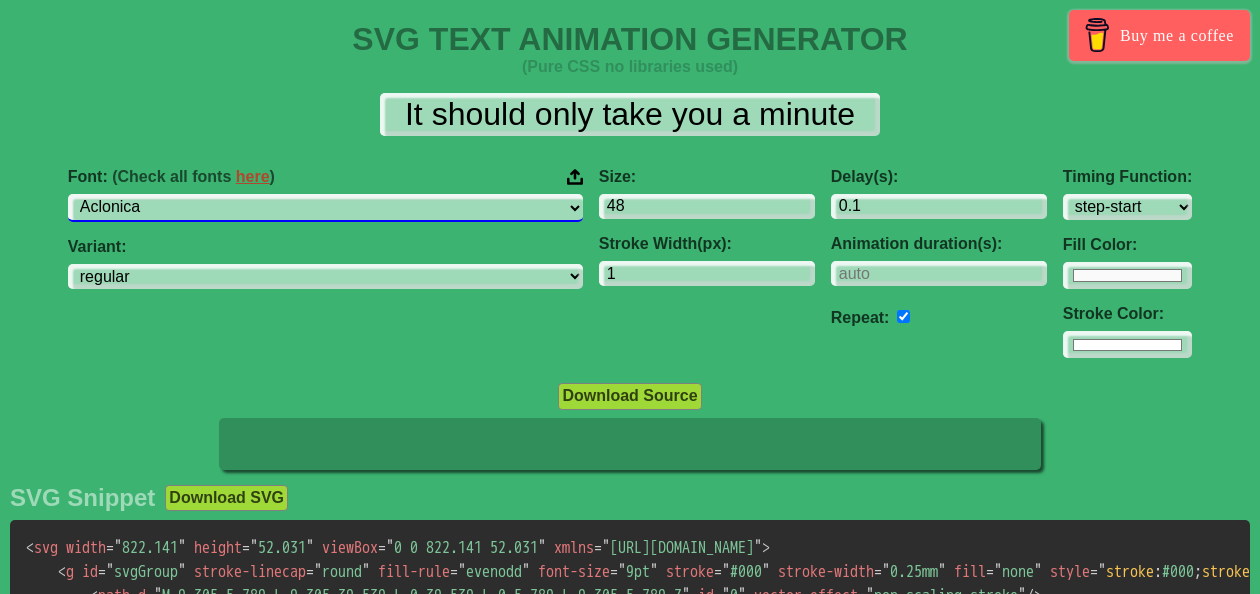 select on "ABeeZee" 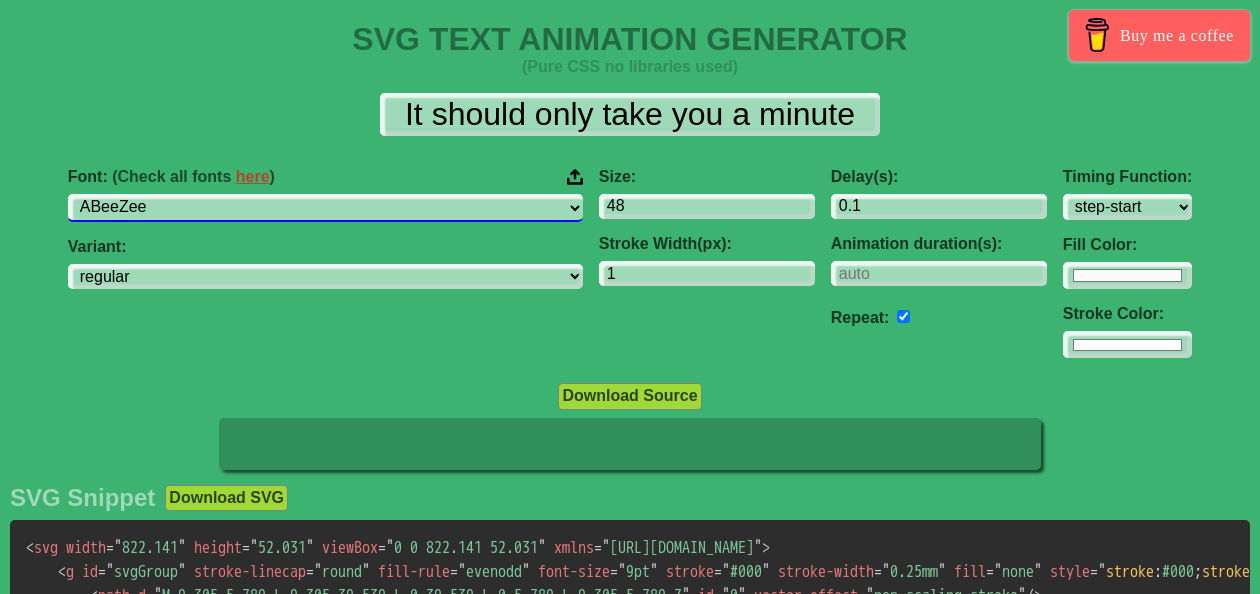 click on "ABeeZee [PERSON_NAME] Display AR One Sans [PERSON_NAME] Libre Aboreto Abril Fatface Abyssinica SIL Aclonica Acme Actor [PERSON_NAME] Advent Pro Afacad Afacad Flux Agbalumo Agdasima Agu Display Aguafina Script Akatab Akaya Kanadaka Akaya Telivigala [PERSON_NAME] Alata Alatsi [PERSON_NAME] Sans [PERSON_NAME] Alef Alegreya Alegreya SC Alegreya Sans Alegreya Sans SC [PERSON_NAME] Alexandria Alfa Slab One [PERSON_NAME] Angular Alkalami Alkatra [PERSON_NAME] Allerta Stencil [PERSON_NAME] Almarai [PERSON_NAME] Display Almendra SC Alumni Sans Alumni Sans Collegiate One Alumni Sans Inline One Alumni Sans Pinstripe Alumni Sans SC Amarante Amaranth Amatic SC Amethysta Amiko [PERSON_NAME] Quran [PERSON_NAME] Anaheim Ancizar Sans Ancizar Serif Andada Pro Andika Anek Bangla Anek Devanagari Anek [DEMOGRAPHIC_DATA] Anek Gurmukhi Anek Kannada Anek Latin Anek Malayalam Anek Odia Anek Tamil Anek Telugu Angkor Annapurna SIL [PERSON_NAME] Use Your Telescope Anonymous Pro Anta Antic Antic Didone Antic Slab [PERSON_NAME] SC [PERSON_NAME] Anybody Aoboshi One Arapey Arvo" at bounding box center (325, 207) 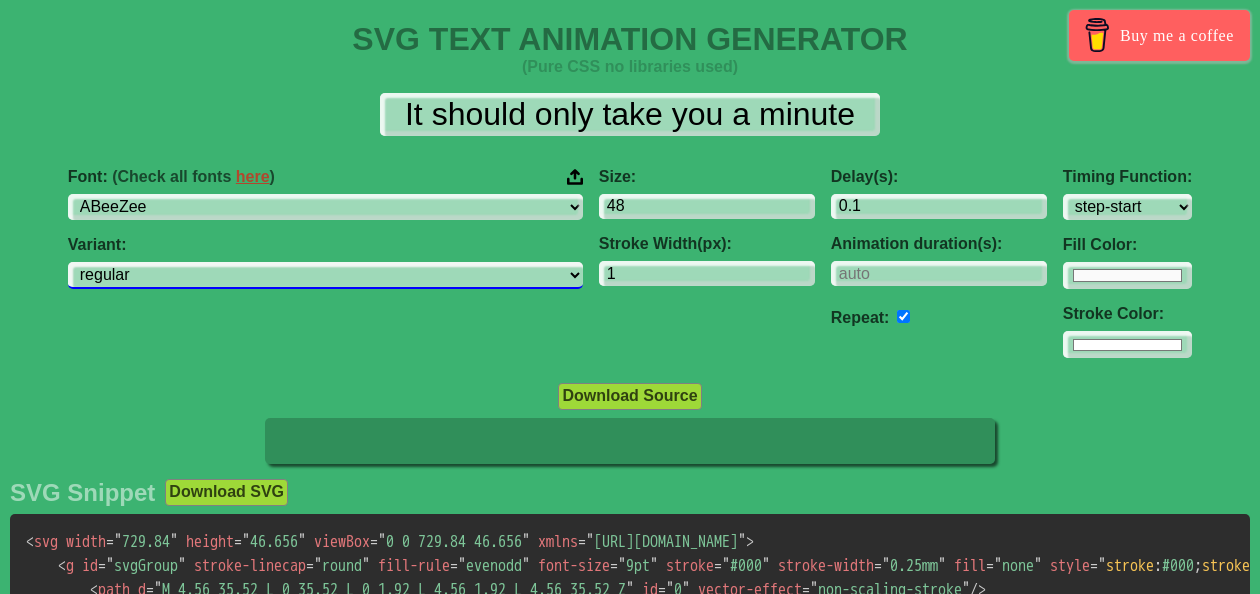 click on "regular italic" at bounding box center [325, 275] 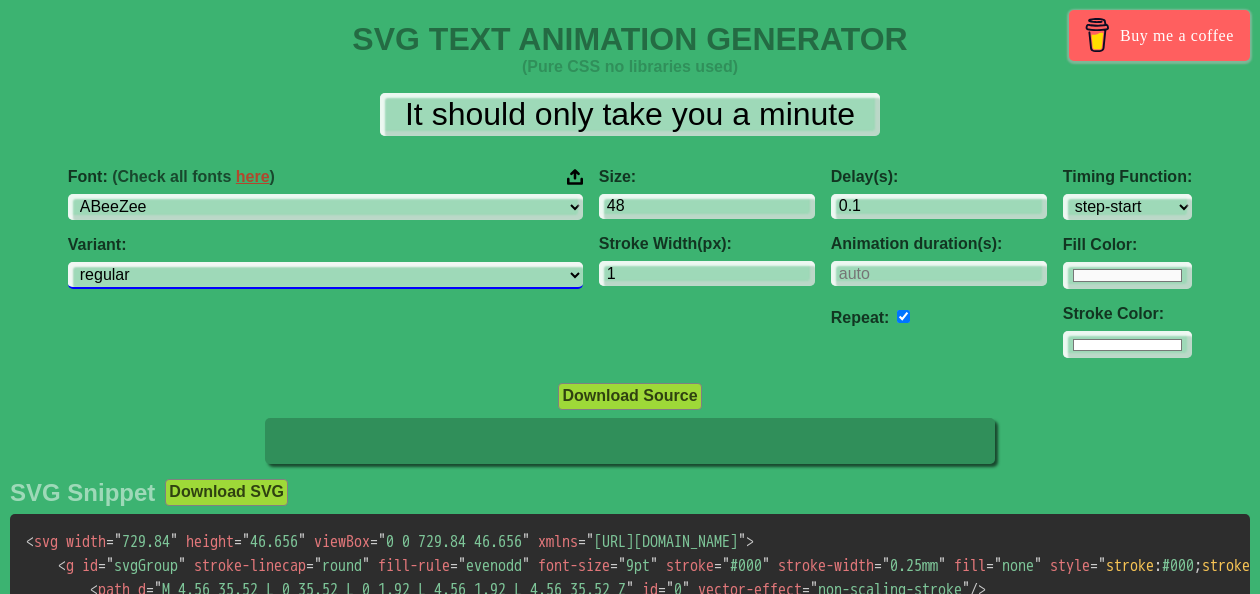 select on "italic" 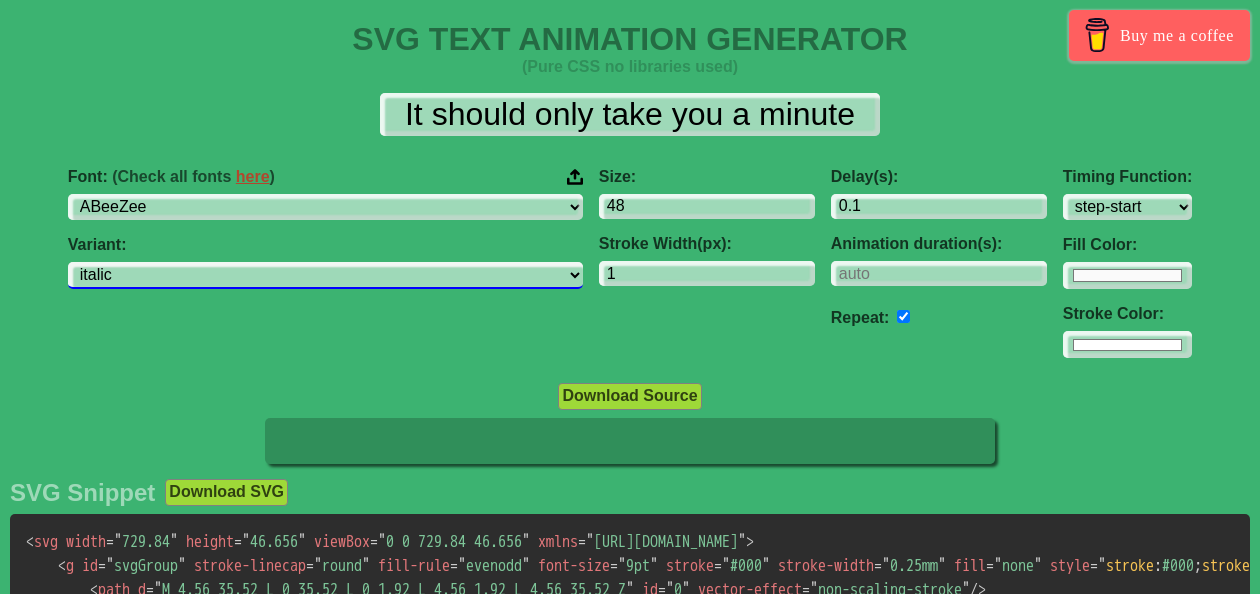 click on "regular italic" at bounding box center [325, 275] 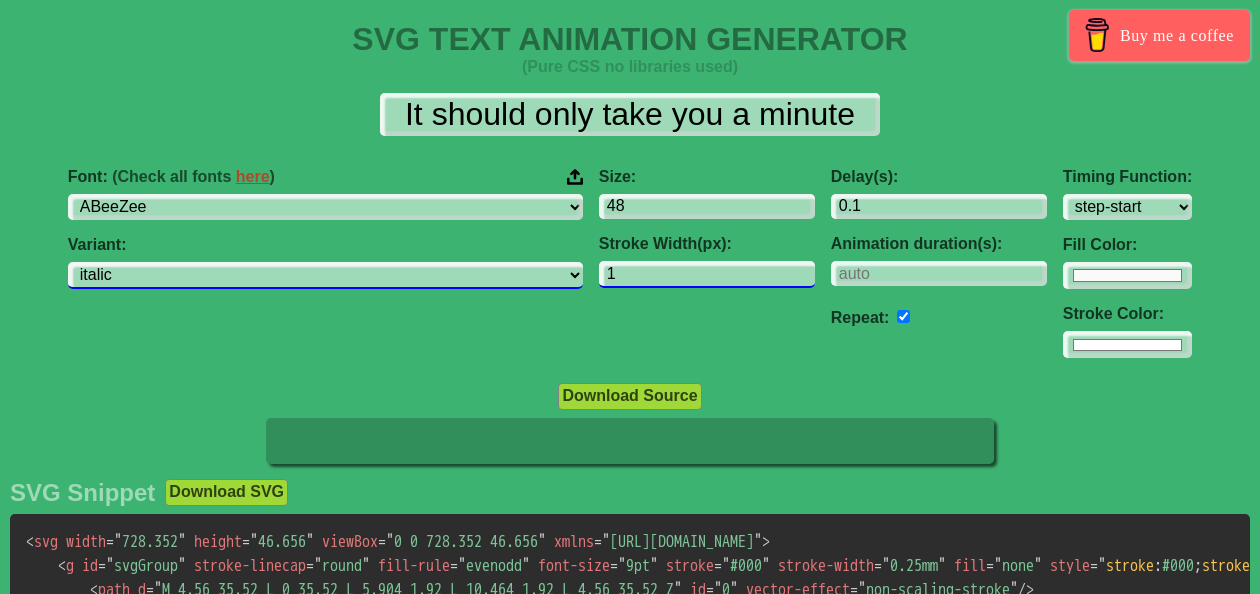 drag, startPoint x: 523, startPoint y: 277, endPoint x: 468, endPoint y: 276, distance: 55.00909 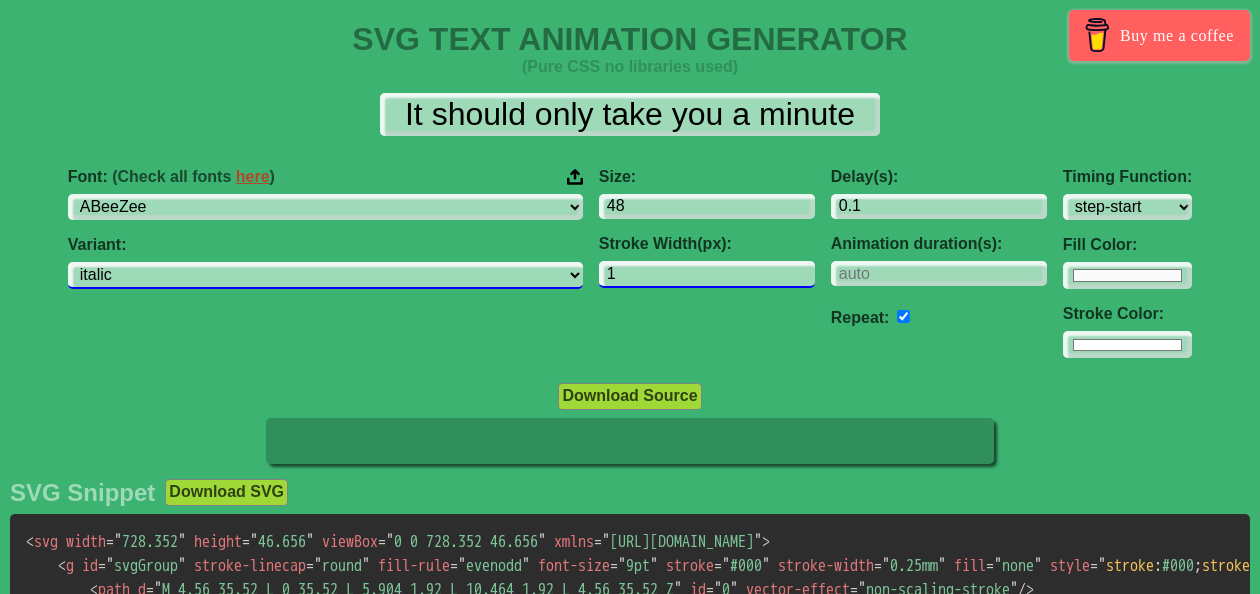 click on "Font:   (Check all fonts   here ) ABeeZee [PERSON_NAME] Display AR One Sans [PERSON_NAME] Libre Aboreto Abril Fatface Abyssinica SIL Aclonica Acme Actor Adamina Advent Pro Afacad Afacad Flux Agbalumo Agdasima Agu Display Aguafina Script Akatab Akaya Kanadaka Akaya Telivigala Akronim Akshar Aladin Alata Alatsi [PERSON_NAME] Sans [PERSON_NAME] Alef Alegreya Alegreya SC Alegreya Sans Alegreya Sans SC [PERSON_NAME] Alexandria Alfa Slab One [PERSON_NAME] Angular Alkalami Alkatra [PERSON_NAME] Allerta Allerta Stencil [PERSON_NAME] Almarai [PERSON_NAME] Display Almendra SC Alumni Sans Alumni Sans Collegiate One Alumni Sans Inline One Alumni Sans Pinstripe Alumni Sans SC Amarante Amaranth Amatic SC Amethysta Amiko [PERSON_NAME] Quran [PERSON_NAME] Anaheim Ancizar Sans Ancizar Serif Andada Pro Andika Anek Bangla Anek Devanagari Anek Gujarati Anek Gurmukhi Anek Kannada Anek Latin Anek Malayalam Anek Odia Anek Tamil Anek Telugu Angkor Annapurna SIL [PERSON_NAME] Use Your Telescope Anonymous Pro Anta Antic Antic Didone Antic Slab [PERSON_NAME] SC [PERSON_NAME]" at bounding box center (630, 263) 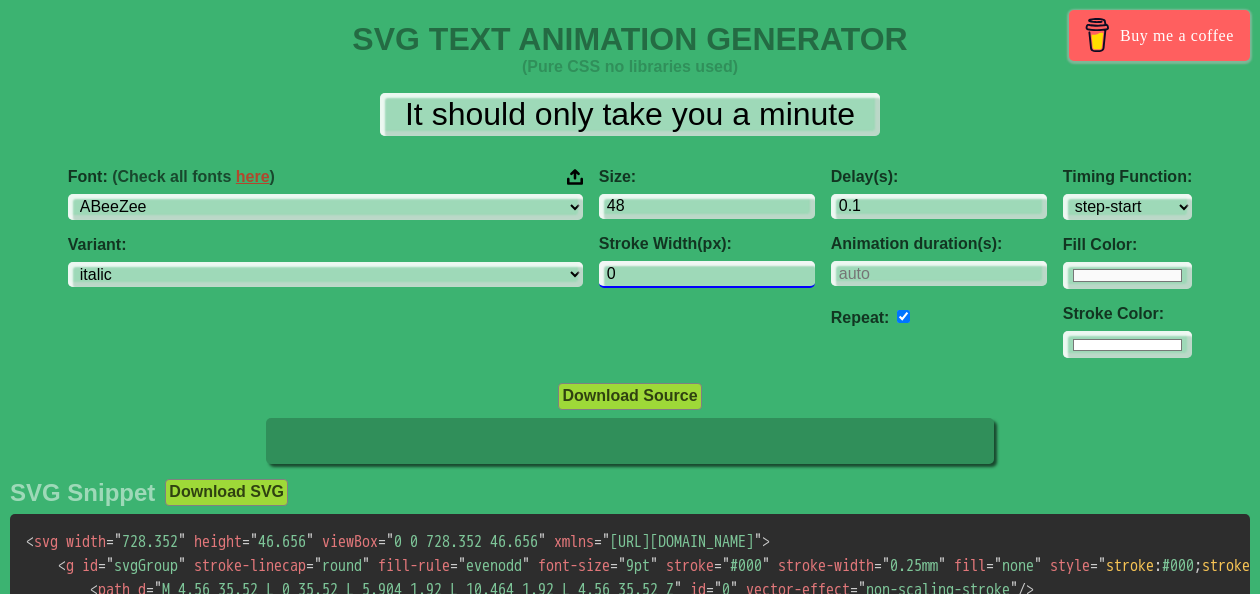 type on "0" 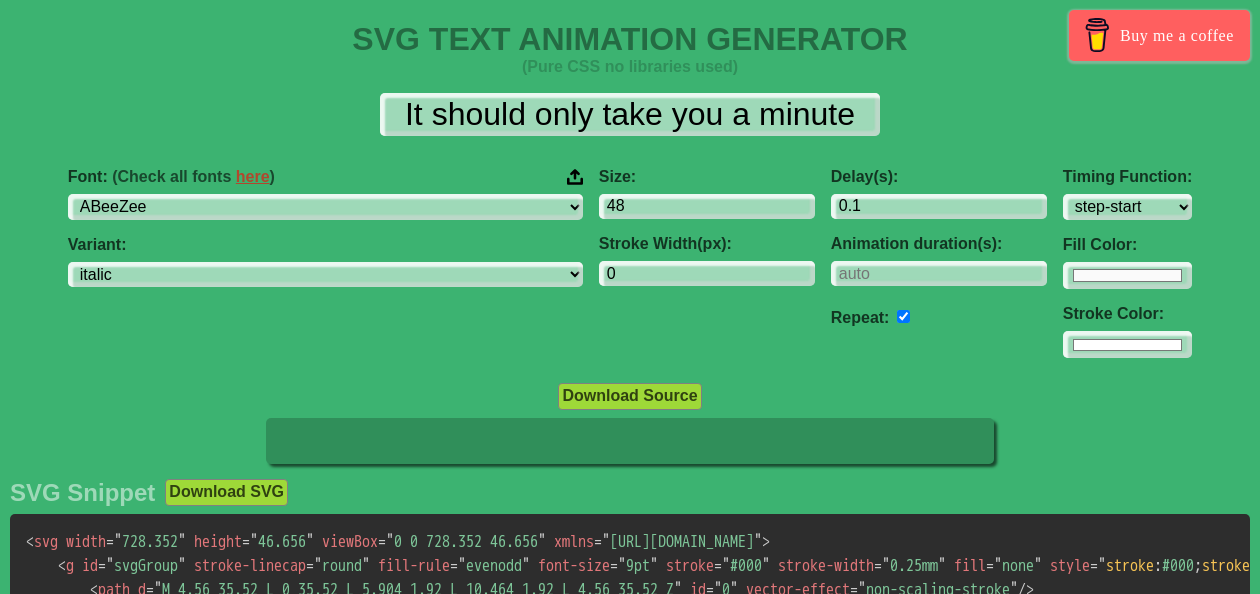 click on "Size: 48 Stroke Width(px): 0" at bounding box center [707, 263] 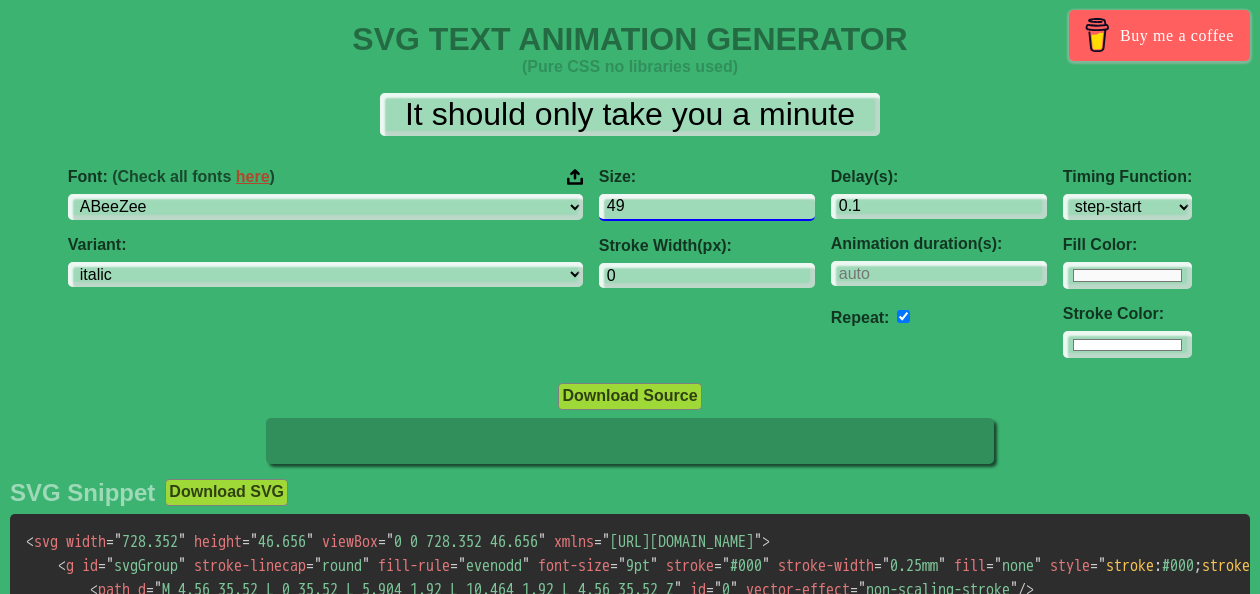 type on "49" 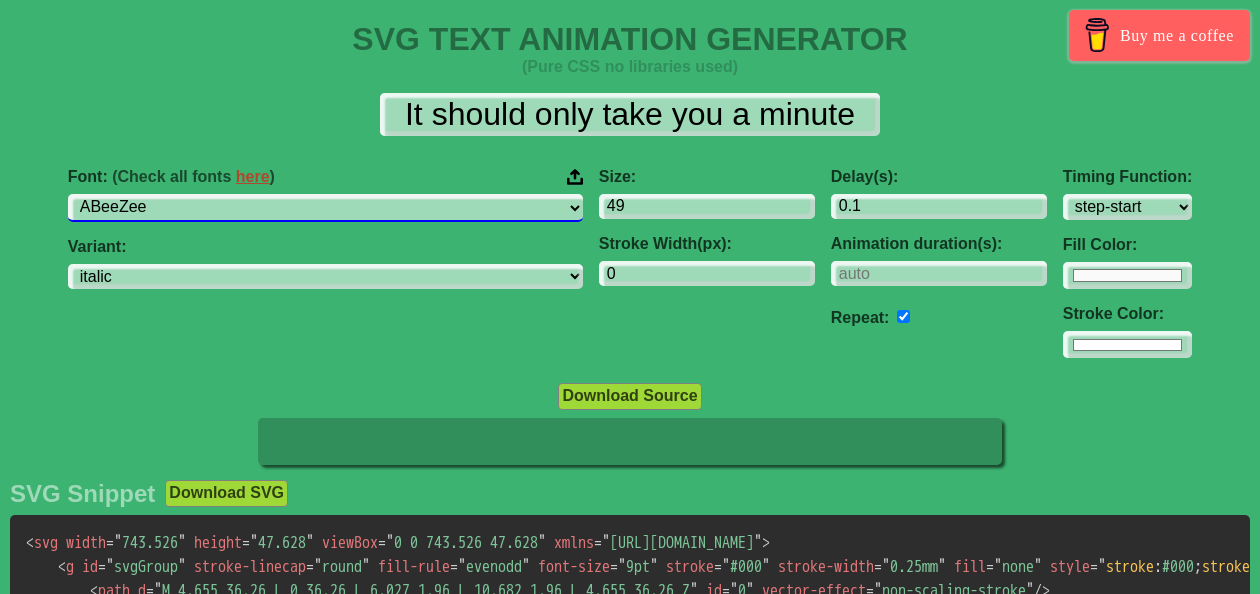 click on "ABeeZee [PERSON_NAME] Display AR One Sans [PERSON_NAME] Libre Aboreto Abril Fatface Abyssinica SIL Aclonica Acme Actor [PERSON_NAME] Advent Pro Afacad Afacad Flux Agbalumo Agdasima Agu Display Aguafina Script Akatab Akaya Kanadaka Akaya Telivigala [PERSON_NAME] Alata Alatsi [PERSON_NAME] Sans [PERSON_NAME] Alef Alegreya Alegreya SC Alegreya Sans Alegreya Sans SC [PERSON_NAME] Alexandria Alfa Slab One [PERSON_NAME] Angular Alkalami Alkatra [PERSON_NAME] Allerta Stencil [PERSON_NAME] Almarai [PERSON_NAME] Display Almendra SC Alumni Sans Alumni Sans Collegiate One Alumni Sans Inline One Alumni Sans Pinstripe Alumni Sans SC Amarante Amaranth Amatic SC Amethysta Amiko [PERSON_NAME] Quran [PERSON_NAME] Anaheim Ancizar Sans Ancizar Serif Andada Pro Andika Anek Bangla Anek Devanagari Anek [DEMOGRAPHIC_DATA] Anek Gurmukhi Anek Kannada Anek Latin Anek Malayalam Anek Odia Anek Tamil Anek Telugu Angkor Annapurna SIL [PERSON_NAME] Use Your Telescope Anonymous Pro Anta Antic Antic Didone Antic Slab [PERSON_NAME] SC [PERSON_NAME] Anybody Aoboshi One Arapey Arvo" at bounding box center [325, 207] 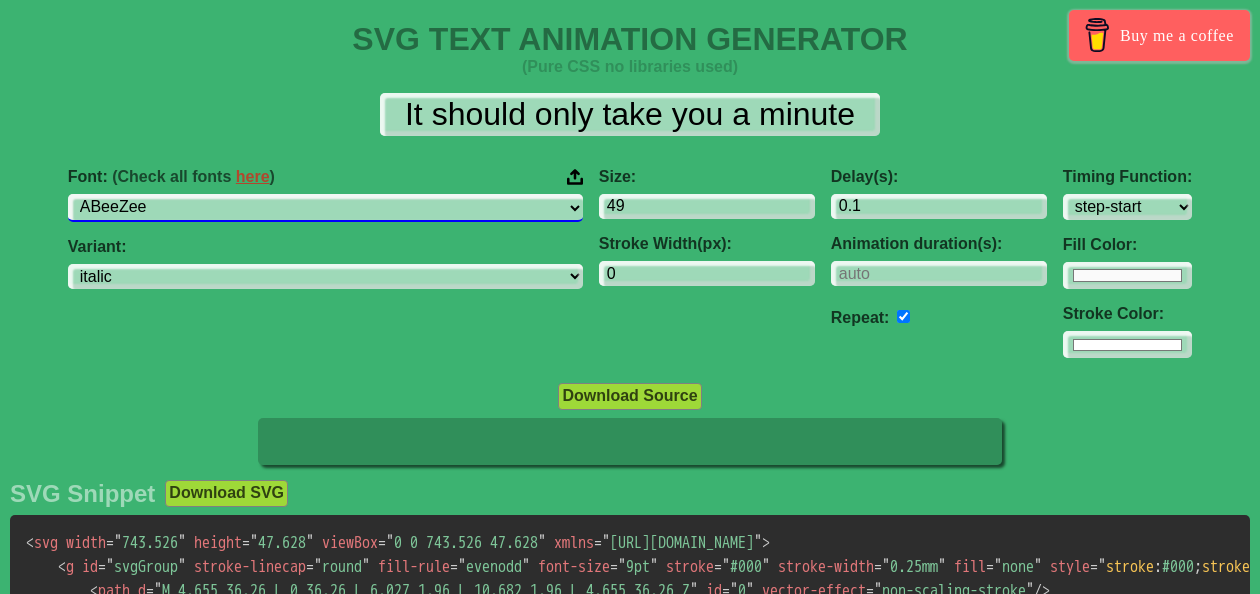 click on "ABeeZee [PERSON_NAME] Display AR One Sans [PERSON_NAME] Libre Aboreto Abril Fatface Abyssinica SIL Aclonica Acme Actor [PERSON_NAME] Advent Pro Afacad Afacad Flux Agbalumo Agdasima Agu Display Aguafina Script Akatab Akaya Kanadaka Akaya Telivigala [PERSON_NAME] Alata Alatsi [PERSON_NAME] Sans [PERSON_NAME] Alef Alegreya Alegreya SC Alegreya Sans Alegreya Sans SC [PERSON_NAME] Alexandria Alfa Slab One [PERSON_NAME] Angular Alkalami Alkatra [PERSON_NAME] Allerta Stencil [PERSON_NAME] Almarai [PERSON_NAME] Display Almendra SC Alumni Sans Alumni Sans Collegiate One Alumni Sans Inline One Alumni Sans Pinstripe Alumni Sans SC Amarante Amaranth Amatic SC Amethysta Amiko [PERSON_NAME] Quran [PERSON_NAME] Anaheim Ancizar Sans Ancizar Serif Andada Pro Andika Anek Bangla Anek Devanagari Anek [DEMOGRAPHIC_DATA] Anek Gurmukhi Anek Kannada Anek Latin Anek Malayalam Anek Odia Anek Tamil Anek Telugu Angkor Annapurna SIL [PERSON_NAME] Use Your Telescope Anonymous Pro Anta Antic Antic Didone Antic Slab [PERSON_NAME] SC [PERSON_NAME] Anybody Aoboshi One Arapey Arvo" at bounding box center (325, 207) 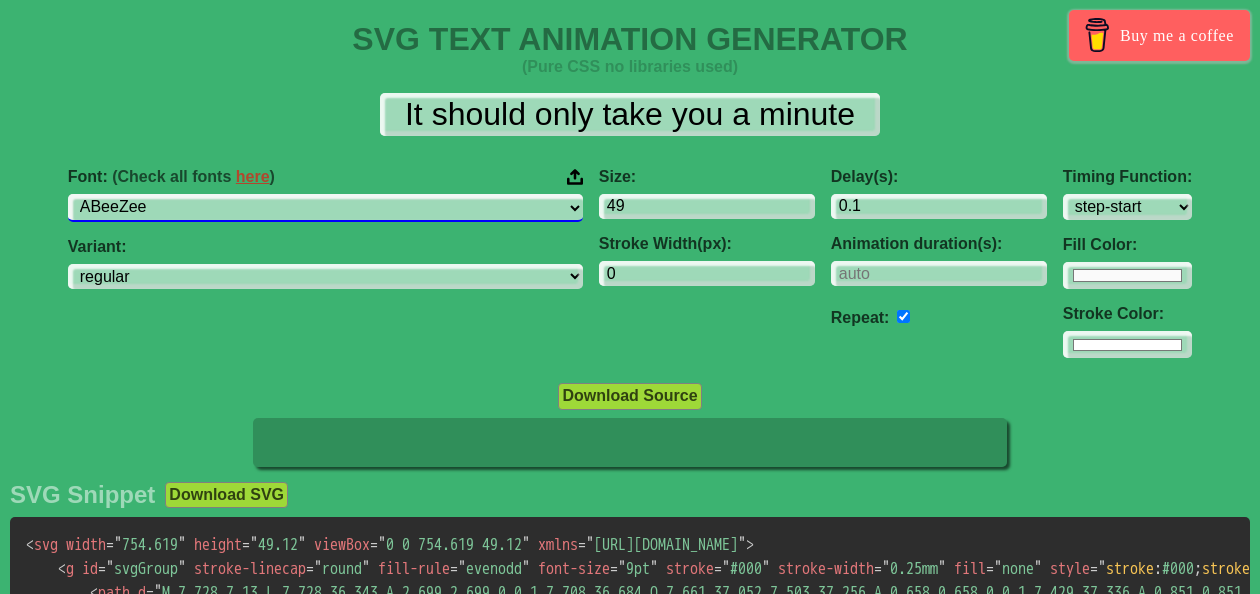click on "ABeeZee [PERSON_NAME] Display AR One Sans [PERSON_NAME] Libre Aboreto Abril Fatface Abyssinica SIL Aclonica Acme Actor [PERSON_NAME] Advent Pro Afacad Afacad Flux Agbalumo Agdasima Agu Display Aguafina Script Akatab Akaya Kanadaka Akaya Telivigala [PERSON_NAME] Alata Alatsi [PERSON_NAME] Sans [PERSON_NAME] Alef Alegreya Alegreya SC Alegreya Sans Alegreya Sans SC [PERSON_NAME] Alexandria Alfa Slab One [PERSON_NAME] Angular Alkalami Alkatra [PERSON_NAME] Allerta Stencil [PERSON_NAME] Almarai [PERSON_NAME] Display Almendra SC Alumni Sans Alumni Sans Collegiate One Alumni Sans Inline One Alumni Sans Pinstripe Alumni Sans SC Amarante Amaranth Amatic SC Amethysta Amiko [PERSON_NAME] Quran [PERSON_NAME] Anaheim Ancizar Sans Ancizar Serif Andada Pro Andika Anek Bangla Anek Devanagari Anek [DEMOGRAPHIC_DATA] Anek Gurmukhi Anek Kannada Anek Latin Anek Malayalam Anek Odia Anek Tamil Anek Telugu Angkor Annapurna SIL [PERSON_NAME] Use Your Telescope Anonymous Pro Anta Antic Antic Didone Antic Slab [PERSON_NAME] SC [PERSON_NAME] Anybody Aoboshi One Arapey Arvo" at bounding box center (325, 207) 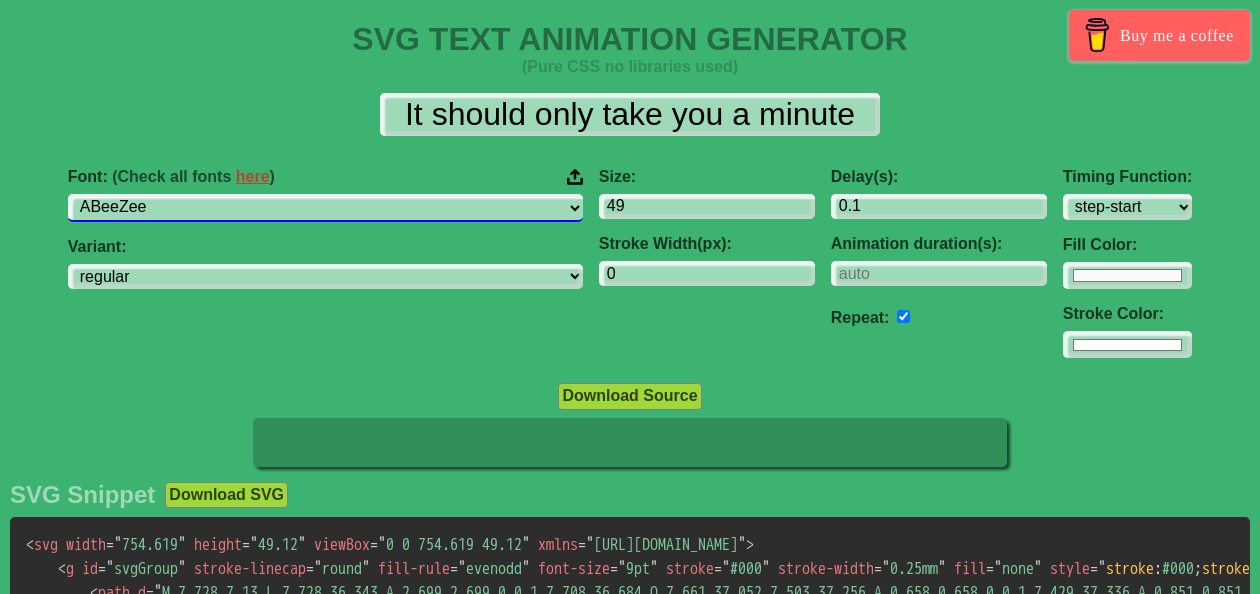 select on "AR One Sans" 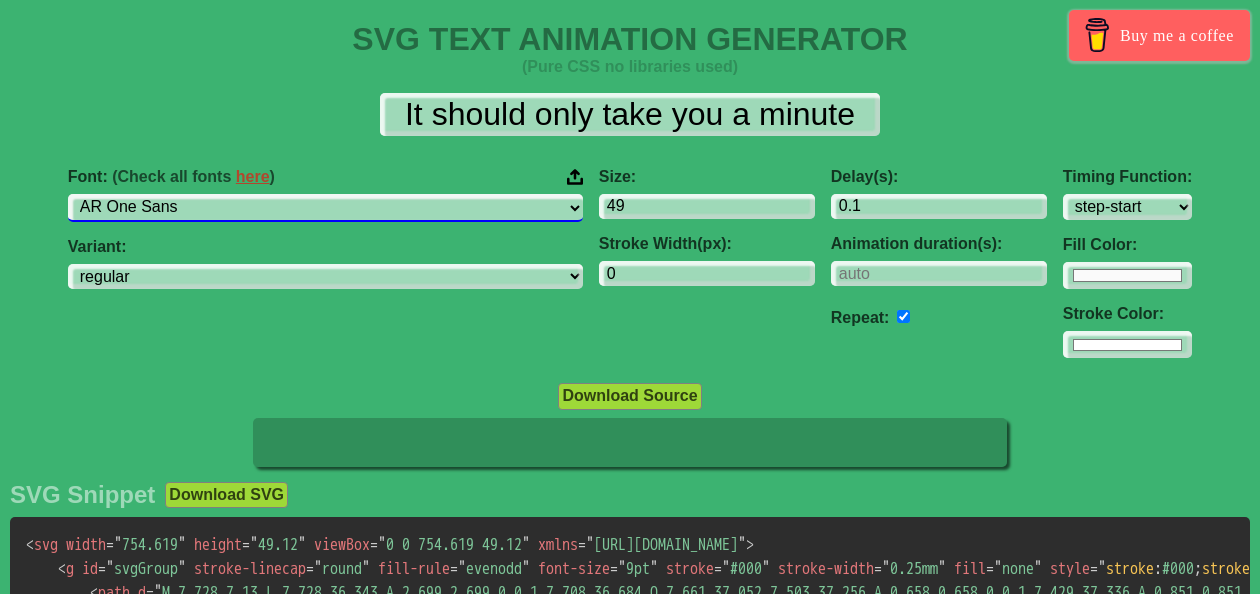 click on "ABeeZee [PERSON_NAME] Display AR One Sans [PERSON_NAME] Libre Aboreto Abril Fatface Abyssinica SIL Aclonica Acme Actor [PERSON_NAME] Advent Pro Afacad Afacad Flux Agbalumo Agdasima Agu Display Aguafina Script Akatab Akaya Kanadaka Akaya Telivigala [PERSON_NAME] Alata Alatsi [PERSON_NAME] Sans [PERSON_NAME] Alef Alegreya Alegreya SC Alegreya Sans Alegreya Sans SC [PERSON_NAME] Alexandria Alfa Slab One [PERSON_NAME] Angular Alkalami Alkatra [PERSON_NAME] Allerta Stencil [PERSON_NAME] Almarai [PERSON_NAME] Display Almendra SC Alumni Sans Alumni Sans Collegiate One Alumni Sans Inline One Alumni Sans Pinstripe Alumni Sans SC Amarante Amaranth Amatic SC Amethysta Amiko [PERSON_NAME] Quran [PERSON_NAME] Anaheim Ancizar Sans Ancizar Serif Andada Pro Andika Anek Bangla Anek Devanagari Anek [DEMOGRAPHIC_DATA] Anek Gurmukhi Anek Kannada Anek Latin Anek Malayalam Anek Odia Anek Tamil Anek Telugu Angkor Annapurna SIL [PERSON_NAME] Use Your Telescope Anonymous Pro Anta Antic Antic Didone Antic Slab [PERSON_NAME] SC [PERSON_NAME] Anybody Aoboshi One Arapey Arvo" at bounding box center (325, 207) 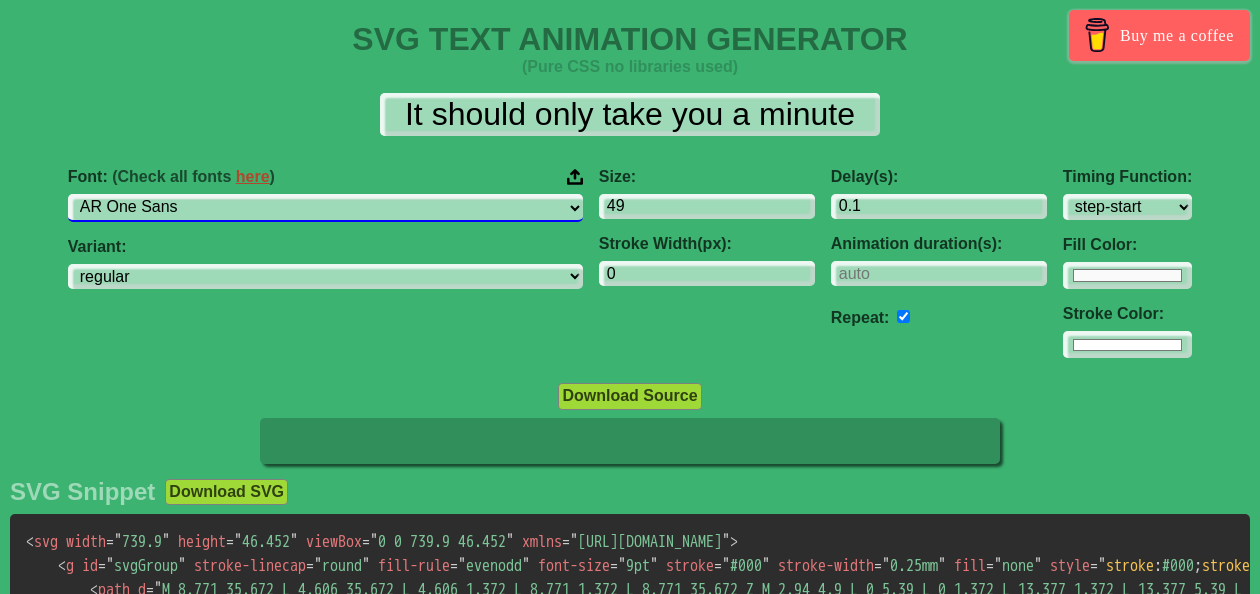 click on "ABeeZee [PERSON_NAME] Display AR One Sans [PERSON_NAME] Libre Aboreto Abril Fatface Abyssinica SIL Aclonica Acme Actor [PERSON_NAME] Advent Pro Afacad Afacad Flux Agbalumo Agdasima Agu Display Aguafina Script Akatab Akaya Kanadaka Akaya Telivigala [PERSON_NAME] Alata Alatsi [PERSON_NAME] Sans [PERSON_NAME] Alef Alegreya Alegreya SC Alegreya Sans Alegreya Sans SC [PERSON_NAME] Alexandria Alfa Slab One [PERSON_NAME] Angular Alkalami Alkatra [PERSON_NAME] Allerta Stencil [PERSON_NAME] Almarai [PERSON_NAME] Display Almendra SC Alumni Sans Alumni Sans Collegiate One Alumni Sans Inline One Alumni Sans Pinstripe Alumni Sans SC Amarante Amaranth Amatic SC Amethysta Amiko [PERSON_NAME] Quran [PERSON_NAME] Anaheim Ancizar Sans Ancizar Serif Andada Pro Andika Anek Bangla Anek Devanagari Anek [DEMOGRAPHIC_DATA] Anek Gurmukhi Anek Kannada Anek Latin Anek Malayalam Anek Odia Anek Tamil Anek Telugu Angkor Annapurna SIL [PERSON_NAME] Use Your Telescope Anonymous Pro Anta Antic Antic Didone Antic Slab [PERSON_NAME] SC [PERSON_NAME] Anybody Aoboshi One Arapey Arvo" at bounding box center [325, 207] 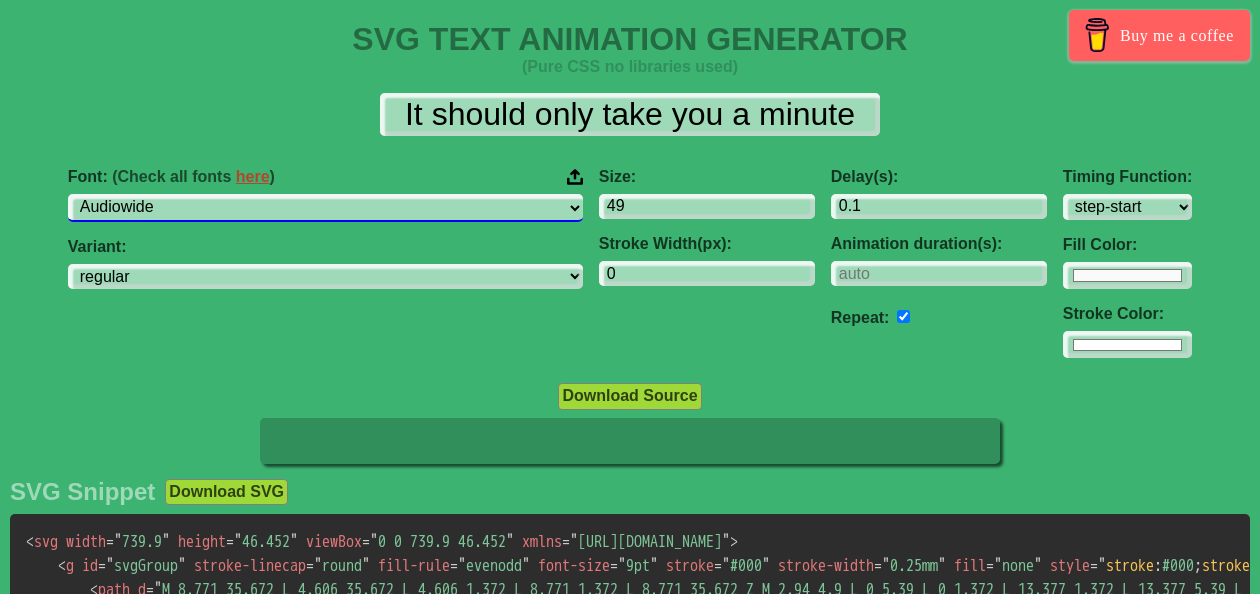 click on "ABeeZee [PERSON_NAME] Display AR One Sans [PERSON_NAME] Libre Aboreto Abril Fatface Abyssinica SIL Aclonica Acme Actor [PERSON_NAME] Advent Pro Afacad Afacad Flux Agbalumo Agdasima Agu Display Aguafina Script Akatab Akaya Kanadaka Akaya Telivigala [PERSON_NAME] Alata Alatsi [PERSON_NAME] Sans [PERSON_NAME] Alef Alegreya Alegreya SC Alegreya Sans Alegreya Sans SC [PERSON_NAME] Alexandria Alfa Slab One [PERSON_NAME] Angular Alkalami Alkatra [PERSON_NAME] Allerta Stencil [PERSON_NAME] Almarai [PERSON_NAME] Display Almendra SC Alumni Sans Alumni Sans Collegiate One Alumni Sans Inline One Alumni Sans Pinstripe Alumni Sans SC Amarante Amaranth Amatic SC Amethysta Amiko [PERSON_NAME] Quran [PERSON_NAME] Anaheim Ancizar Sans Ancizar Serif Andada Pro Andika Anek Bangla Anek Devanagari Anek [DEMOGRAPHIC_DATA] Anek Gurmukhi Anek Kannada Anek Latin Anek Malayalam Anek Odia Anek Tamil Anek Telugu Angkor Annapurna SIL [PERSON_NAME] Use Your Telescope Anonymous Pro Anta Antic Antic Didone Antic Slab [PERSON_NAME] SC [PERSON_NAME] Anybody Aoboshi One Arapey Arvo" at bounding box center [325, 207] 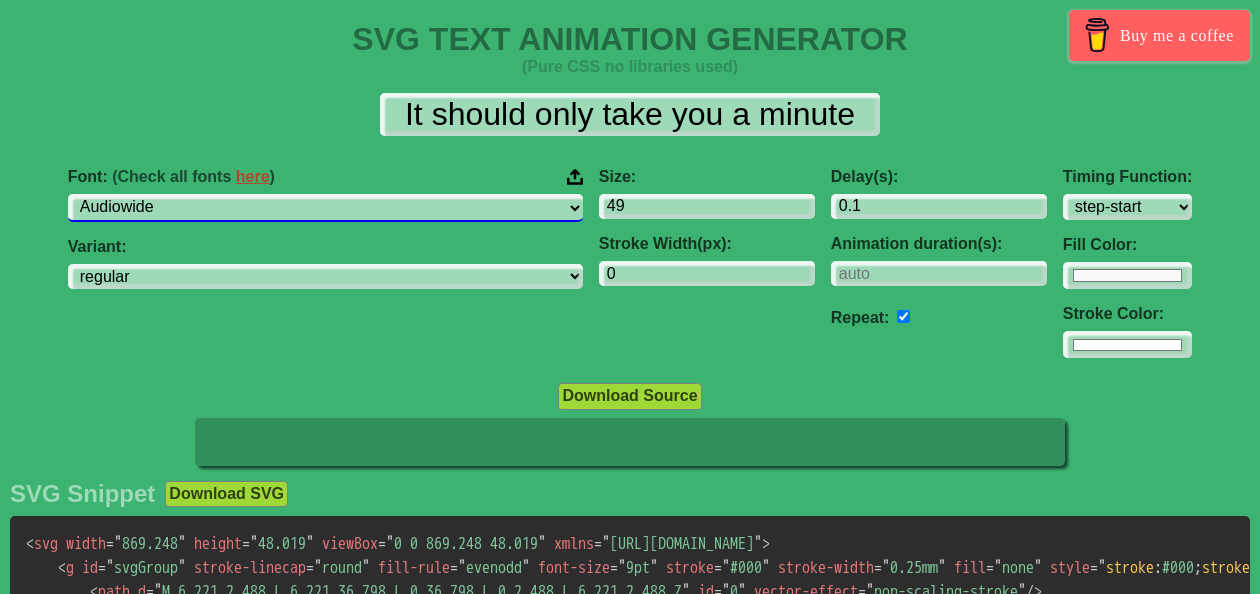 click on "ABeeZee [PERSON_NAME] Display AR One Sans [PERSON_NAME] Libre Aboreto Abril Fatface Abyssinica SIL Aclonica Acme Actor [PERSON_NAME] Advent Pro Afacad Afacad Flux Agbalumo Agdasima Agu Display Aguafina Script Akatab Akaya Kanadaka Akaya Telivigala [PERSON_NAME] Alata Alatsi [PERSON_NAME] Sans [PERSON_NAME] Alef Alegreya Alegreya SC Alegreya Sans Alegreya Sans SC [PERSON_NAME] Alexandria Alfa Slab One [PERSON_NAME] Angular Alkalami Alkatra [PERSON_NAME] Allerta Stencil [PERSON_NAME] Almarai [PERSON_NAME] Display Almendra SC Alumni Sans Alumni Sans Collegiate One Alumni Sans Inline One Alumni Sans Pinstripe Alumni Sans SC Amarante Amaranth Amatic SC Amethysta Amiko [PERSON_NAME] Quran [PERSON_NAME] Anaheim Ancizar Sans Ancizar Serif Andada Pro Andika Anek Bangla Anek Devanagari Anek [DEMOGRAPHIC_DATA] Anek Gurmukhi Anek Kannada Anek Latin Anek Malayalam Anek Odia Anek Tamil Anek Telugu Angkor Annapurna SIL [PERSON_NAME] Use Your Telescope Anonymous Pro Anta Antic Antic Didone Antic Slab [PERSON_NAME] SC [PERSON_NAME] Anybody Aoboshi One Arapey Arvo" at bounding box center [325, 207] 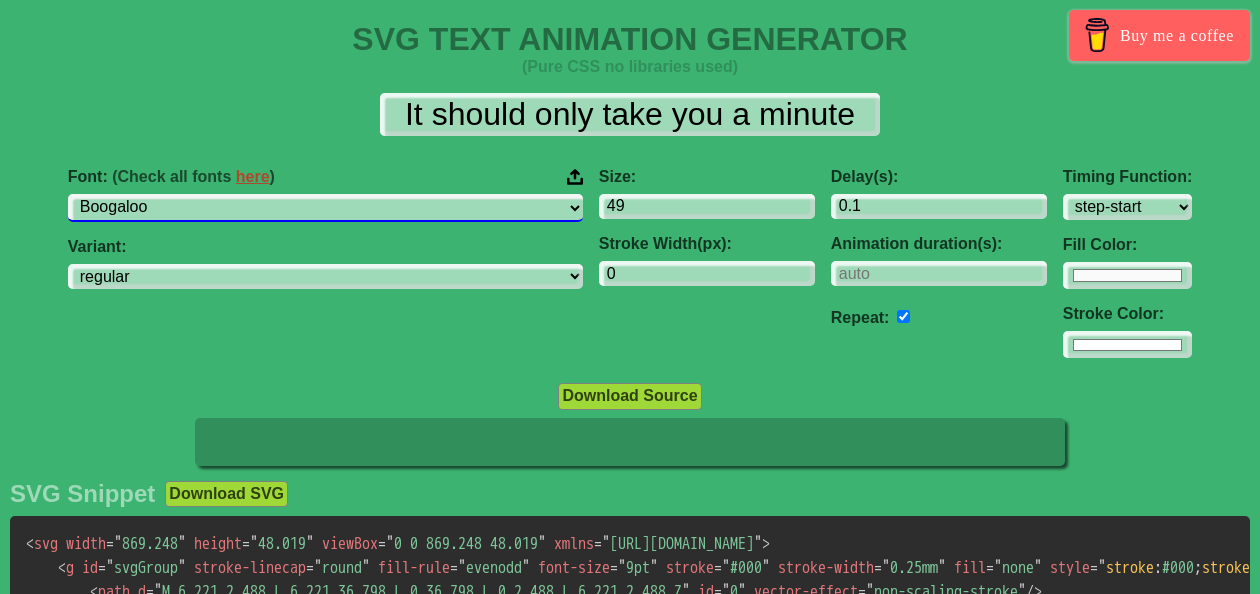 click on "ABeeZee [PERSON_NAME] Display AR One Sans [PERSON_NAME] Libre Aboreto Abril Fatface Abyssinica SIL Aclonica Acme Actor [PERSON_NAME] Advent Pro Afacad Afacad Flux Agbalumo Agdasima Agu Display Aguafina Script Akatab Akaya Kanadaka Akaya Telivigala [PERSON_NAME] Alata Alatsi [PERSON_NAME] Sans [PERSON_NAME] Alef Alegreya Alegreya SC Alegreya Sans Alegreya Sans SC [PERSON_NAME] Alexandria Alfa Slab One [PERSON_NAME] Angular Alkalami Alkatra [PERSON_NAME] Allerta Stencil [PERSON_NAME] Almarai [PERSON_NAME] Display Almendra SC Alumni Sans Alumni Sans Collegiate One Alumni Sans Inline One Alumni Sans Pinstripe Alumni Sans SC Amarante Amaranth Amatic SC Amethysta Amiko [PERSON_NAME] Quran [PERSON_NAME] Anaheim Ancizar Sans Ancizar Serif Andada Pro Andika Anek Bangla Anek Devanagari Anek [DEMOGRAPHIC_DATA] Anek Gurmukhi Anek Kannada Anek Latin Anek Malayalam Anek Odia Anek Tamil Anek Telugu Angkor Annapurna SIL [PERSON_NAME] Use Your Telescope Anonymous Pro Anta Antic Antic Didone Antic Slab [PERSON_NAME] SC [PERSON_NAME] Anybody Aoboshi One Arapey Arvo" at bounding box center (325, 207) 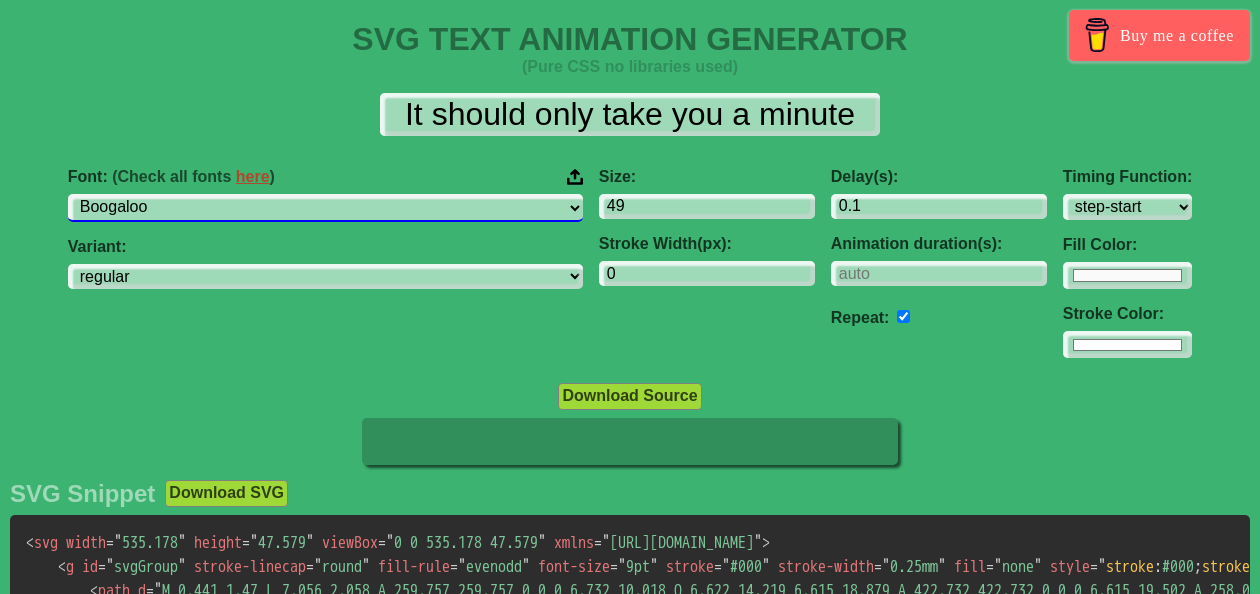 click on "ABeeZee [PERSON_NAME] Display AR One Sans [PERSON_NAME] Libre Aboreto Abril Fatface Abyssinica SIL Aclonica Acme Actor [PERSON_NAME] Advent Pro Afacad Afacad Flux Agbalumo Agdasima Agu Display Aguafina Script Akatab Akaya Kanadaka Akaya Telivigala [PERSON_NAME] Alata Alatsi [PERSON_NAME] Sans [PERSON_NAME] Alef Alegreya Alegreya SC Alegreya Sans Alegreya Sans SC [PERSON_NAME] Alexandria Alfa Slab One [PERSON_NAME] Angular Alkalami Alkatra [PERSON_NAME] Allerta Stencil [PERSON_NAME] Almarai [PERSON_NAME] Display Almendra SC Alumni Sans Alumni Sans Collegiate One Alumni Sans Inline One Alumni Sans Pinstripe Alumni Sans SC Amarante Amaranth Amatic SC Amethysta Amiko [PERSON_NAME] Quran [PERSON_NAME] Anaheim Ancizar Sans Ancizar Serif Andada Pro Andika Anek Bangla Anek Devanagari Anek [DEMOGRAPHIC_DATA] Anek Gurmukhi Anek Kannada Anek Latin Anek Malayalam Anek Odia Anek Tamil Anek Telugu Angkor Annapurna SIL [PERSON_NAME] Use Your Telescope Anonymous Pro Anta Antic Antic Didone Antic Slab [PERSON_NAME] SC [PERSON_NAME] Anybody Aoboshi One Arapey Arvo" at bounding box center [325, 207] 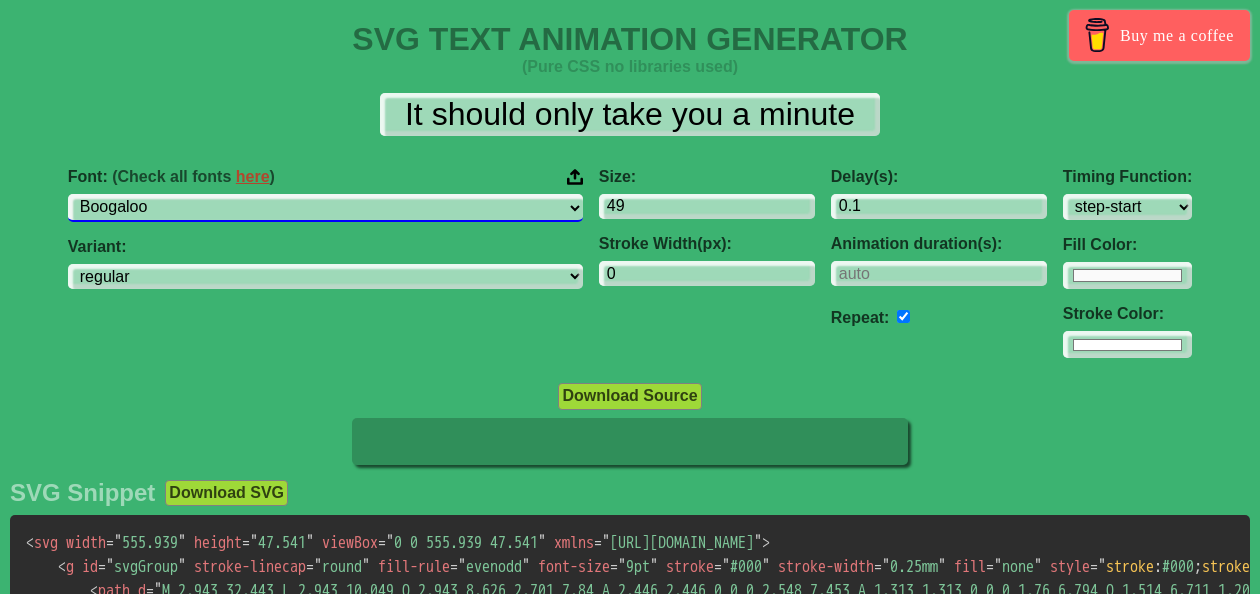 click on "ABeeZee [PERSON_NAME] Display AR One Sans [PERSON_NAME] Libre Aboreto Abril Fatface Abyssinica SIL Aclonica Acme Actor [PERSON_NAME] Advent Pro Afacad Afacad Flux Agbalumo Agdasima Agu Display Aguafina Script Akatab Akaya Kanadaka Akaya Telivigala [PERSON_NAME] Alata Alatsi [PERSON_NAME] Sans [PERSON_NAME] Alef Alegreya Alegreya SC Alegreya Sans Alegreya Sans SC [PERSON_NAME] Alexandria Alfa Slab One [PERSON_NAME] Angular Alkalami Alkatra [PERSON_NAME] Allerta Stencil [PERSON_NAME] Almarai [PERSON_NAME] Display Almendra SC Alumni Sans Alumni Sans Collegiate One Alumni Sans Inline One Alumni Sans Pinstripe Alumni Sans SC Amarante Amaranth Amatic SC Amethysta Amiko [PERSON_NAME] Quran [PERSON_NAME] Anaheim Ancizar Sans Ancizar Serif Andada Pro Andika Anek Bangla Anek Devanagari Anek [DEMOGRAPHIC_DATA] Anek Gurmukhi Anek Kannada Anek Latin Anek Malayalam Anek Odia Anek Tamil Anek Telugu Angkor Annapurna SIL [PERSON_NAME] Use Your Telescope Anonymous Pro Anta Antic Antic Didone Antic Slab [PERSON_NAME] SC [PERSON_NAME] Anybody Aoboshi One Arapey Arvo" at bounding box center [325, 207] 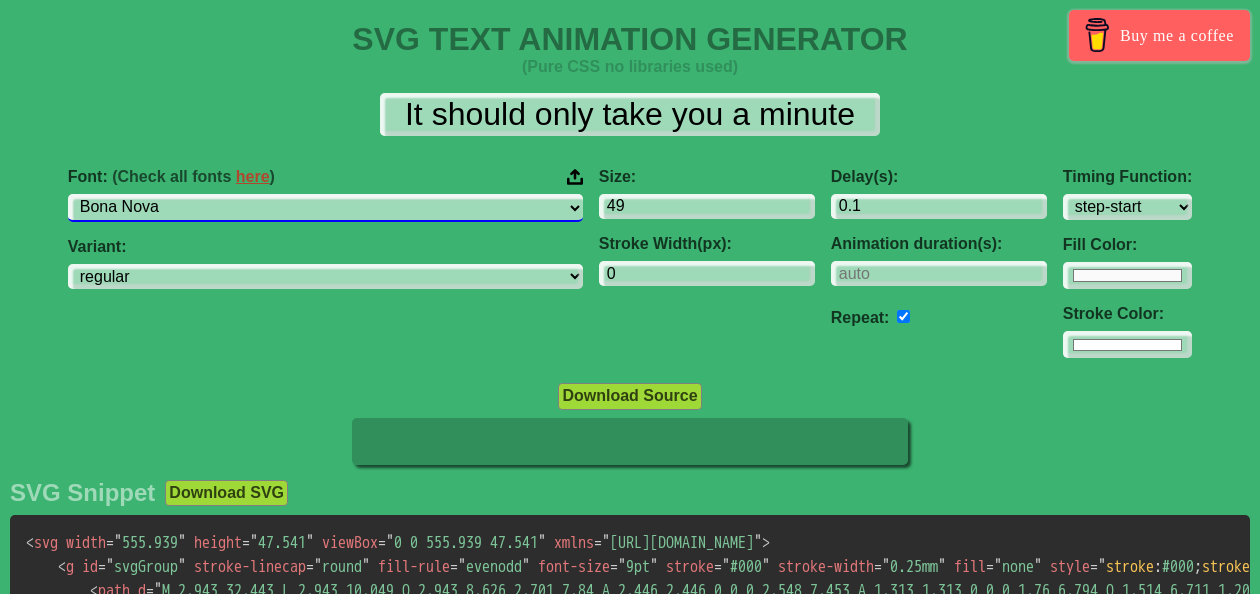 click on "ABeeZee [PERSON_NAME] Display AR One Sans [PERSON_NAME] Libre Aboreto Abril Fatface Abyssinica SIL Aclonica Acme Actor [PERSON_NAME] Advent Pro Afacad Afacad Flux Agbalumo Agdasima Agu Display Aguafina Script Akatab Akaya Kanadaka Akaya Telivigala [PERSON_NAME] Alata Alatsi [PERSON_NAME] Sans [PERSON_NAME] Alef Alegreya Alegreya SC Alegreya Sans Alegreya Sans SC [PERSON_NAME] Alexandria Alfa Slab One [PERSON_NAME] Angular Alkalami Alkatra [PERSON_NAME] Allerta Stencil [PERSON_NAME] Almarai [PERSON_NAME] Display Almendra SC Alumni Sans Alumni Sans Collegiate One Alumni Sans Inline One Alumni Sans Pinstripe Alumni Sans SC Amarante Amaranth Amatic SC Amethysta Amiko [PERSON_NAME] Quran [PERSON_NAME] Anaheim Ancizar Sans Ancizar Serif Andada Pro Andika Anek Bangla Anek Devanagari Anek [DEMOGRAPHIC_DATA] Anek Gurmukhi Anek Kannada Anek Latin Anek Malayalam Anek Odia Anek Tamil Anek Telugu Angkor Annapurna SIL [PERSON_NAME] Use Your Telescope Anonymous Pro Anta Antic Antic Didone Antic Slab [PERSON_NAME] SC [PERSON_NAME] Anybody Aoboshi One Arapey Arvo" at bounding box center [325, 207] 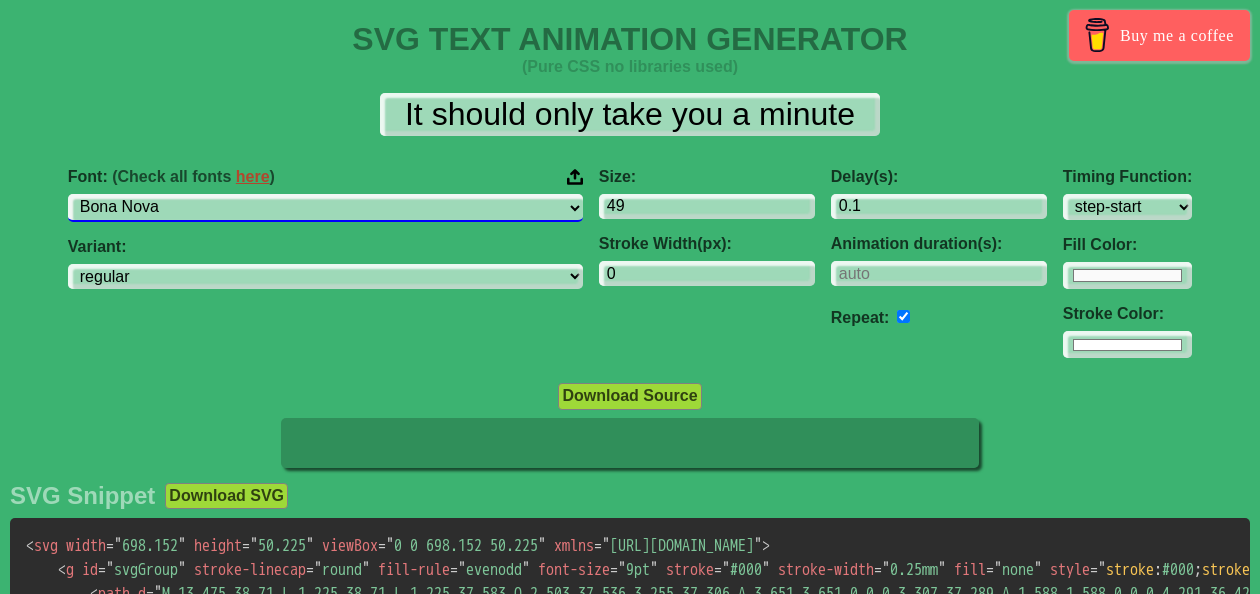 click on "ABeeZee [PERSON_NAME] Display AR One Sans [PERSON_NAME] Libre Aboreto Abril Fatface Abyssinica SIL Aclonica Acme Actor [PERSON_NAME] Advent Pro Afacad Afacad Flux Agbalumo Agdasima Agu Display Aguafina Script Akatab Akaya Kanadaka Akaya Telivigala [PERSON_NAME] Alata Alatsi [PERSON_NAME] Sans [PERSON_NAME] Alef Alegreya Alegreya SC Alegreya Sans Alegreya Sans SC [PERSON_NAME] Alexandria Alfa Slab One [PERSON_NAME] Angular Alkalami Alkatra [PERSON_NAME] Allerta Stencil [PERSON_NAME] Almarai [PERSON_NAME] Display Almendra SC Alumni Sans Alumni Sans Collegiate One Alumni Sans Inline One Alumni Sans Pinstripe Alumni Sans SC Amarante Amaranth Amatic SC Amethysta Amiko [PERSON_NAME] Quran [PERSON_NAME] Anaheim Ancizar Sans Ancizar Serif Andada Pro Andika Anek Bangla Anek Devanagari Anek [DEMOGRAPHIC_DATA] Anek Gurmukhi Anek Kannada Anek Latin Anek Malayalam Anek Odia Anek Tamil Anek Telugu Angkor Annapurna SIL [PERSON_NAME] Use Your Telescope Anonymous Pro Anta Antic Antic Didone Antic Slab [PERSON_NAME] SC [PERSON_NAME] Anybody Aoboshi One Arapey Arvo" at bounding box center [325, 207] 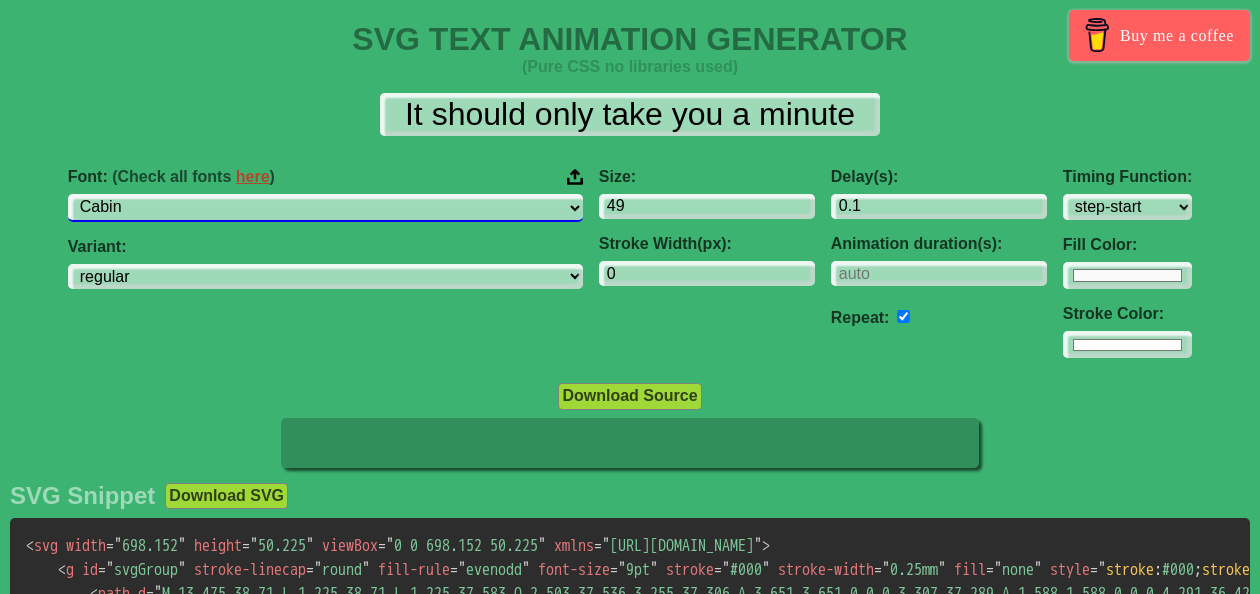 click on "ABeeZee [PERSON_NAME] Display AR One Sans [PERSON_NAME] Libre Aboreto Abril Fatface Abyssinica SIL Aclonica Acme Actor [PERSON_NAME] Advent Pro Afacad Afacad Flux Agbalumo Agdasima Agu Display Aguafina Script Akatab Akaya Kanadaka Akaya Telivigala [PERSON_NAME] Alata Alatsi [PERSON_NAME] Sans [PERSON_NAME] Alef Alegreya Alegreya SC Alegreya Sans Alegreya Sans SC [PERSON_NAME] Alexandria Alfa Slab One [PERSON_NAME] Angular Alkalami Alkatra [PERSON_NAME] Allerta Stencil [PERSON_NAME] Almarai [PERSON_NAME] Display Almendra SC Alumni Sans Alumni Sans Collegiate One Alumni Sans Inline One Alumni Sans Pinstripe Alumni Sans SC Amarante Amaranth Amatic SC Amethysta Amiko [PERSON_NAME] Quran [PERSON_NAME] Anaheim Ancizar Sans Ancizar Serif Andada Pro Andika Anek Bangla Anek Devanagari Anek [DEMOGRAPHIC_DATA] Anek Gurmukhi Anek Kannada Anek Latin Anek Malayalam Anek Odia Anek Tamil Anek Telugu Angkor Annapurna SIL [PERSON_NAME] Use Your Telescope Anonymous Pro Anta Antic Antic Didone Antic Slab [PERSON_NAME] SC [PERSON_NAME] Anybody Aoboshi One Arapey Arvo" at bounding box center [325, 207] 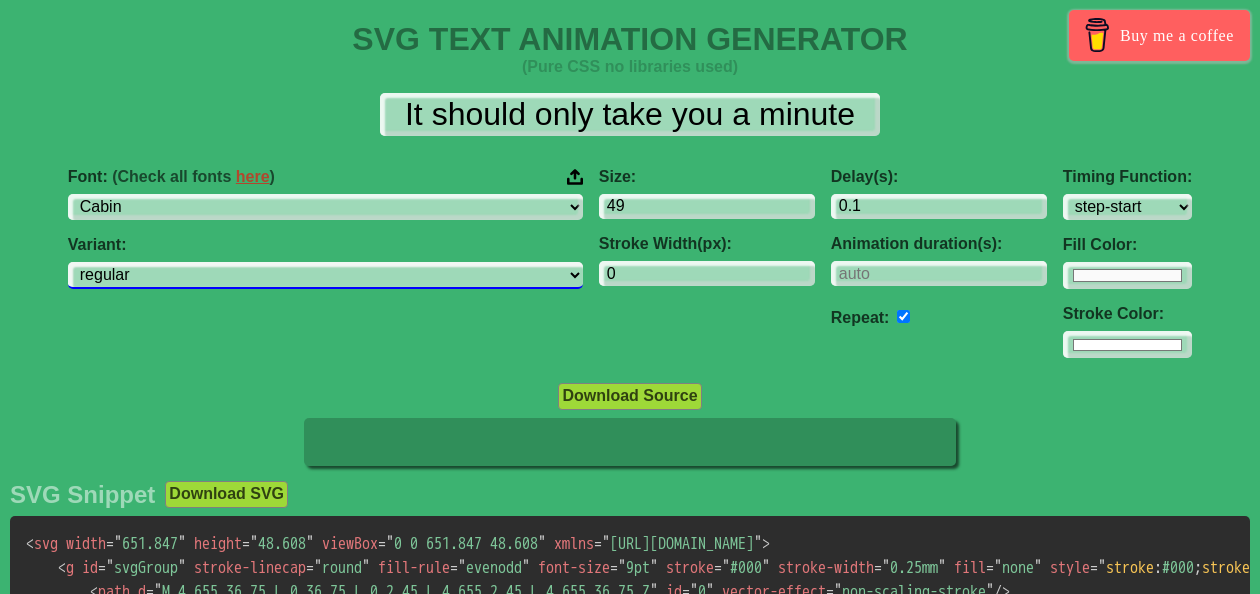 click on "regular 500 600 700 italic 500italic 600italic 700italic" at bounding box center (325, 275) 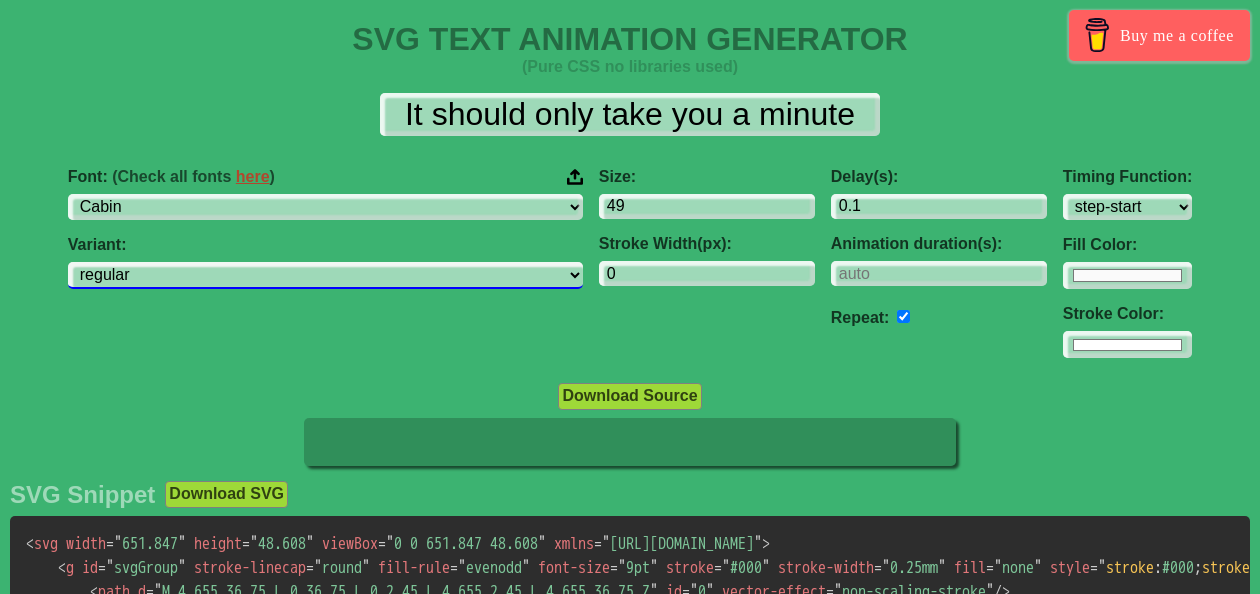 select on "italic" 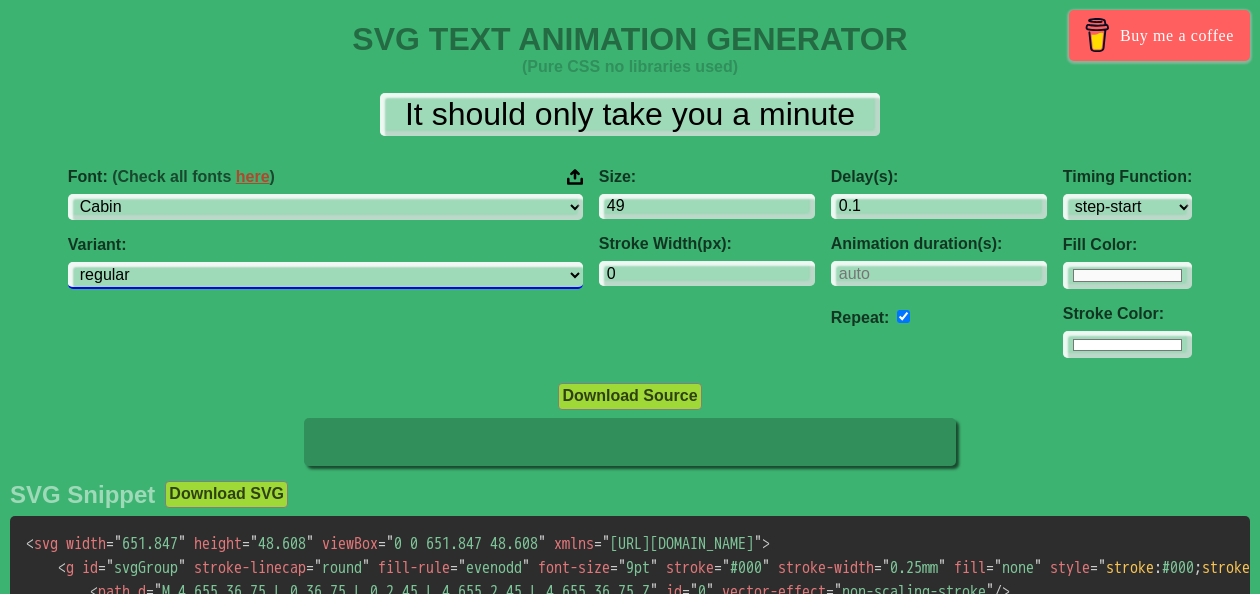 click on "regular 500 600 700 italic 500italic 600italic 700italic" at bounding box center [325, 275] 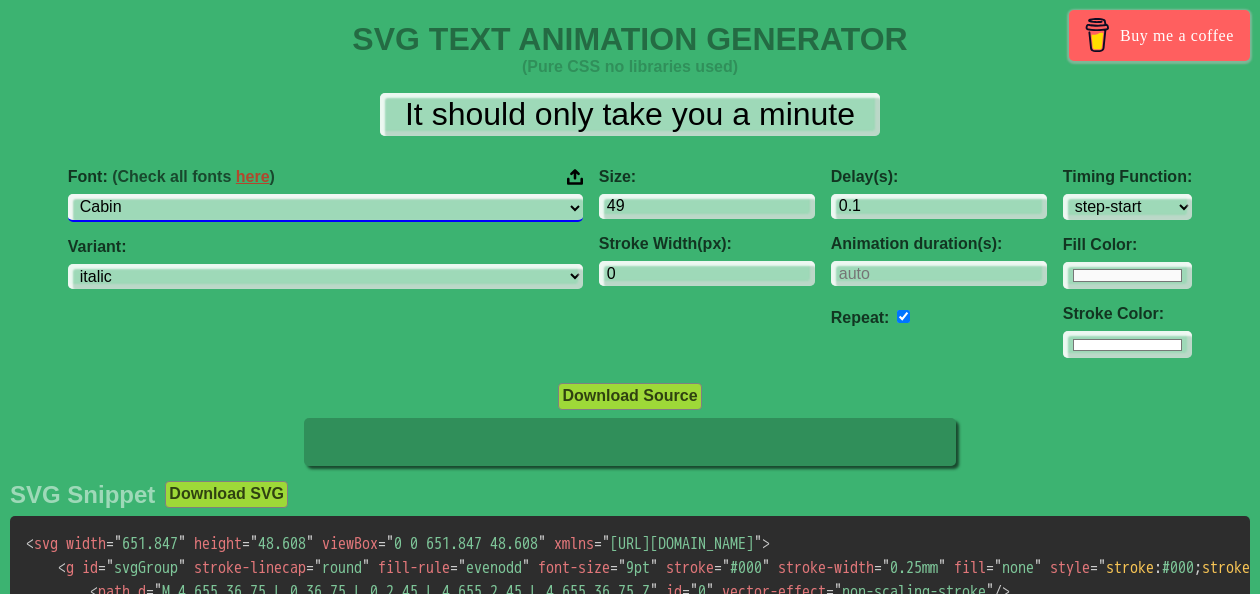 click on "ABeeZee [PERSON_NAME] Display AR One Sans [PERSON_NAME] Libre Aboreto Abril Fatface Abyssinica SIL Aclonica Acme Actor [PERSON_NAME] Advent Pro Afacad Afacad Flux Agbalumo Agdasima Agu Display Aguafina Script Akatab Akaya Kanadaka Akaya Telivigala [PERSON_NAME] Alata Alatsi [PERSON_NAME] Sans [PERSON_NAME] Alef Alegreya Alegreya SC Alegreya Sans Alegreya Sans SC [PERSON_NAME] Alexandria Alfa Slab One [PERSON_NAME] Angular Alkalami Alkatra [PERSON_NAME] Allerta Stencil [PERSON_NAME] Almarai [PERSON_NAME] Display Almendra SC Alumni Sans Alumni Sans Collegiate One Alumni Sans Inline One Alumni Sans Pinstripe Alumni Sans SC Amarante Amaranth Amatic SC Amethysta Amiko [PERSON_NAME] Quran [PERSON_NAME] Anaheim Ancizar Sans Ancizar Serif Andada Pro Andika Anek Bangla Anek Devanagari Anek [DEMOGRAPHIC_DATA] Anek Gurmukhi Anek Kannada Anek Latin Anek Malayalam Anek Odia Anek Tamil Anek Telugu Angkor Annapurna SIL [PERSON_NAME] Use Your Telescope Anonymous Pro Anta Antic Antic Didone Antic Slab [PERSON_NAME] SC [PERSON_NAME] Anybody Aoboshi One Arapey Arvo" at bounding box center [325, 207] 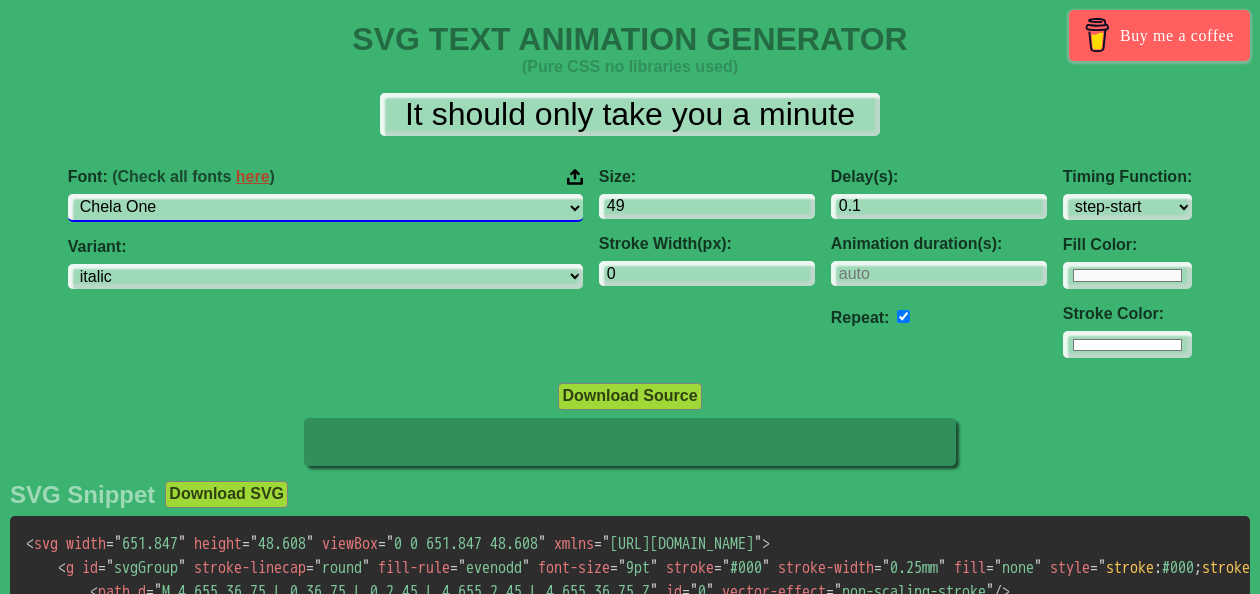 click on "ABeeZee [PERSON_NAME] Display AR One Sans [PERSON_NAME] Libre Aboreto Abril Fatface Abyssinica SIL Aclonica Acme Actor [PERSON_NAME] Advent Pro Afacad Afacad Flux Agbalumo Agdasima Agu Display Aguafina Script Akatab Akaya Kanadaka Akaya Telivigala [PERSON_NAME] Alata Alatsi [PERSON_NAME] Sans [PERSON_NAME] Alef Alegreya Alegreya SC Alegreya Sans Alegreya Sans SC [PERSON_NAME] Alexandria Alfa Slab One [PERSON_NAME] Angular Alkalami Alkatra [PERSON_NAME] Allerta Stencil [PERSON_NAME] Almarai [PERSON_NAME] Display Almendra SC Alumni Sans Alumni Sans Collegiate One Alumni Sans Inline One Alumni Sans Pinstripe Alumni Sans SC Amarante Amaranth Amatic SC Amethysta Amiko [PERSON_NAME] Quran [PERSON_NAME] Anaheim Ancizar Sans Ancizar Serif Andada Pro Andika Anek Bangla Anek Devanagari Anek [DEMOGRAPHIC_DATA] Anek Gurmukhi Anek Kannada Anek Latin Anek Malayalam Anek Odia Anek Tamil Anek Telugu Angkor Annapurna SIL [PERSON_NAME] Use Your Telescope Anonymous Pro Anta Antic Antic Didone Antic Slab [PERSON_NAME] SC [PERSON_NAME] Anybody Aoboshi One Arapey Arvo" at bounding box center [325, 207] 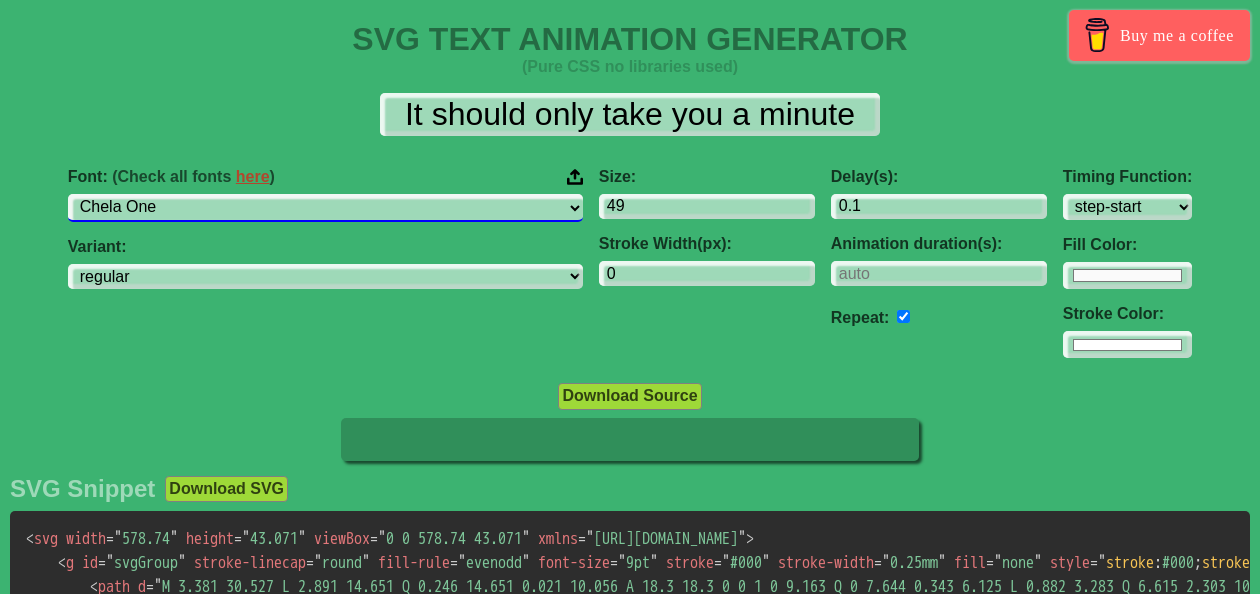 click on "ABeeZee [PERSON_NAME] Display AR One Sans [PERSON_NAME] Libre Aboreto Abril Fatface Abyssinica SIL Aclonica Acme Actor [PERSON_NAME] Advent Pro Afacad Afacad Flux Agbalumo Agdasima Agu Display Aguafina Script Akatab Akaya Kanadaka Akaya Telivigala [PERSON_NAME] Alata Alatsi [PERSON_NAME] Sans [PERSON_NAME] Alef Alegreya Alegreya SC Alegreya Sans Alegreya Sans SC [PERSON_NAME] Alexandria Alfa Slab One [PERSON_NAME] Angular Alkalami Alkatra [PERSON_NAME] Allerta Stencil [PERSON_NAME] Almarai [PERSON_NAME] Display Almendra SC Alumni Sans Alumni Sans Collegiate One Alumni Sans Inline One Alumni Sans Pinstripe Alumni Sans SC Amarante Amaranth Amatic SC Amethysta Amiko [PERSON_NAME] Quran [PERSON_NAME] Anaheim Ancizar Sans Ancizar Serif Andada Pro Andika Anek Bangla Anek Devanagari Anek [DEMOGRAPHIC_DATA] Anek Gurmukhi Anek Kannada Anek Latin Anek Malayalam Anek Odia Anek Tamil Anek Telugu Angkor Annapurna SIL [PERSON_NAME] Use Your Telescope Anonymous Pro Anta Antic Antic Didone Antic Slab [PERSON_NAME] SC [PERSON_NAME] Anybody Aoboshi One Arapey Arvo" at bounding box center [325, 207] 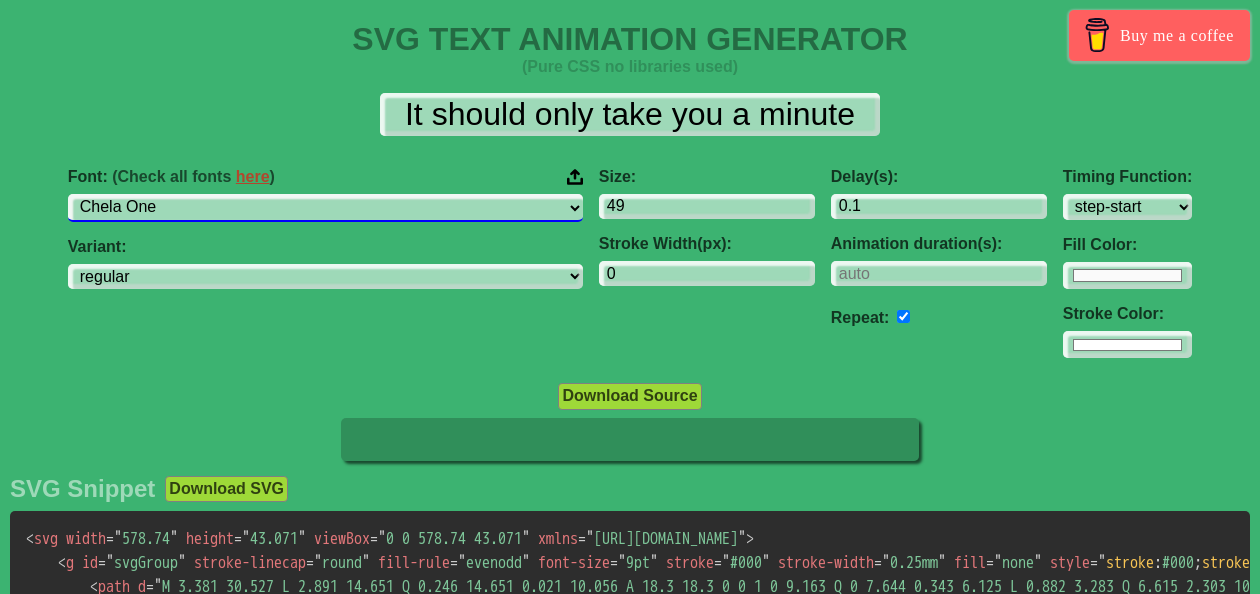 select on "Bad Script" 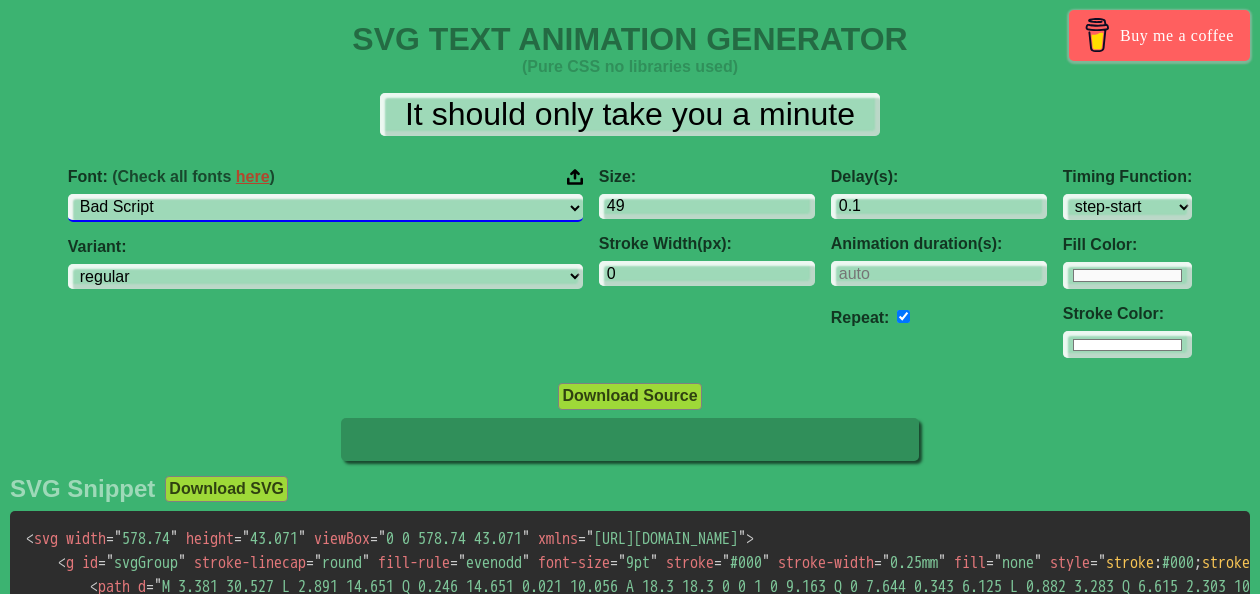 click on "ABeeZee [PERSON_NAME] Display AR One Sans [PERSON_NAME] Libre Aboreto Abril Fatface Abyssinica SIL Aclonica Acme Actor [PERSON_NAME] Advent Pro Afacad Afacad Flux Agbalumo Agdasima Agu Display Aguafina Script Akatab Akaya Kanadaka Akaya Telivigala [PERSON_NAME] Alata Alatsi [PERSON_NAME] Sans [PERSON_NAME] Alef Alegreya Alegreya SC Alegreya Sans Alegreya Sans SC [PERSON_NAME] Alexandria Alfa Slab One [PERSON_NAME] Angular Alkalami Alkatra [PERSON_NAME] Allerta Stencil [PERSON_NAME] Almarai [PERSON_NAME] Display Almendra SC Alumni Sans Alumni Sans Collegiate One Alumni Sans Inline One Alumni Sans Pinstripe Alumni Sans SC Amarante Amaranth Amatic SC Amethysta Amiko [PERSON_NAME] Quran [PERSON_NAME] Anaheim Ancizar Sans Ancizar Serif Andada Pro Andika Anek Bangla Anek Devanagari Anek [DEMOGRAPHIC_DATA] Anek Gurmukhi Anek Kannada Anek Latin Anek Malayalam Anek Odia Anek Tamil Anek Telugu Angkor Annapurna SIL [PERSON_NAME] Use Your Telescope Anonymous Pro Anta Antic Antic Didone Antic Slab [PERSON_NAME] SC [PERSON_NAME] Anybody Aoboshi One Arapey Arvo" at bounding box center [325, 207] 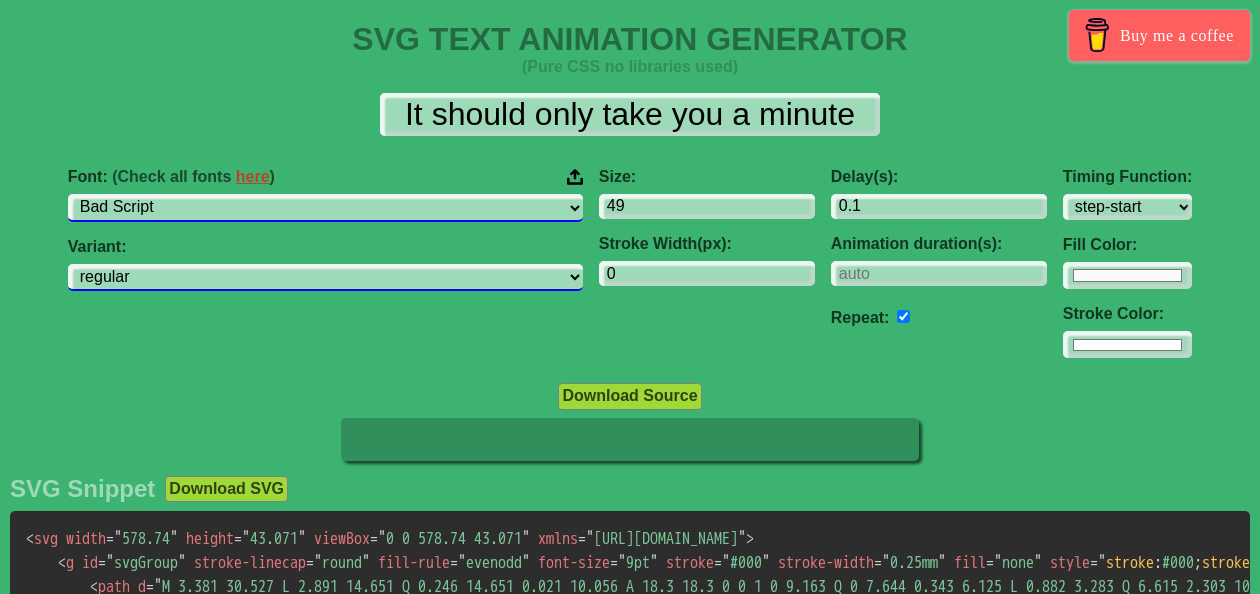 select on "regular" 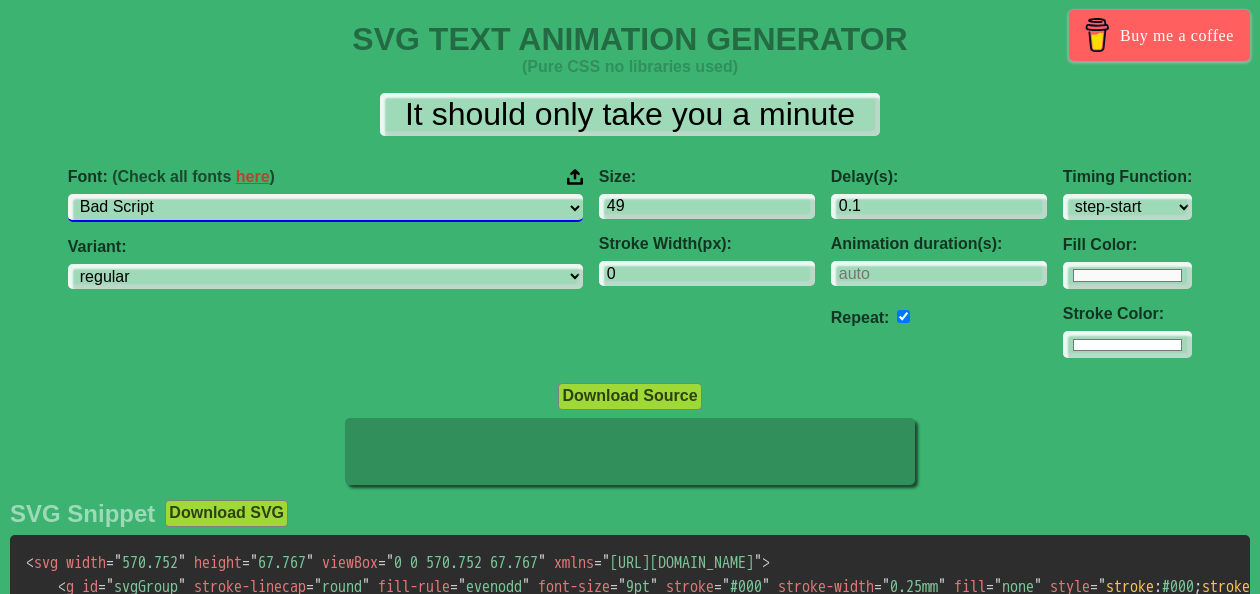 click on "ABeeZee [PERSON_NAME] Display AR One Sans [PERSON_NAME] Libre Aboreto Abril Fatface Abyssinica SIL Aclonica Acme Actor [PERSON_NAME] Advent Pro Afacad Afacad Flux Agbalumo Agdasima Agu Display Aguafina Script Akatab Akaya Kanadaka Akaya Telivigala [PERSON_NAME] Alata Alatsi [PERSON_NAME] Sans [PERSON_NAME] Alef Alegreya Alegreya SC Alegreya Sans Alegreya Sans SC [PERSON_NAME] Alexandria Alfa Slab One [PERSON_NAME] Angular Alkalami Alkatra [PERSON_NAME] Allerta Stencil [PERSON_NAME] Almarai [PERSON_NAME] Display Almendra SC Alumni Sans Alumni Sans Collegiate One Alumni Sans Inline One Alumni Sans Pinstripe Alumni Sans SC Amarante Amaranth Amatic SC Amethysta Amiko [PERSON_NAME] Quran [PERSON_NAME] Anaheim Ancizar Sans Ancizar Serif Andada Pro Andika Anek Bangla Anek Devanagari Anek [DEMOGRAPHIC_DATA] Anek Gurmukhi Anek Kannada Anek Latin Anek Malayalam Anek Odia Anek Tamil Anek Telugu Angkor Annapurna SIL [PERSON_NAME] Use Your Telescope Anonymous Pro Anta Antic Antic Didone Antic Slab [PERSON_NAME] SC [PERSON_NAME] Anybody Aoboshi One Arapey Arvo" at bounding box center (325, 207) 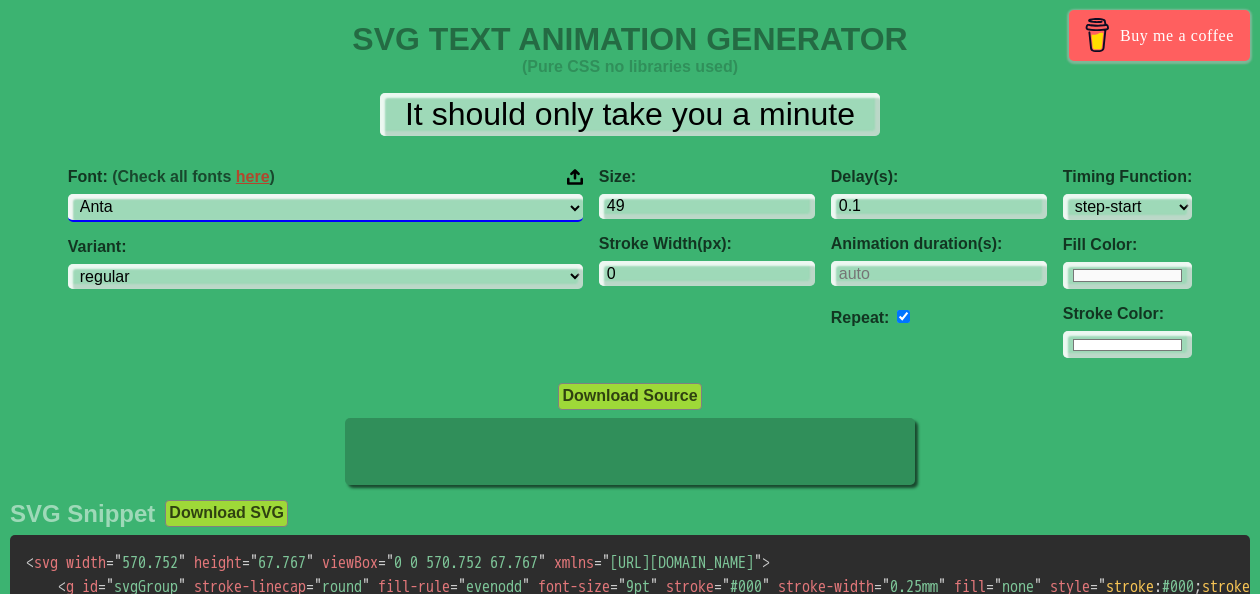 click on "ABeeZee [PERSON_NAME] Display AR One Sans [PERSON_NAME] Libre Aboreto Abril Fatface Abyssinica SIL Aclonica Acme Actor [PERSON_NAME] Advent Pro Afacad Afacad Flux Agbalumo Agdasima Agu Display Aguafina Script Akatab Akaya Kanadaka Akaya Telivigala [PERSON_NAME] Alata Alatsi [PERSON_NAME] Sans [PERSON_NAME] Alef Alegreya Alegreya SC Alegreya Sans Alegreya Sans SC [PERSON_NAME] Alexandria Alfa Slab One [PERSON_NAME] Angular Alkalami Alkatra [PERSON_NAME] Allerta Stencil [PERSON_NAME] Almarai [PERSON_NAME] Display Almendra SC Alumni Sans Alumni Sans Collegiate One Alumni Sans Inline One Alumni Sans Pinstripe Alumni Sans SC Amarante Amaranth Amatic SC Amethysta Amiko [PERSON_NAME] Quran [PERSON_NAME] Anaheim Ancizar Sans Ancizar Serif Andada Pro Andika Anek Bangla Anek Devanagari Anek [DEMOGRAPHIC_DATA] Anek Gurmukhi Anek Kannada Anek Latin Anek Malayalam Anek Odia Anek Tamil Anek Telugu Angkor Annapurna SIL [PERSON_NAME] Use Your Telescope Anonymous Pro Anta Antic Antic Didone Antic Slab [PERSON_NAME] SC [PERSON_NAME] Anybody Aoboshi One Arapey Arvo" at bounding box center (325, 207) 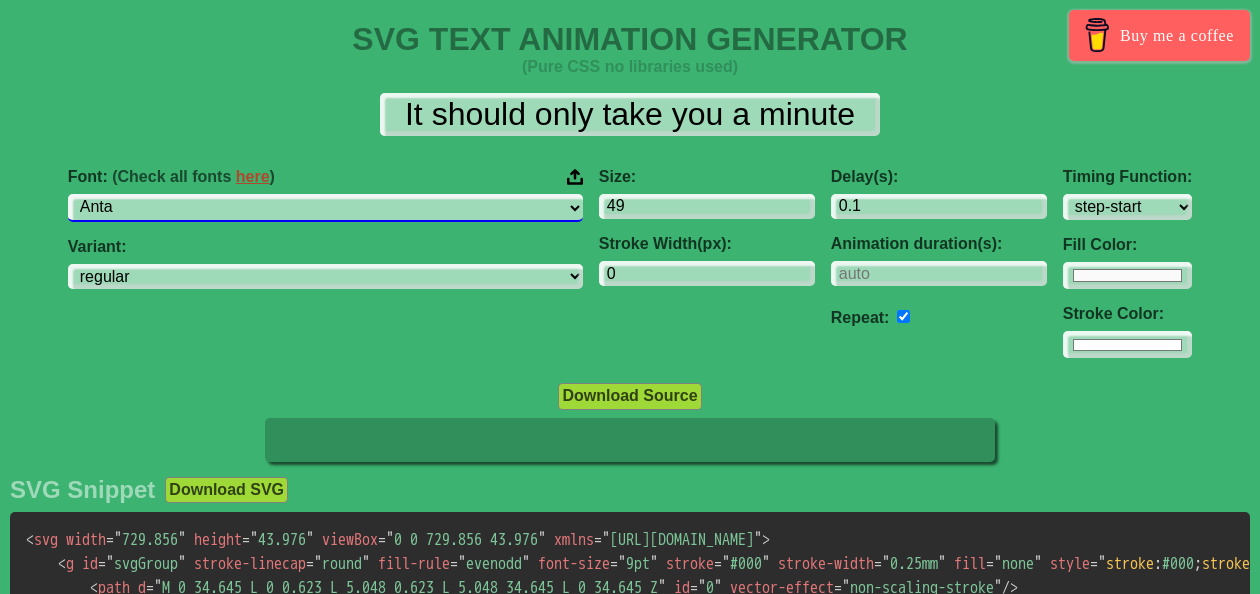 click on "ABeeZee [PERSON_NAME] Display AR One Sans [PERSON_NAME] Libre Aboreto Abril Fatface Abyssinica SIL Aclonica Acme Actor [PERSON_NAME] Advent Pro Afacad Afacad Flux Agbalumo Agdasima Agu Display Aguafina Script Akatab Akaya Kanadaka Akaya Telivigala [PERSON_NAME] Alata Alatsi [PERSON_NAME] Sans [PERSON_NAME] Alef Alegreya Alegreya SC Alegreya Sans Alegreya Sans SC [PERSON_NAME] Alexandria Alfa Slab One [PERSON_NAME] Angular Alkalami Alkatra [PERSON_NAME] Allerta Stencil [PERSON_NAME] Almarai [PERSON_NAME] Display Almendra SC Alumni Sans Alumni Sans Collegiate One Alumni Sans Inline One Alumni Sans Pinstripe Alumni Sans SC Amarante Amaranth Amatic SC Amethysta Amiko [PERSON_NAME] Quran [PERSON_NAME] Anaheim Ancizar Sans Ancizar Serif Andada Pro Andika Anek Bangla Anek Devanagari Anek [DEMOGRAPHIC_DATA] Anek Gurmukhi Anek Kannada Anek Latin Anek Malayalam Anek Odia Anek Tamil Anek Telugu Angkor Annapurna SIL [PERSON_NAME] Use Your Telescope Anonymous Pro Anta Antic Antic Didone Antic Slab [PERSON_NAME] SC [PERSON_NAME] Anybody Aoboshi One Arapey Arvo" at bounding box center [325, 207] 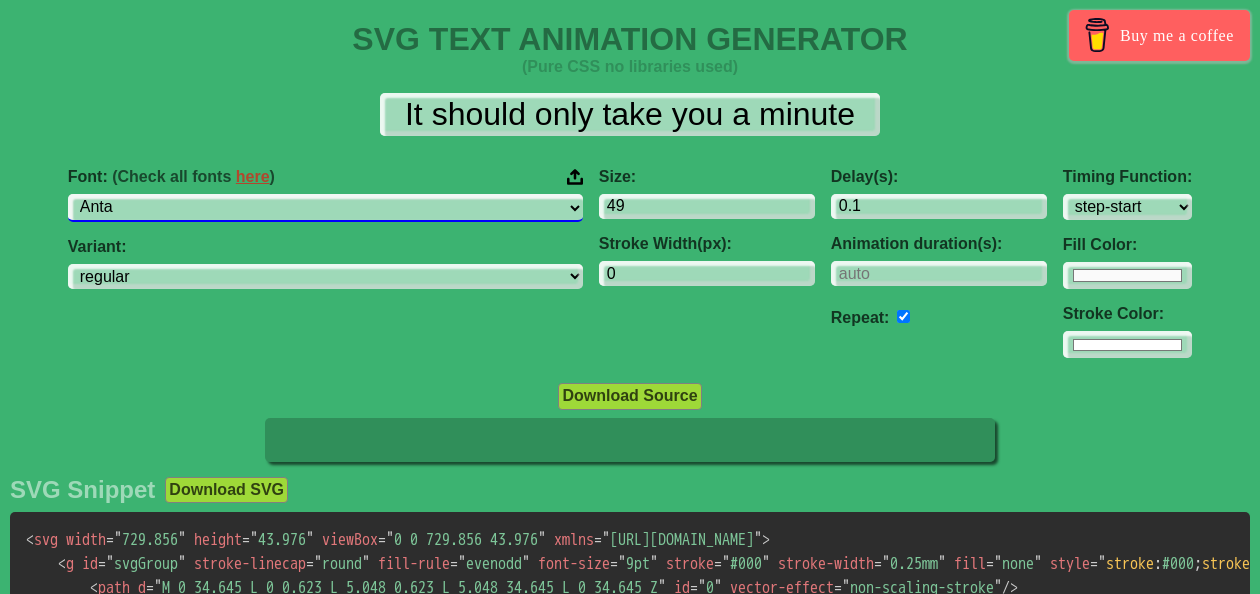 select on "Anek Gujarati" 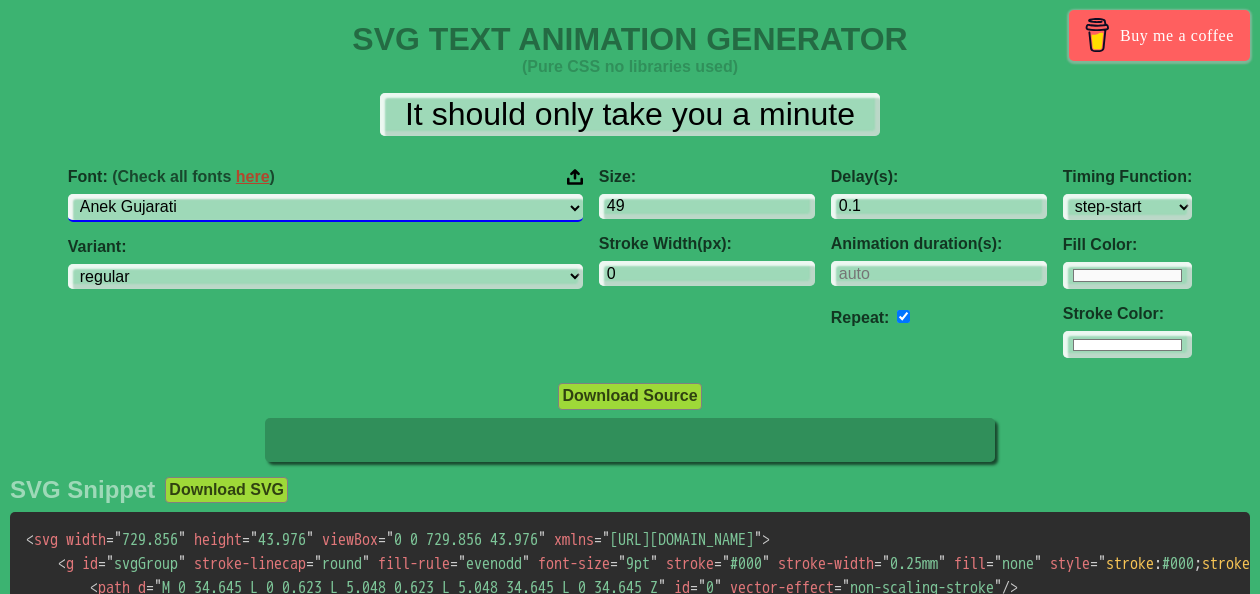 click on "ABeeZee [PERSON_NAME] Display AR One Sans [PERSON_NAME] Libre Aboreto Abril Fatface Abyssinica SIL Aclonica Acme Actor [PERSON_NAME] Advent Pro Afacad Afacad Flux Agbalumo Agdasima Agu Display Aguafina Script Akatab Akaya Kanadaka Akaya Telivigala [PERSON_NAME] Alata Alatsi [PERSON_NAME] Sans [PERSON_NAME] Alef Alegreya Alegreya SC Alegreya Sans Alegreya Sans SC [PERSON_NAME] Alexandria Alfa Slab One [PERSON_NAME] Angular Alkalami Alkatra [PERSON_NAME] Allerta Stencil [PERSON_NAME] Almarai [PERSON_NAME] Display Almendra SC Alumni Sans Alumni Sans Collegiate One Alumni Sans Inline One Alumni Sans Pinstripe Alumni Sans SC Amarante Amaranth Amatic SC Amethysta Amiko [PERSON_NAME] Quran [PERSON_NAME] Anaheim Ancizar Sans Ancizar Serif Andada Pro Andika Anek Bangla Anek Devanagari Anek [DEMOGRAPHIC_DATA] Anek Gurmukhi Anek Kannada Anek Latin Anek Malayalam Anek Odia Anek Tamil Anek Telugu Angkor Annapurna SIL [PERSON_NAME] Use Your Telescope Anonymous Pro Anta Antic Antic Didone Antic Slab [PERSON_NAME] SC [PERSON_NAME] Anybody Aoboshi One Arapey Arvo" at bounding box center (325, 207) 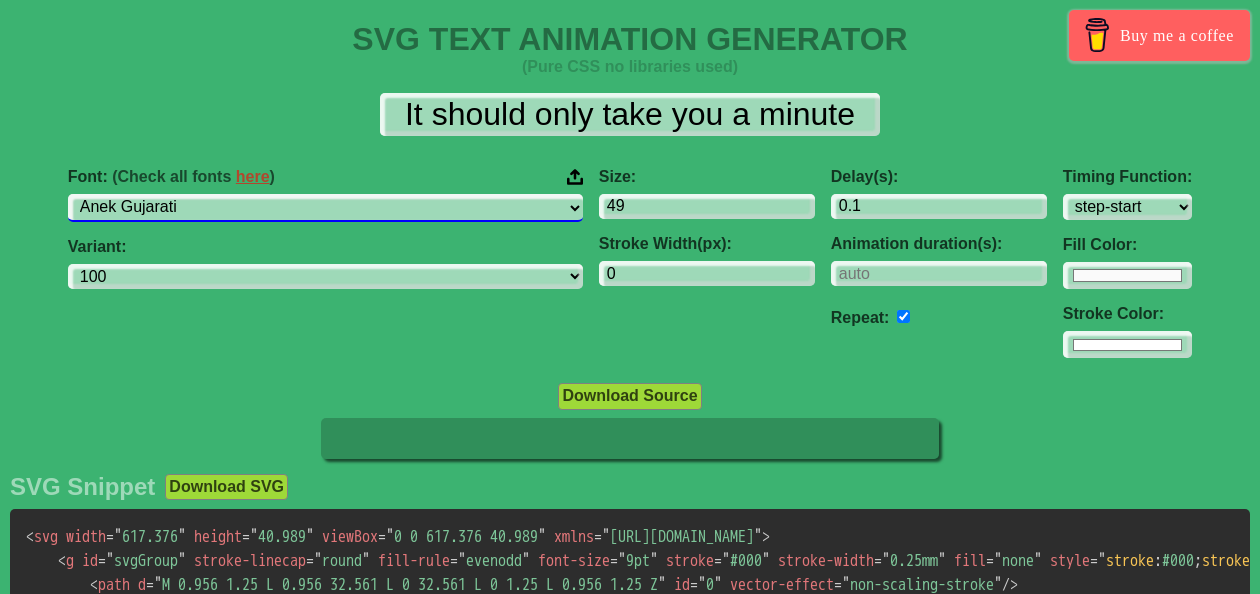 click on "ABeeZee [PERSON_NAME] Display AR One Sans [PERSON_NAME] Libre Aboreto Abril Fatface Abyssinica SIL Aclonica Acme Actor [PERSON_NAME] Advent Pro Afacad Afacad Flux Agbalumo Agdasima Agu Display Aguafina Script Akatab Akaya Kanadaka Akaya Telivigala [PERSON_NAME] Alata Alatsi [PERSON_NAME] Sans [PERSON_NAME] Alef Alegreya Alegreya SC Alegreya Sans Alegreya Sans SC [PERSON_NAME] Alexandria Alfa Slab One [PERSON_NAME] Angular Alkalami Alkatra [PERSON_NAME] Allerta Stencil [PERSON_NAME] Almarai [PERSON_NAME] Display Almendra SC Alumni Sans Alumni Sans Collegiate One Alumni Sans Inline One Alumni Sans Pinstripe Alumni Sans SC Amarante Amaranth Amatic SC Amethysta Amiko [PERSON_NAME] Quran [PERSON_NAME] Anaheim Ancizar Sans Ancizar Serif Andada Pro Andika Anek Bangla Anek Devanagari Anek [DEMOGRAPHIC_DATA] Anek Gurmukhi Anek Kannada Anek Latin Anek Malayalam Anek Odia Anek Tamil Anek Telugu Angkor Annapurna SIL [PERSON_NAME] Use Your Telescope Anonymous Pro Anta Antic Antic Didone Antic Slab [PERSON_NAME] SC [PERSON_NAME] Anybody Aoboshi One Arapey Arvo" at bounding box center [325, 207] 